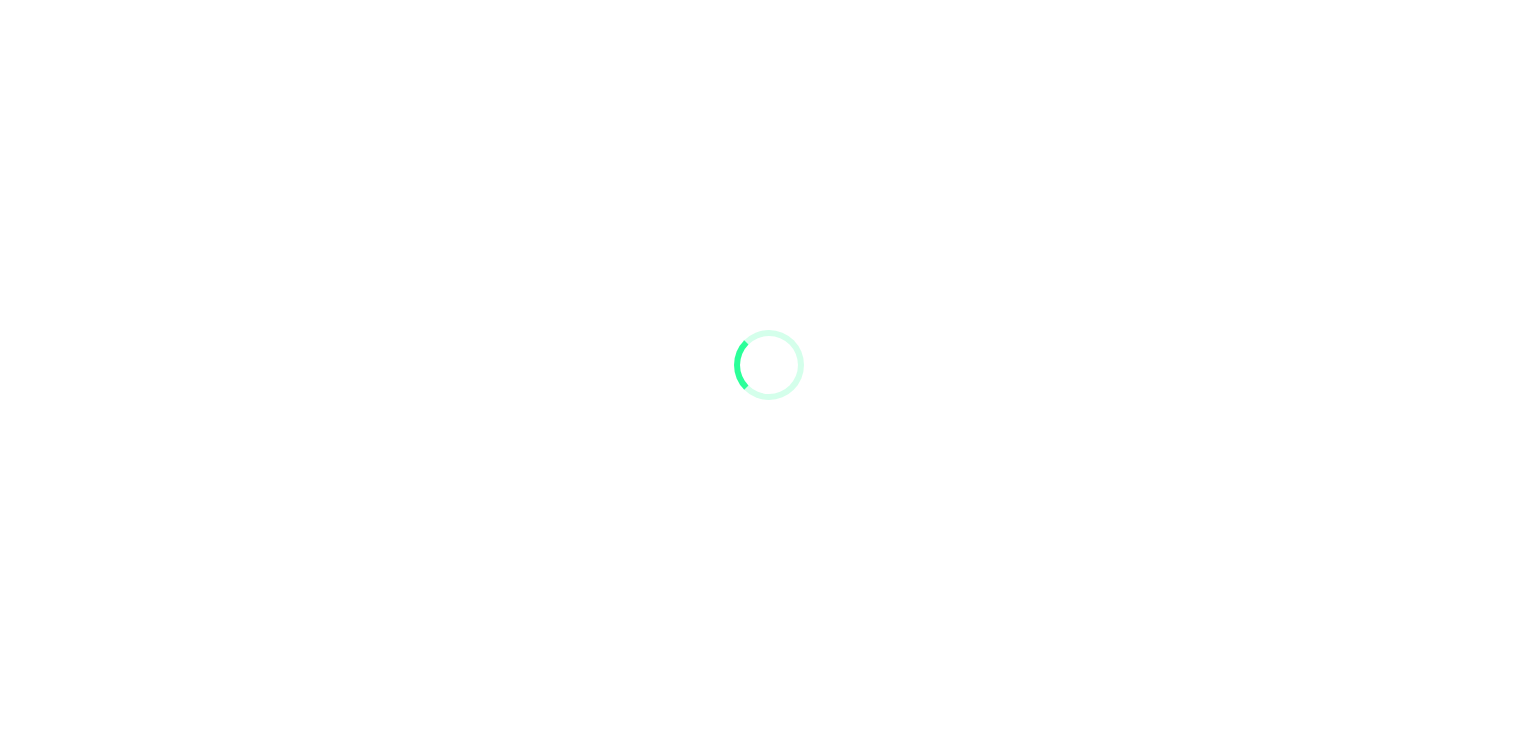 scroll, scrollTop: 0, scrollLeft: 0, axis: both 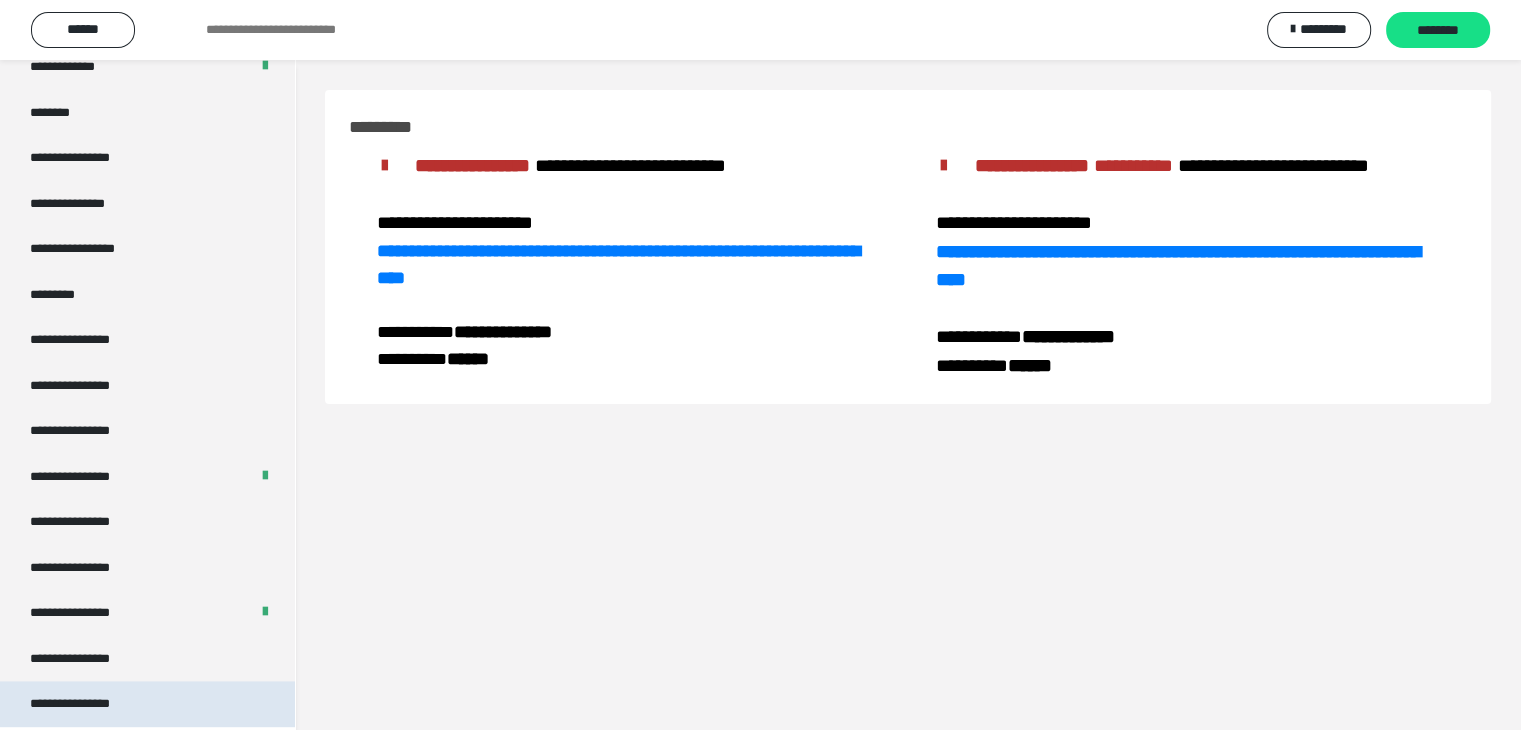 click on "**********" at bounding box center (87, 704) 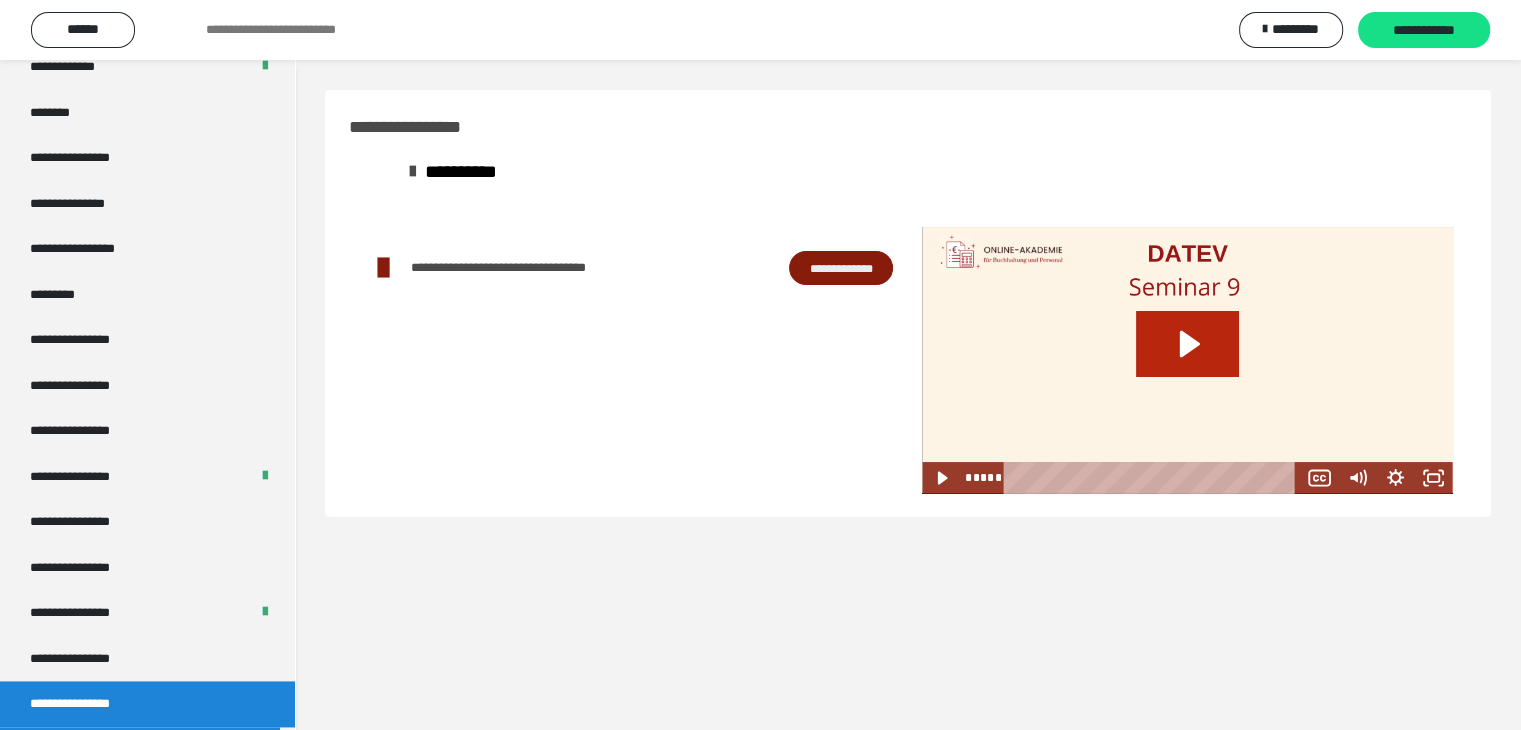 click 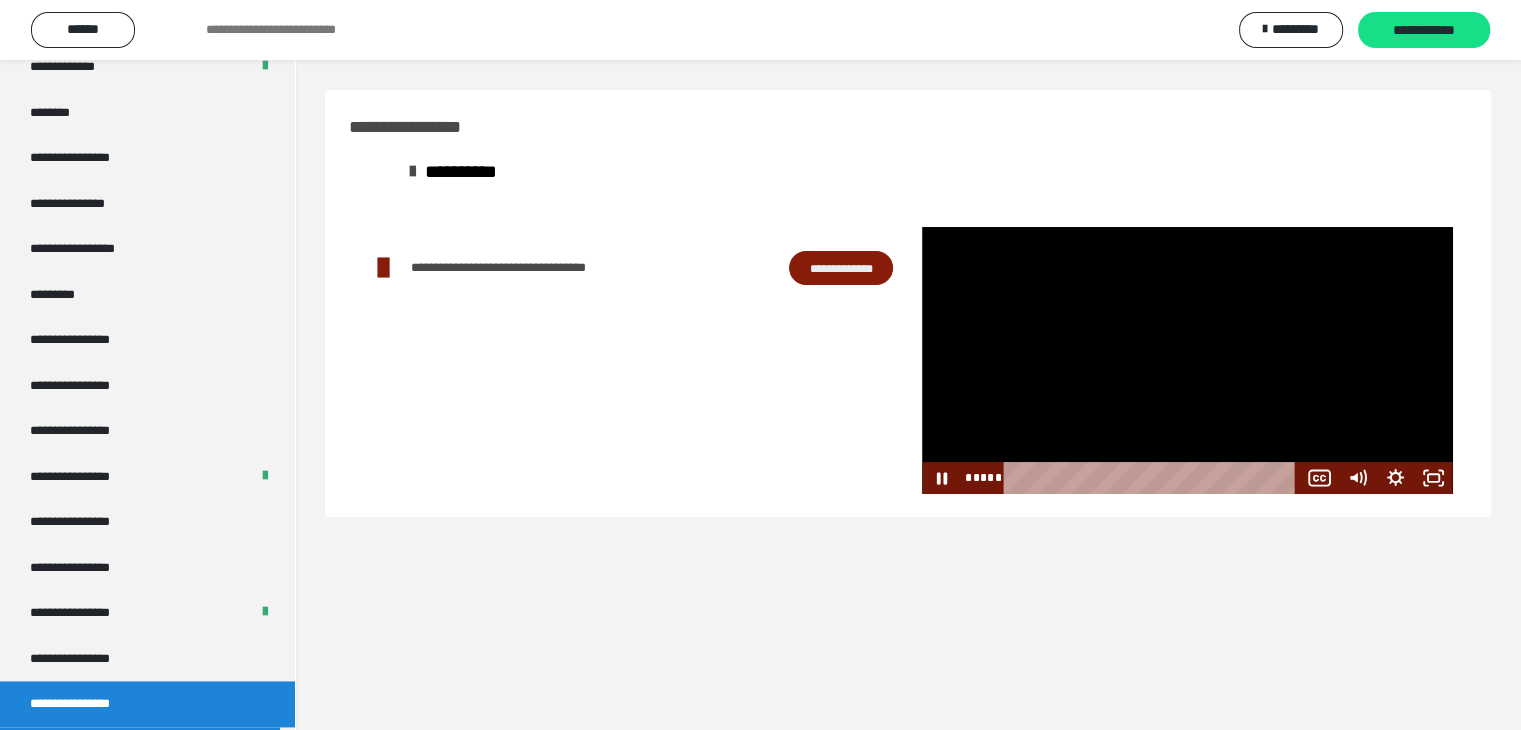 click at bounding box center (1187, 360) 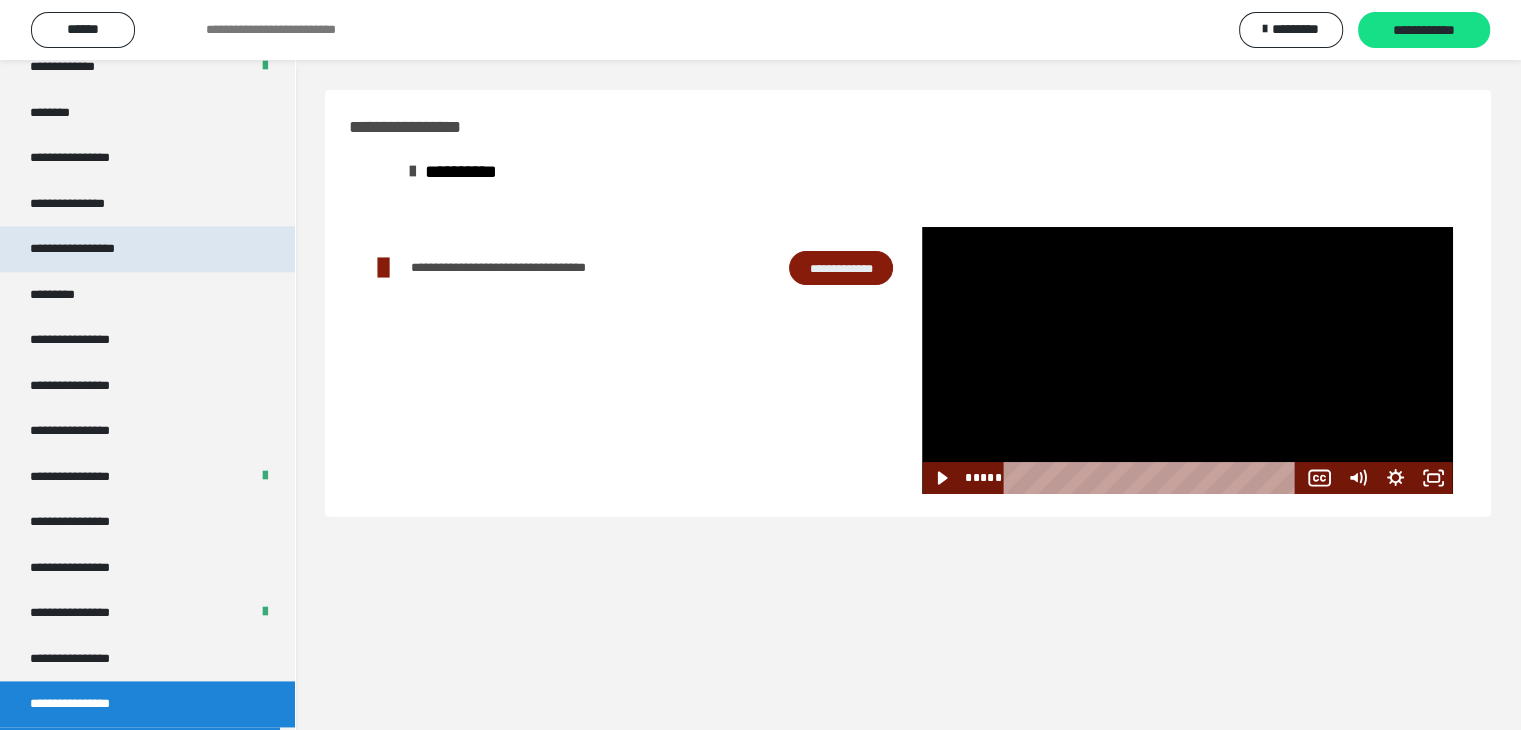 click on "**********" at bounding box center (93, 249) 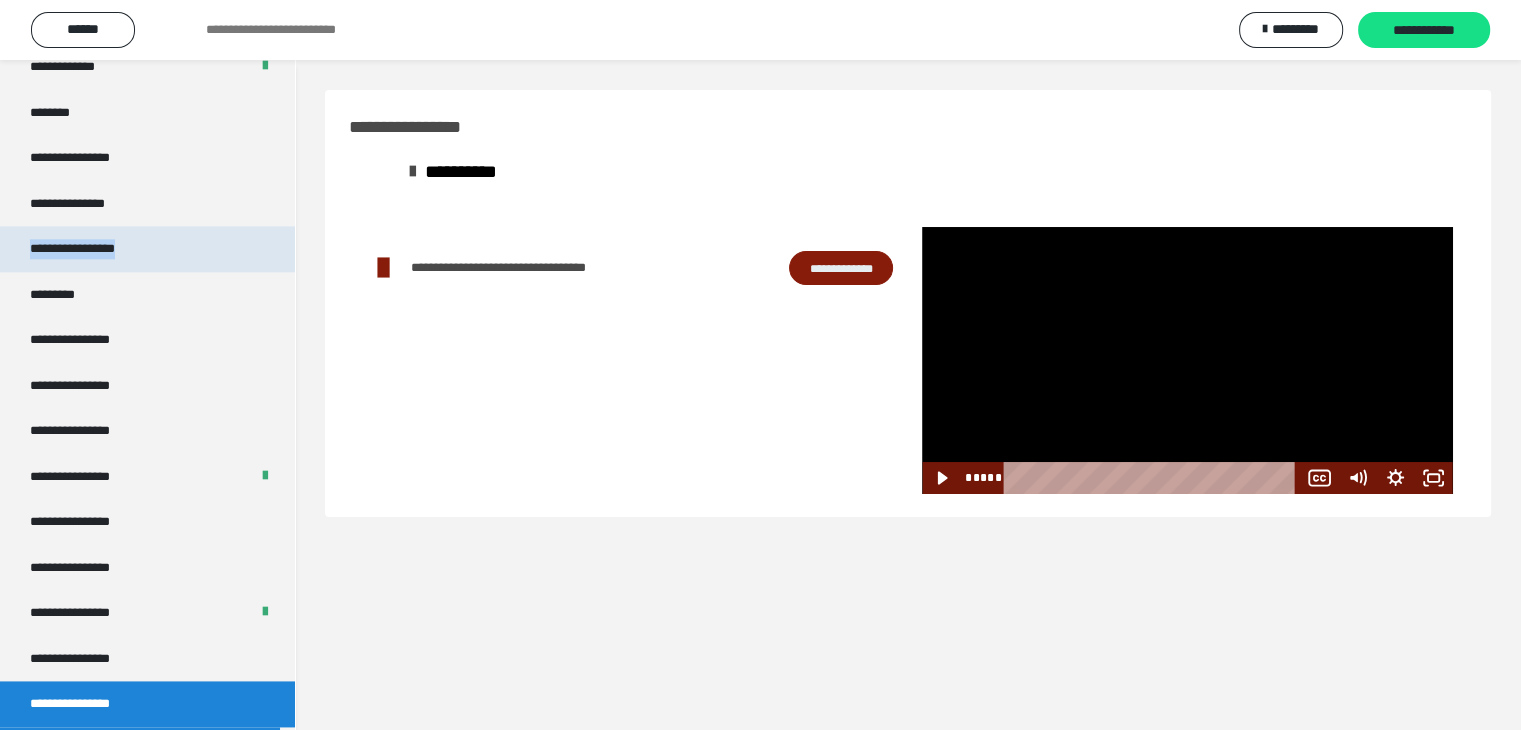 click on "**********" at bounding box center (93, 249) 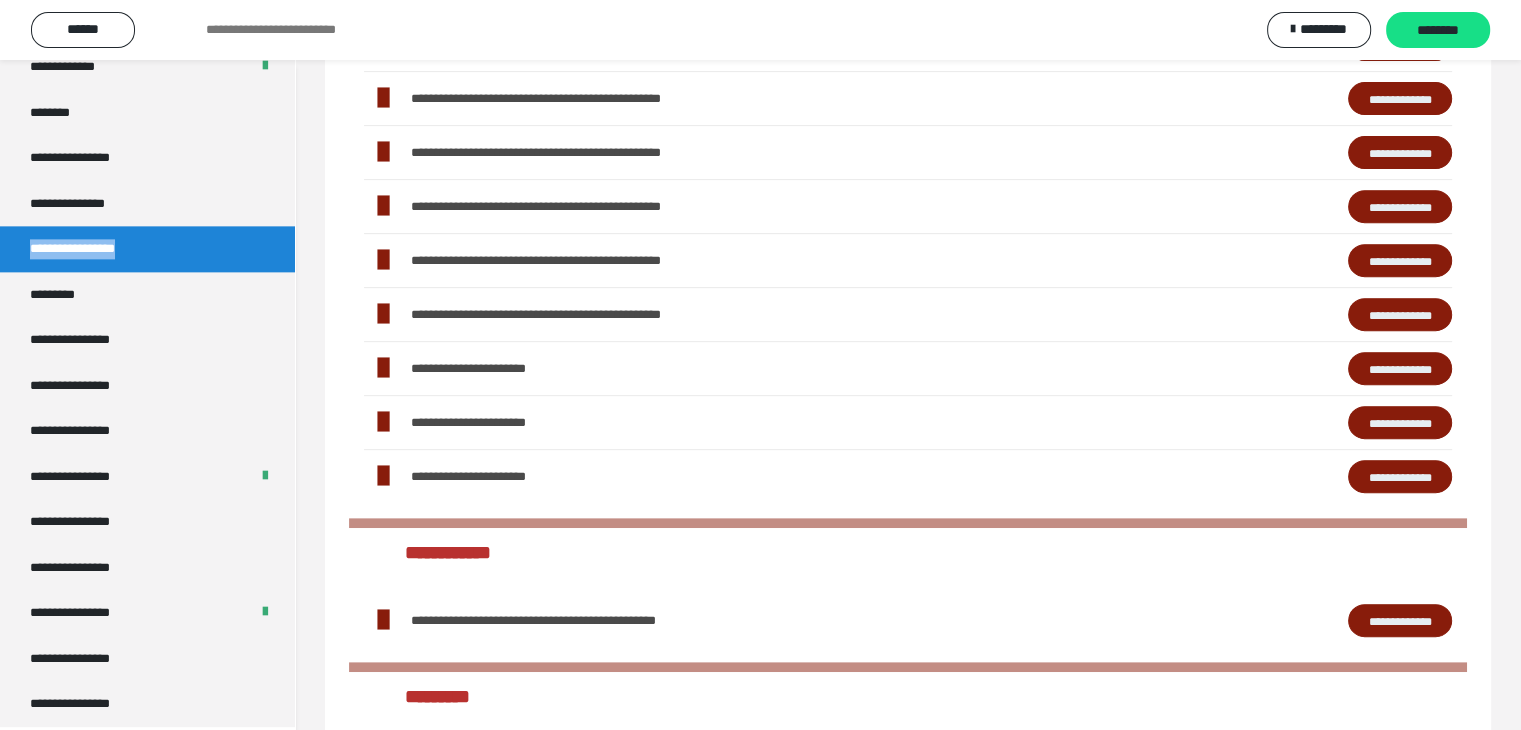 scroll, scrollTop: 1000, scrollLeft: 0, axis: vertical 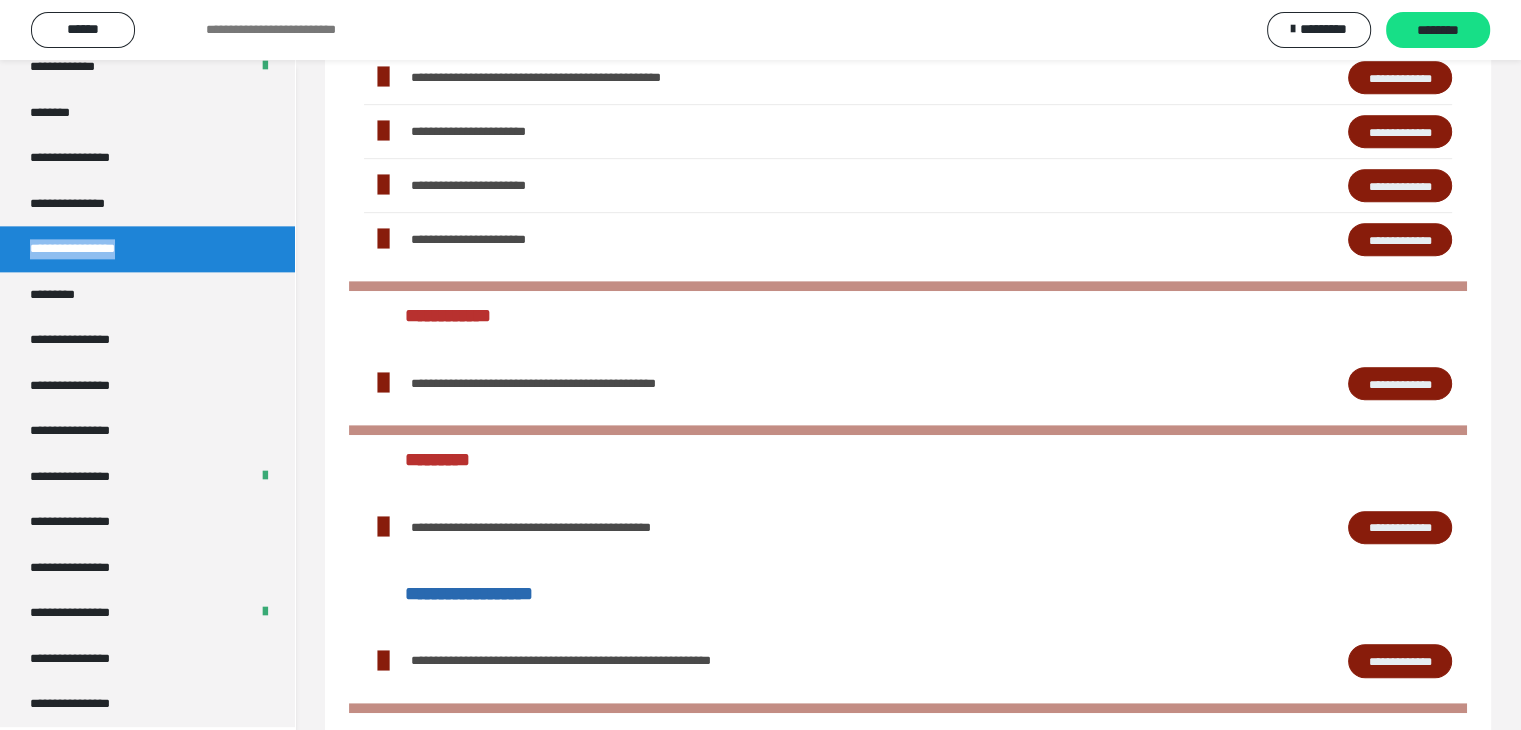 click on "**********" at bounding box center (1400, 132) 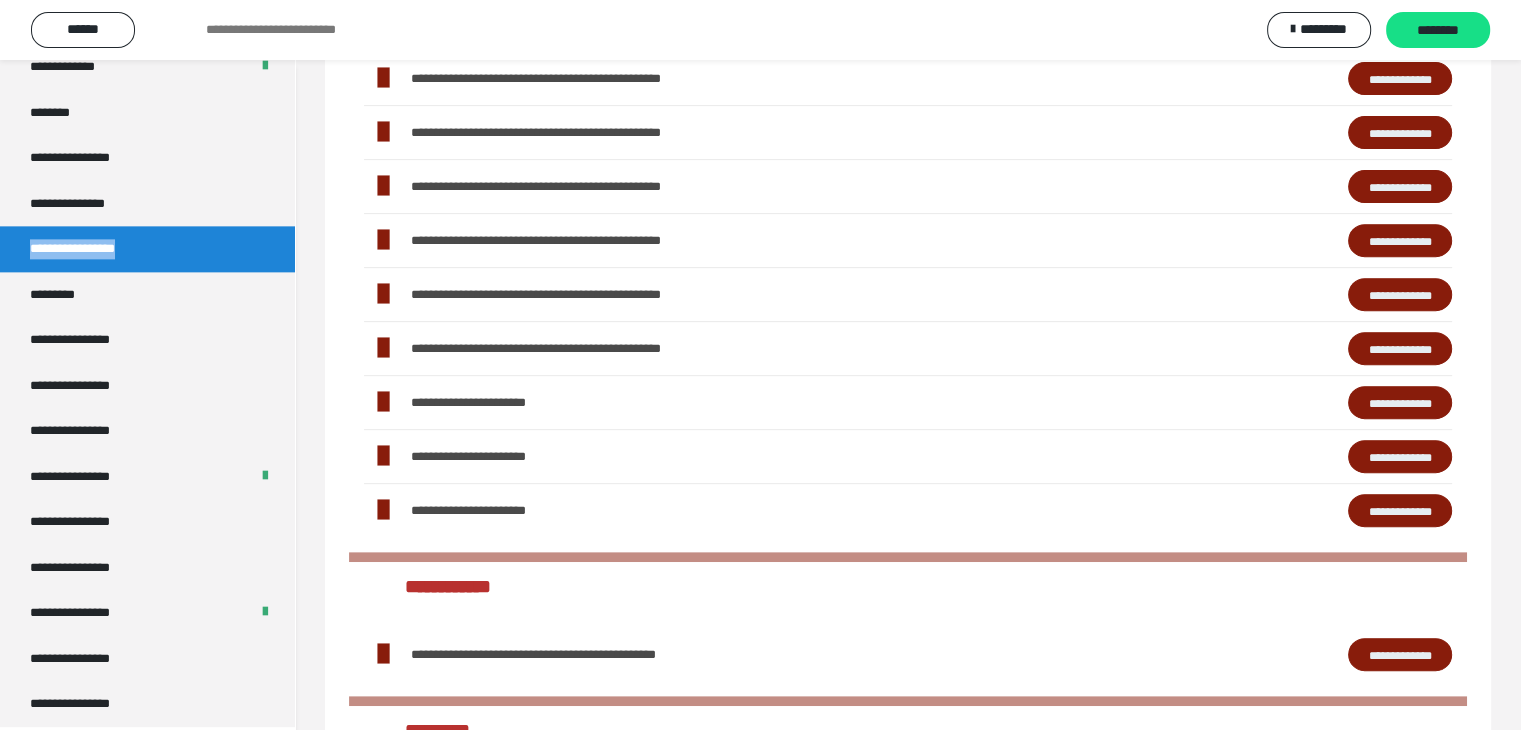 scroll, scrollTop: 600, scrollLeft: 0, axis: vertical 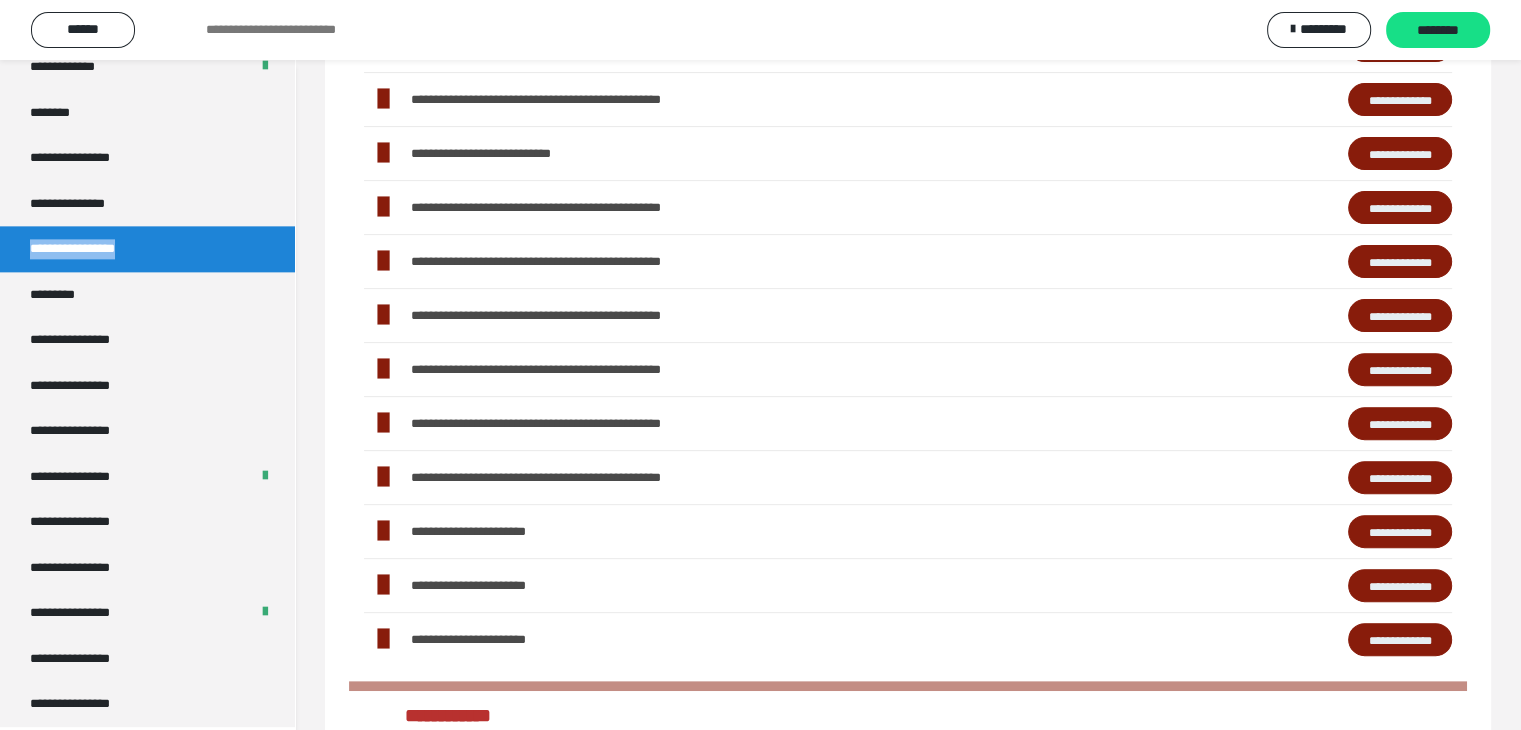 click on "**********" at bounding box center [1400, 424] 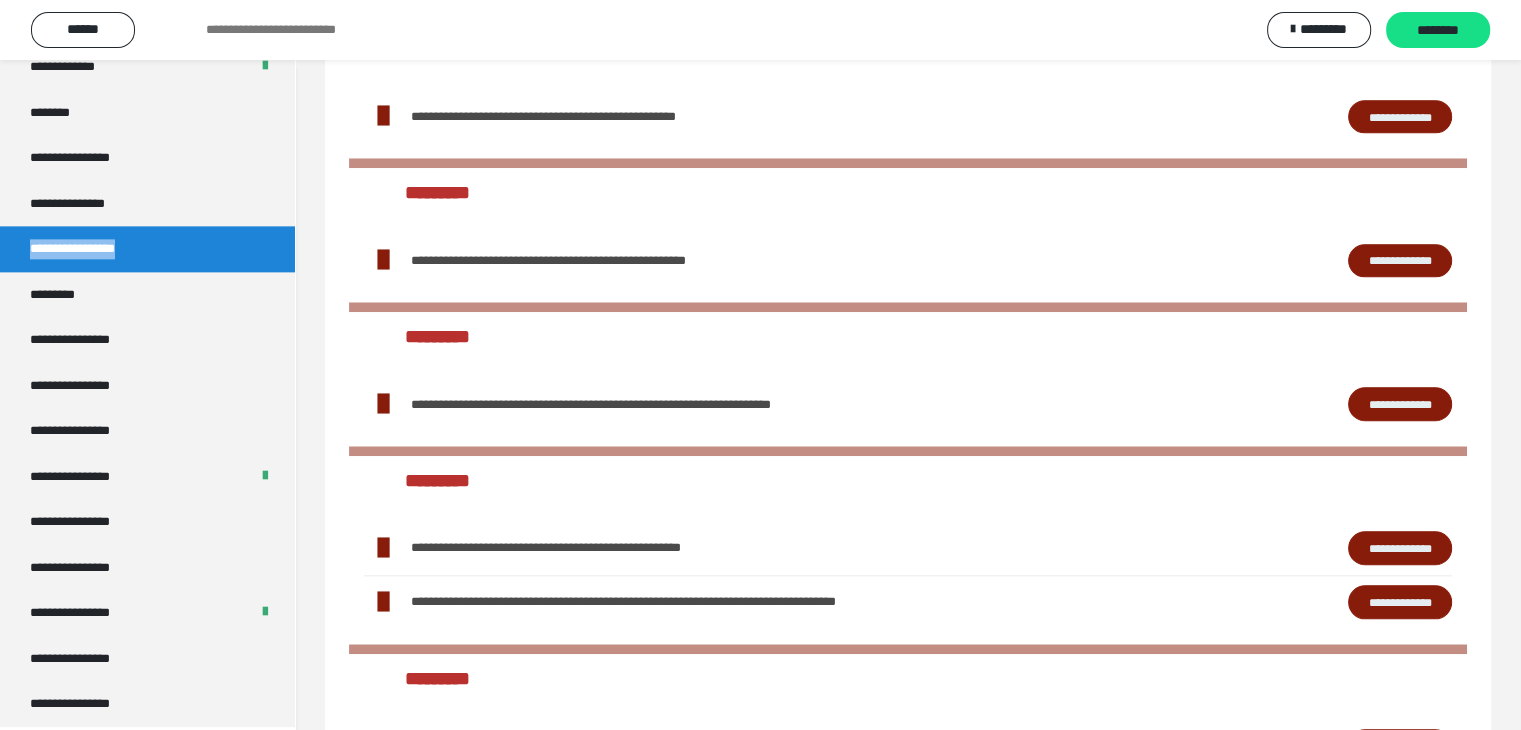 scroll, scrollTop: 2200, scrollLeft: 0, axis: vertical 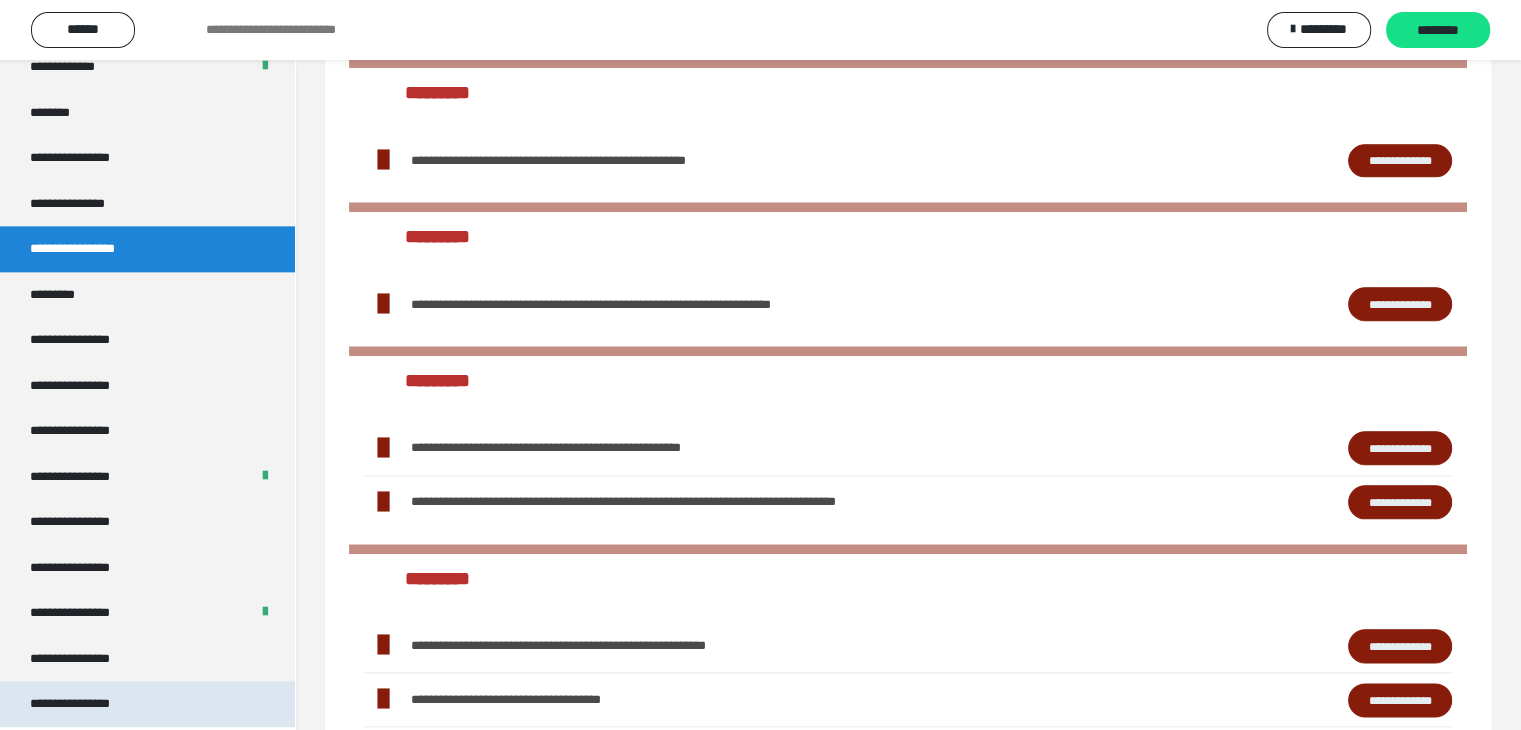 click on "**********" at bounding box center [87, 704] 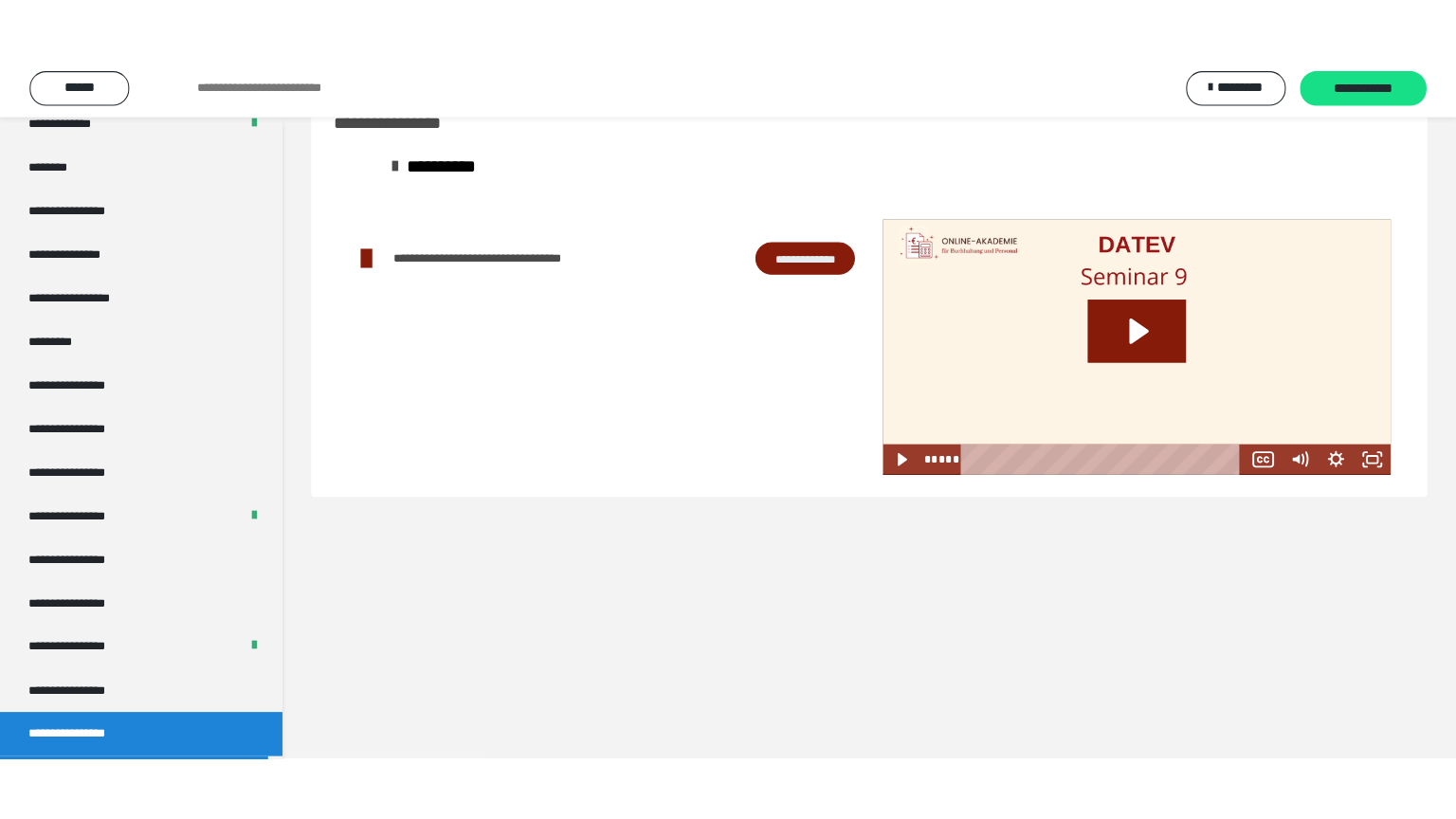 scroll, scrollTop: 57, scrollLeft: 0, axis: vertical 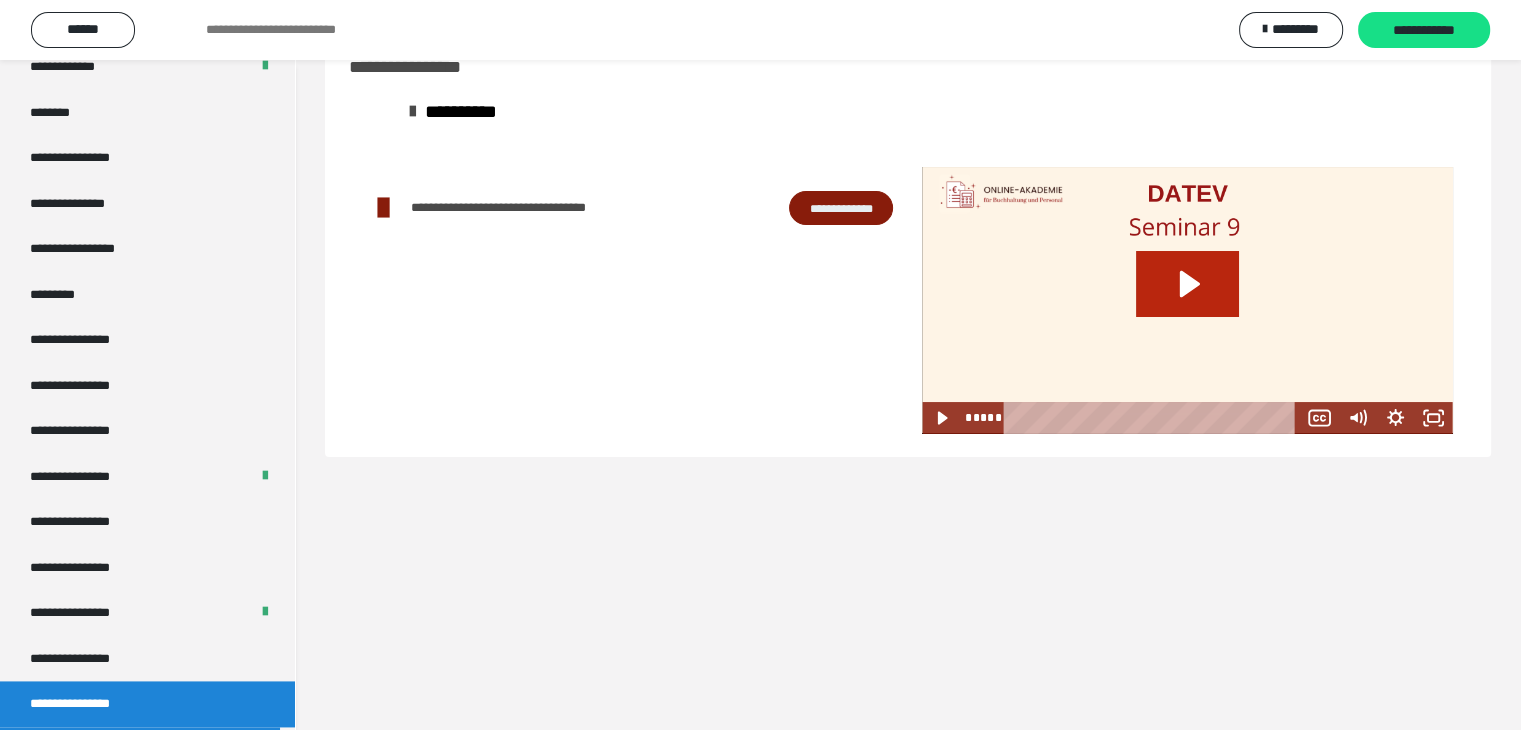 click 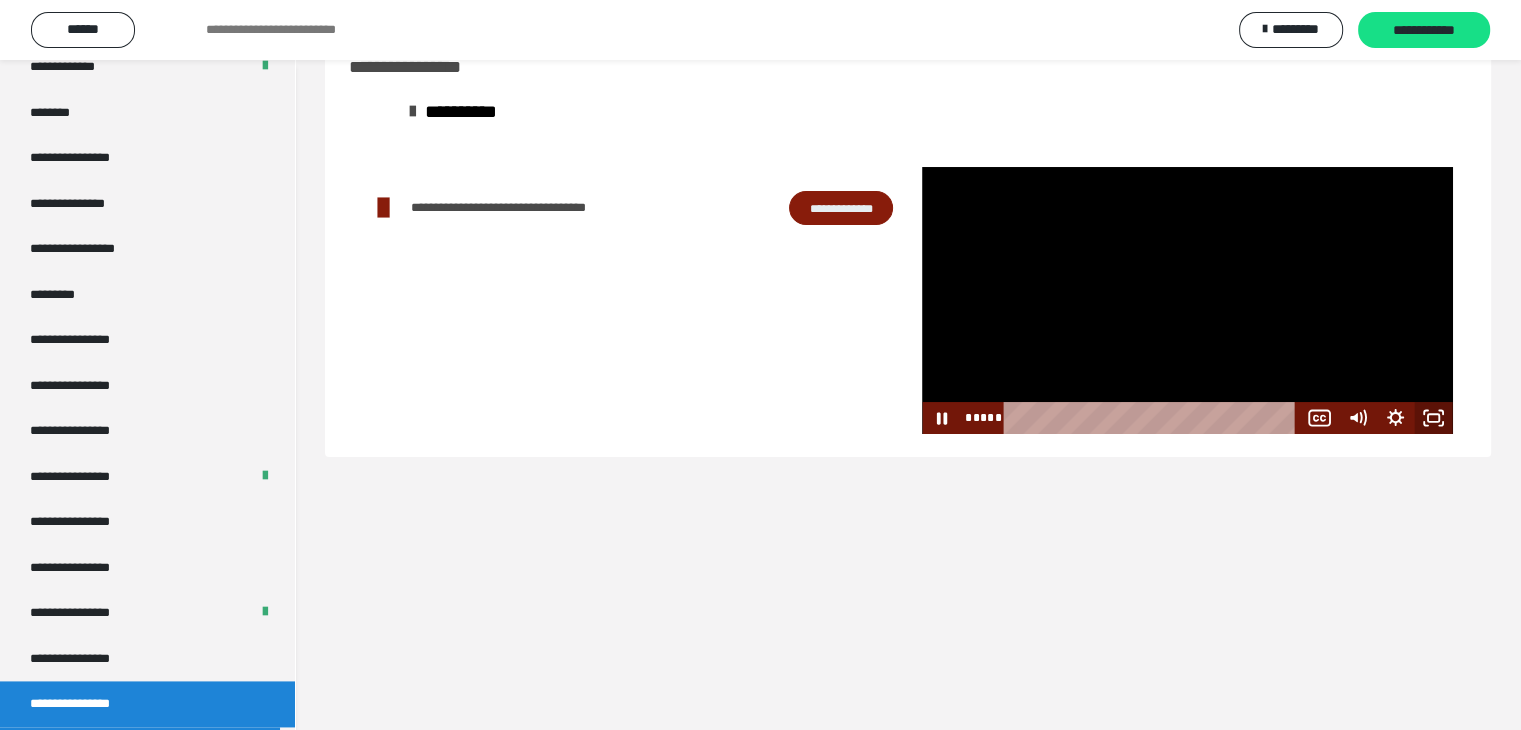 click 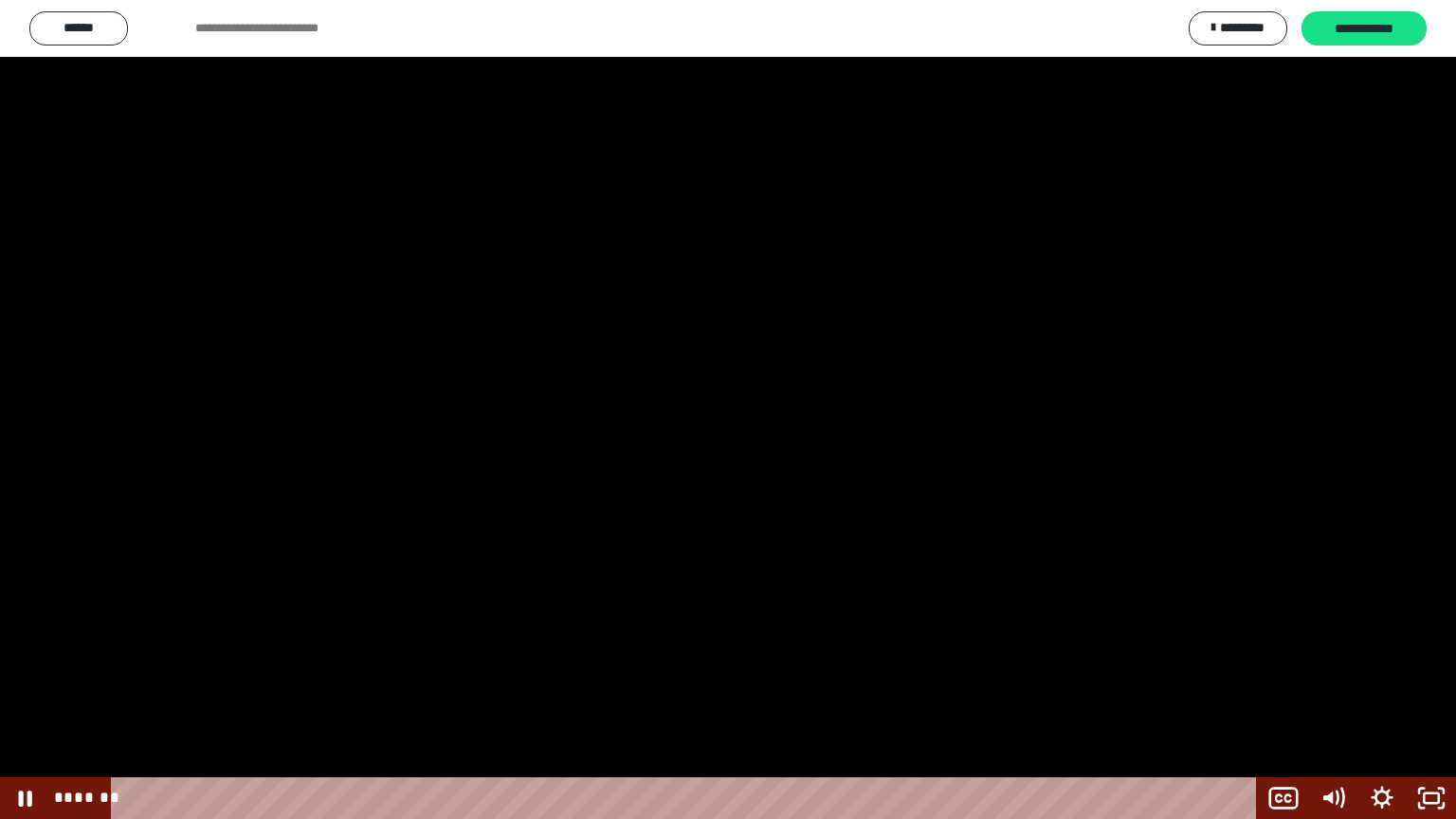 click at bounding box center (728, 410) 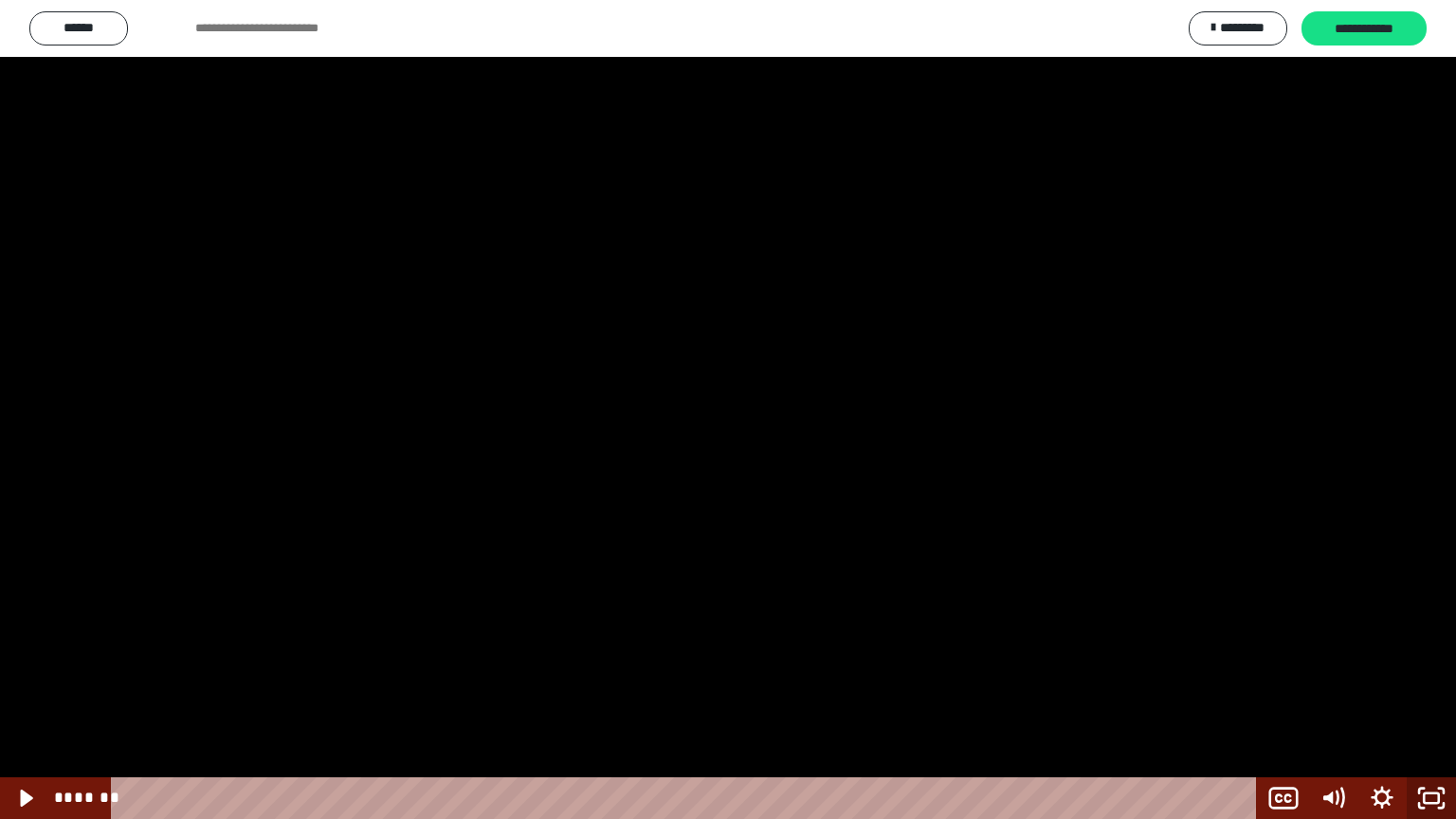 click 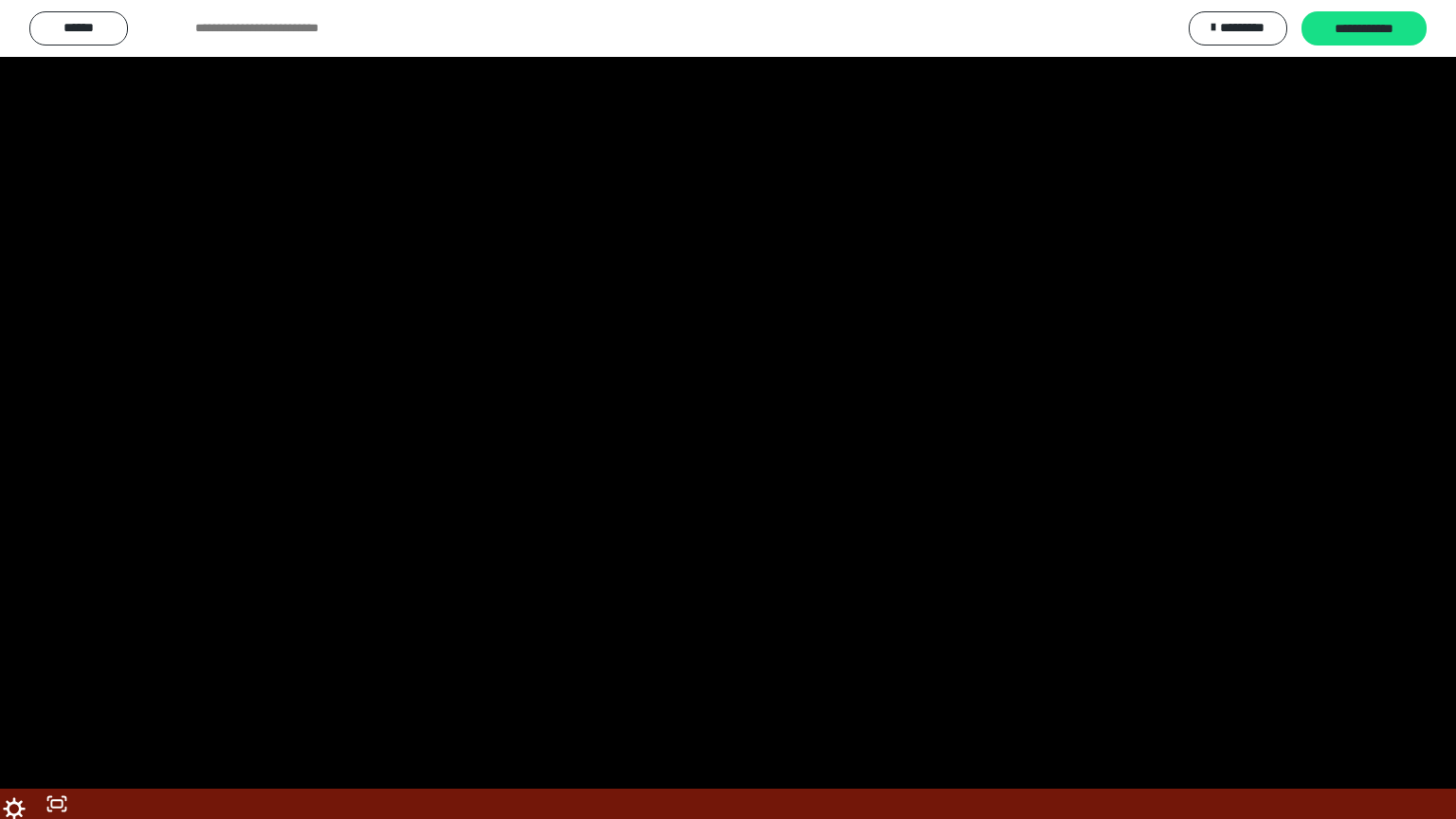 scroll, scrollTop: 2459, scrollLeft: 0, axis: vertical 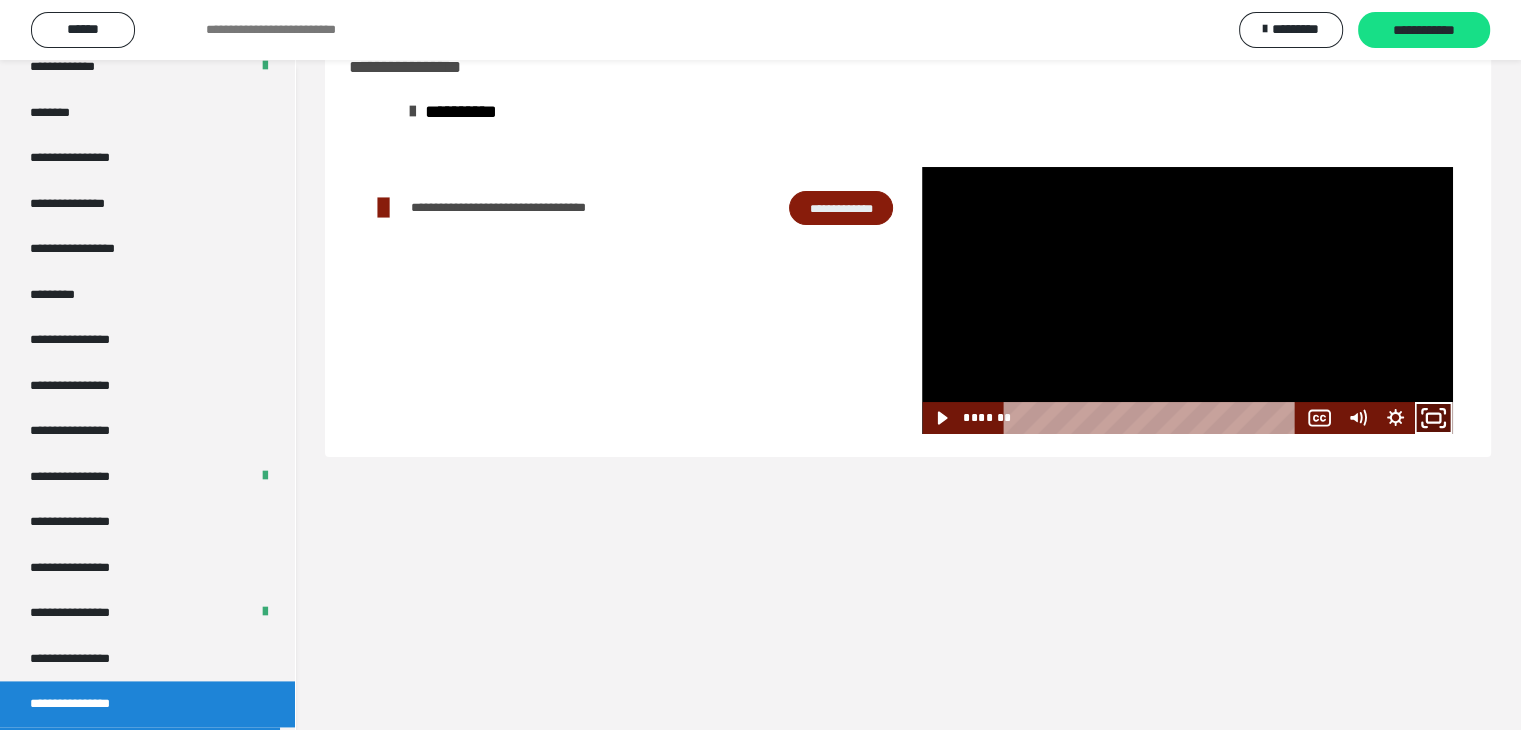 click 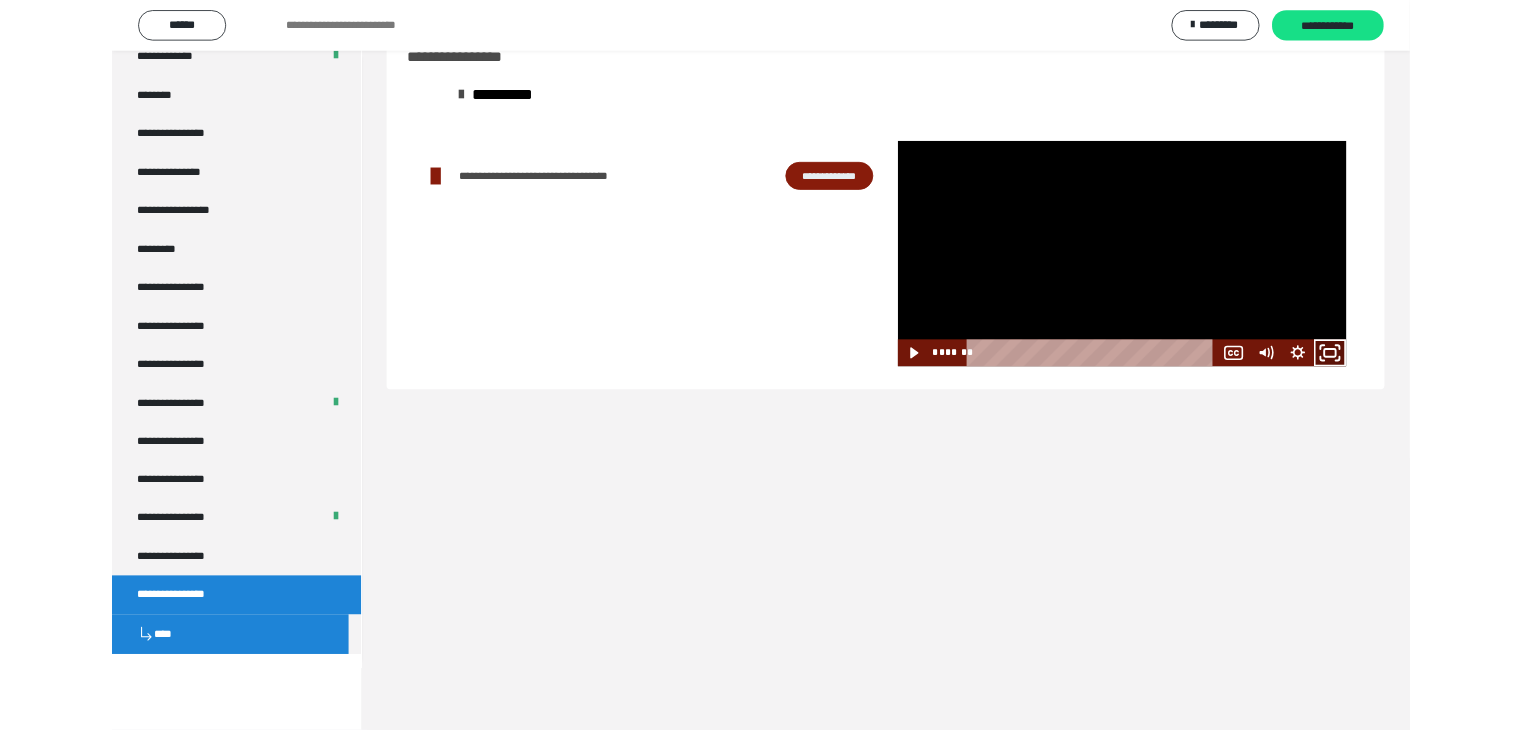 scroll, scrollTop: 2506, scrollLeft: 0, axis: vertical 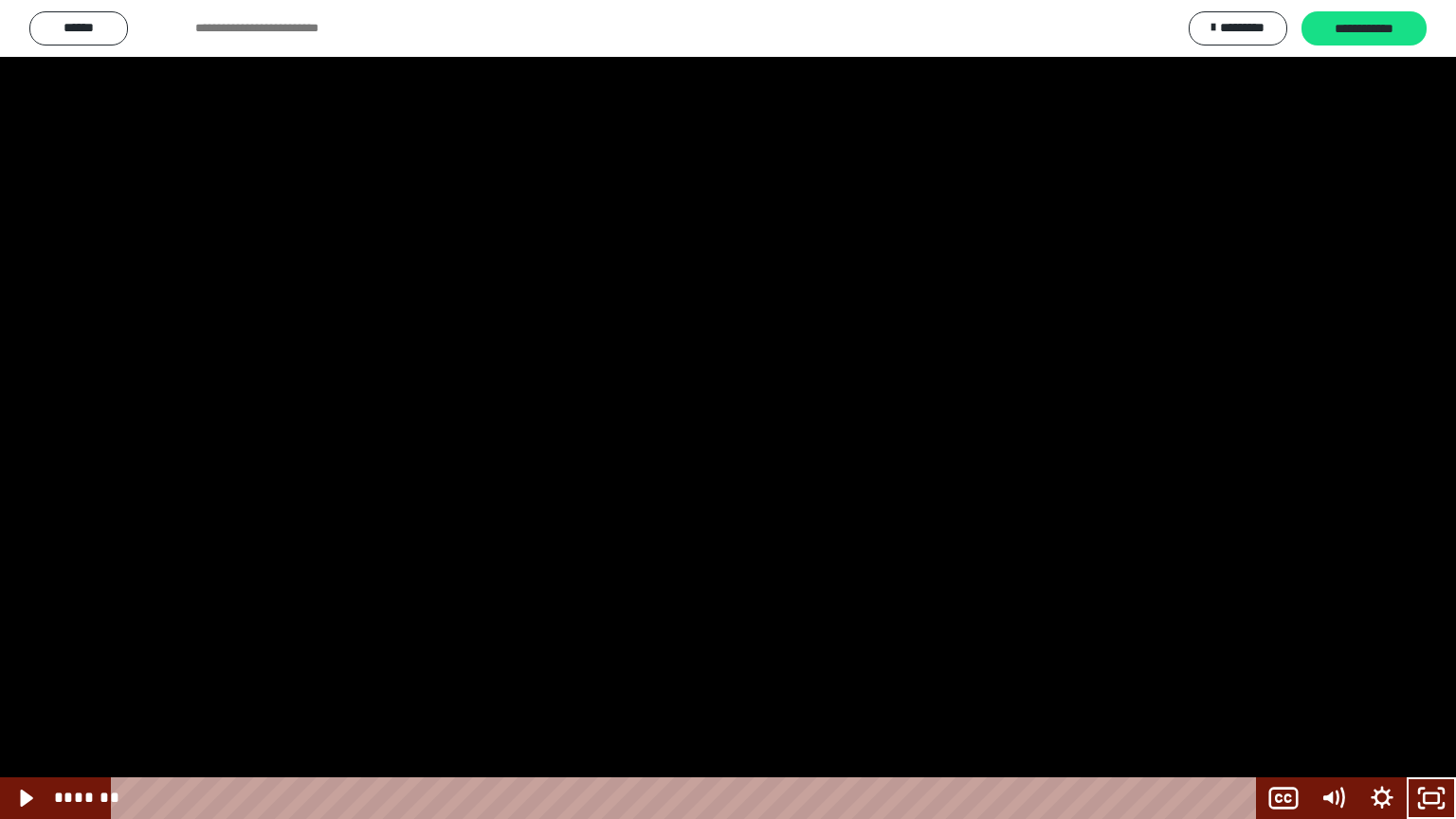 click at bounding box center [728, 410] 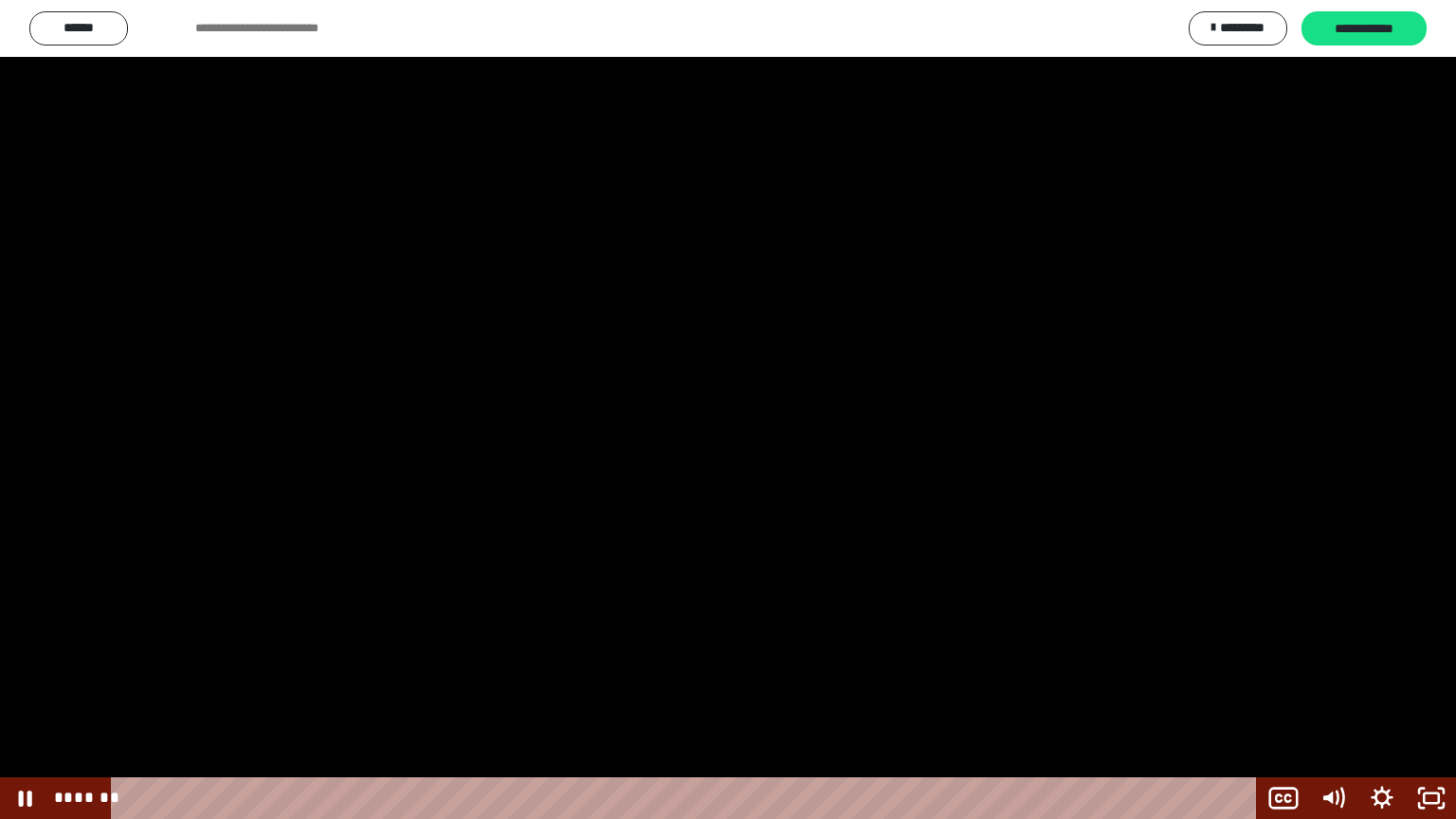 click at bounding box center (728, 410) 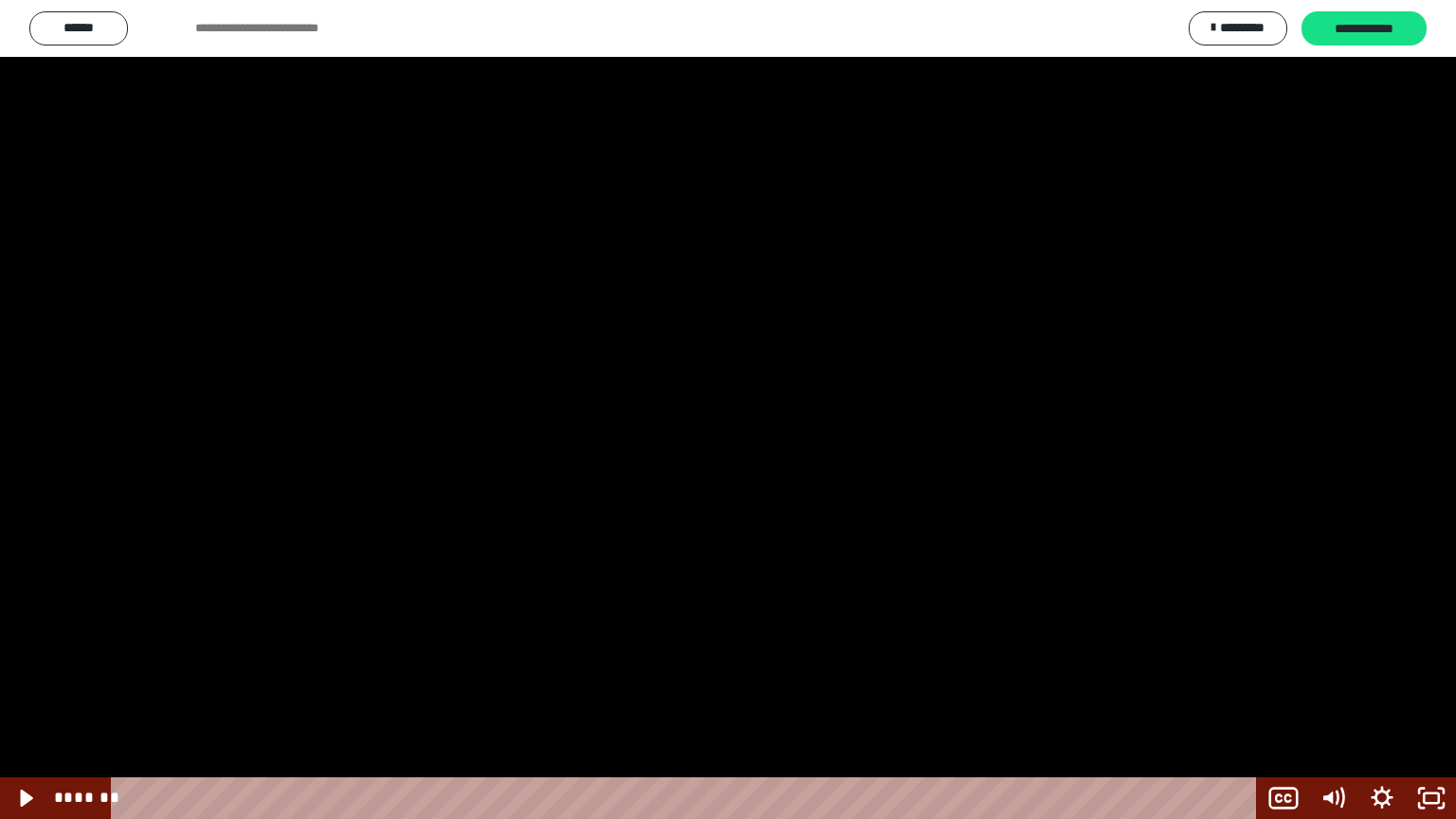 click at bounding box center (728, 410) 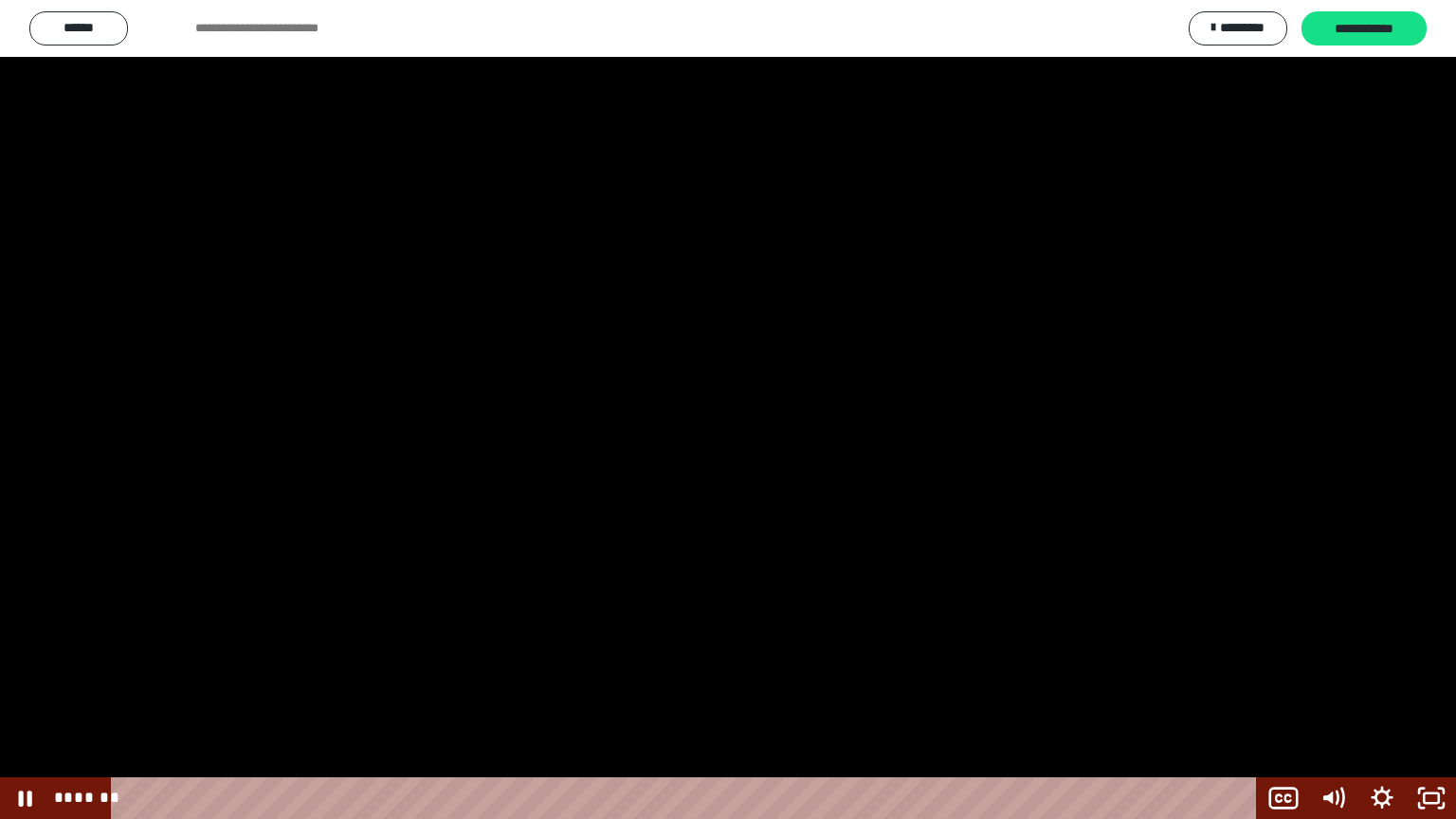 click at bounding box center [728, 410] 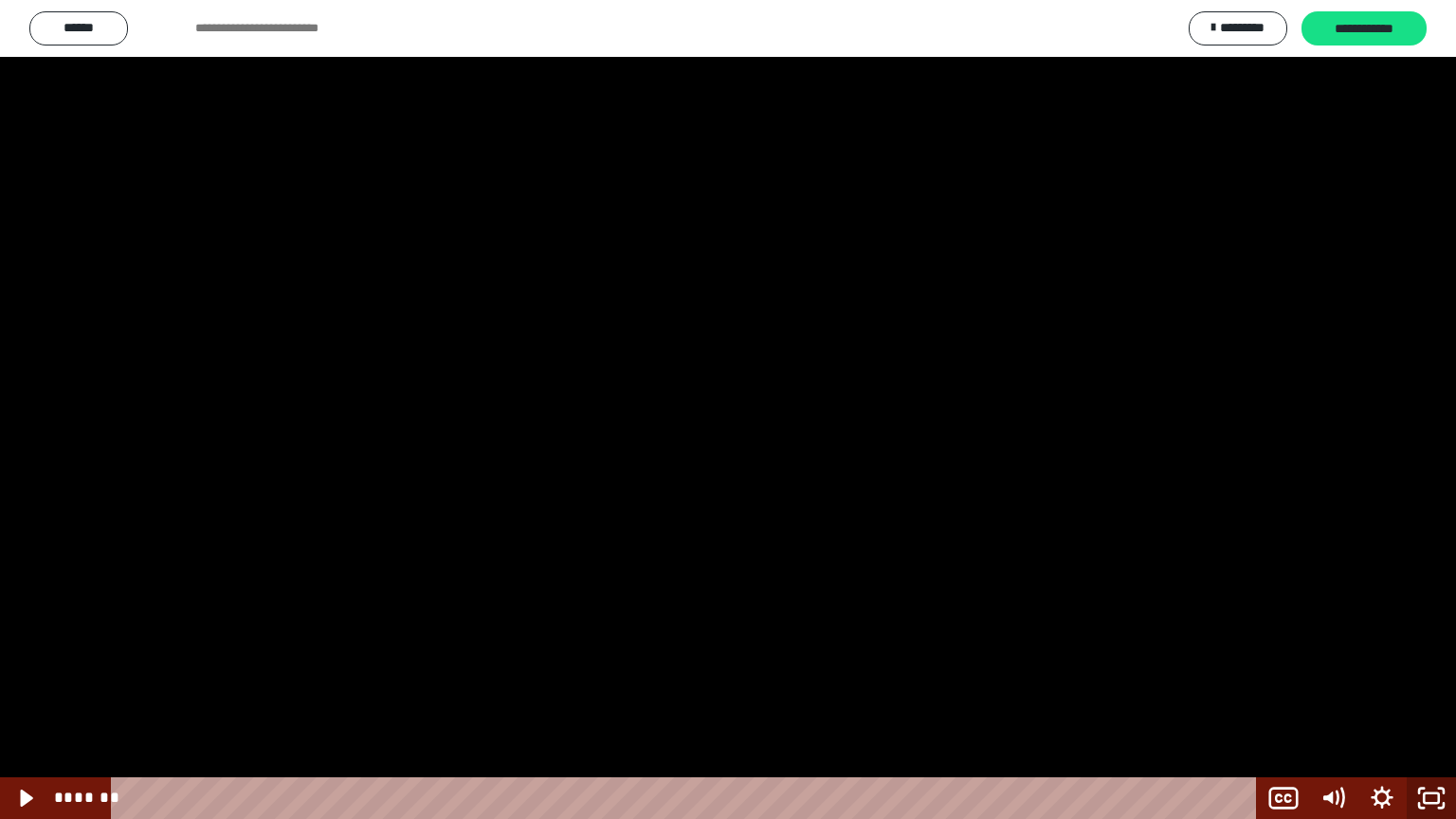 click 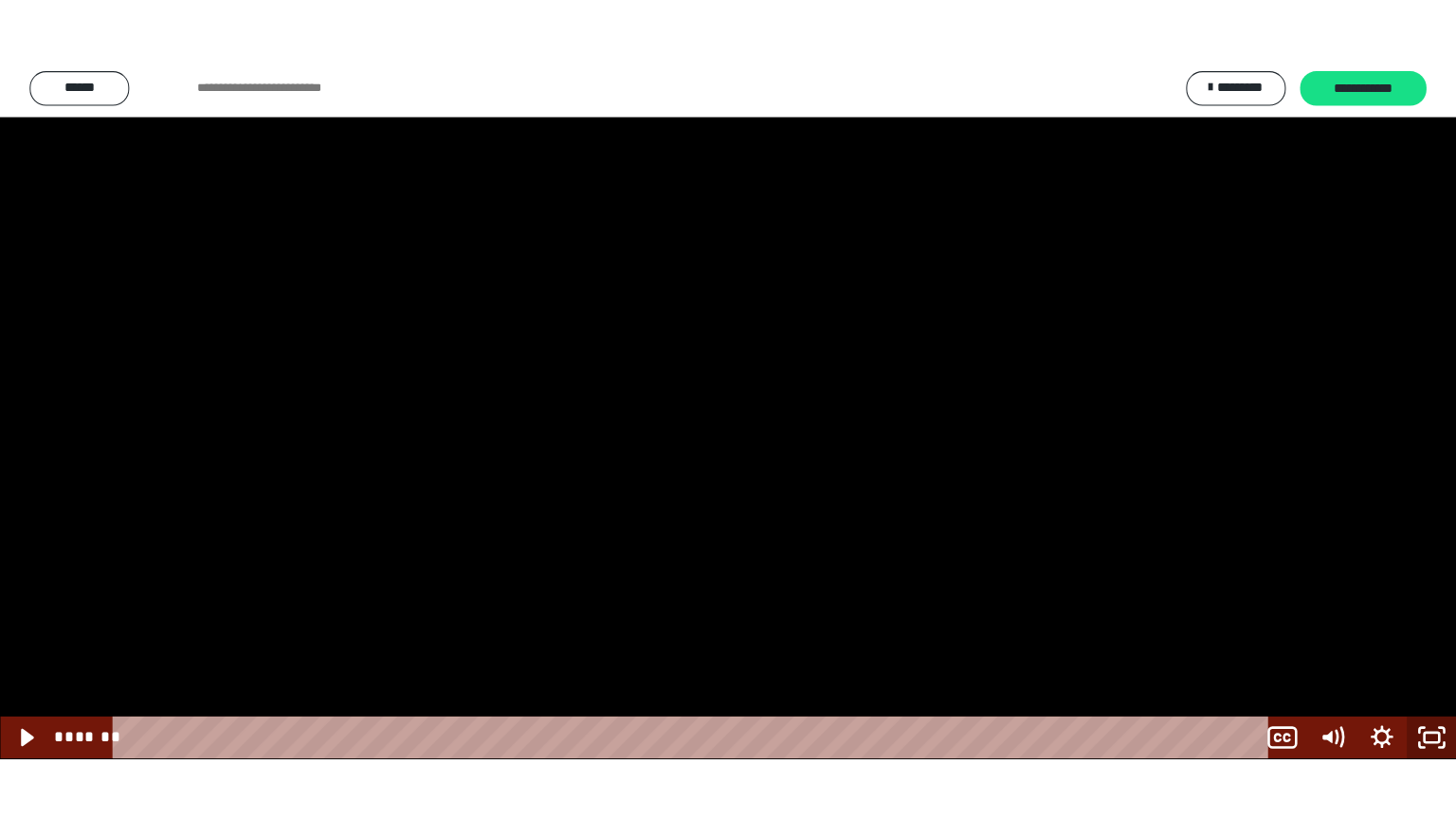 scroll, scrollTop: 2459, scrollLeft: 0, axis: vertical 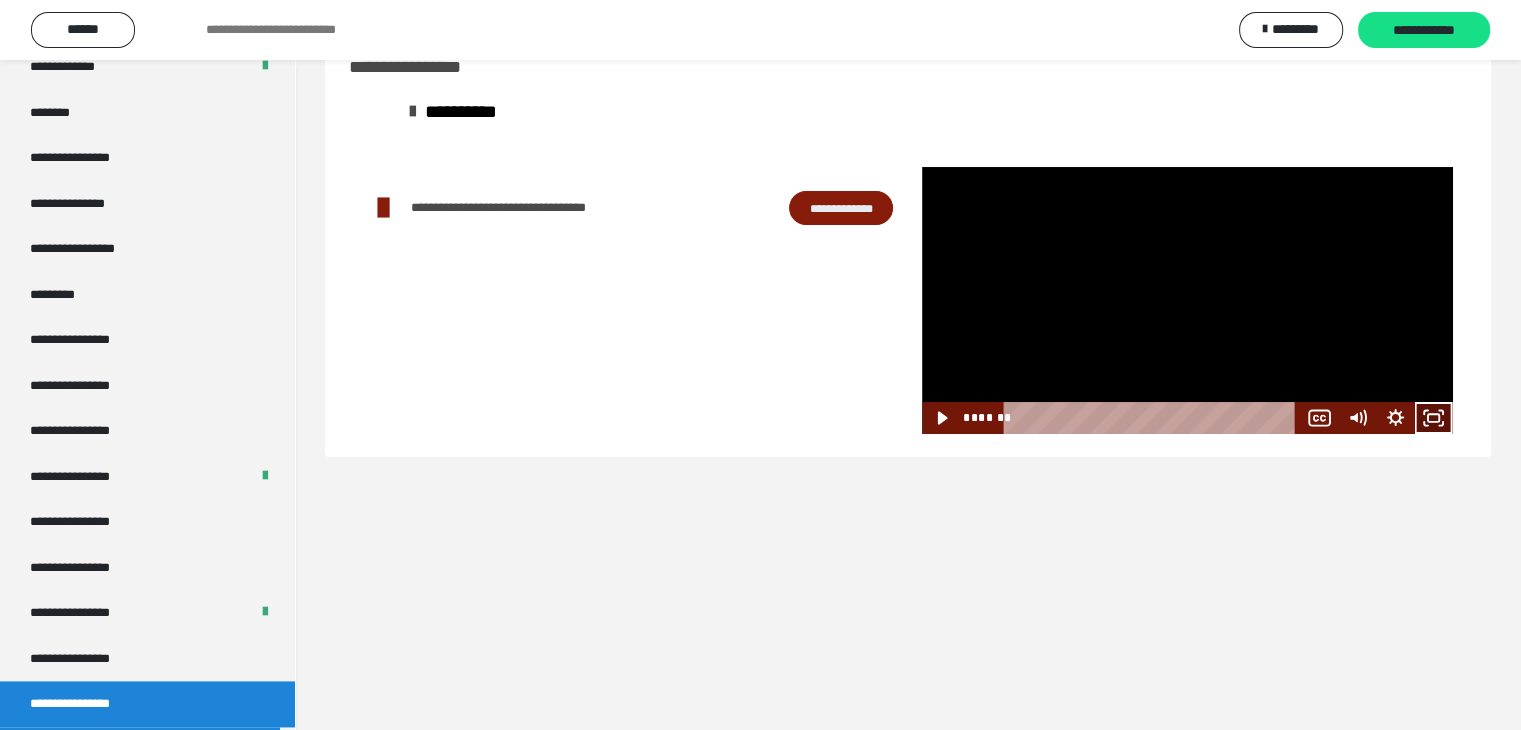click 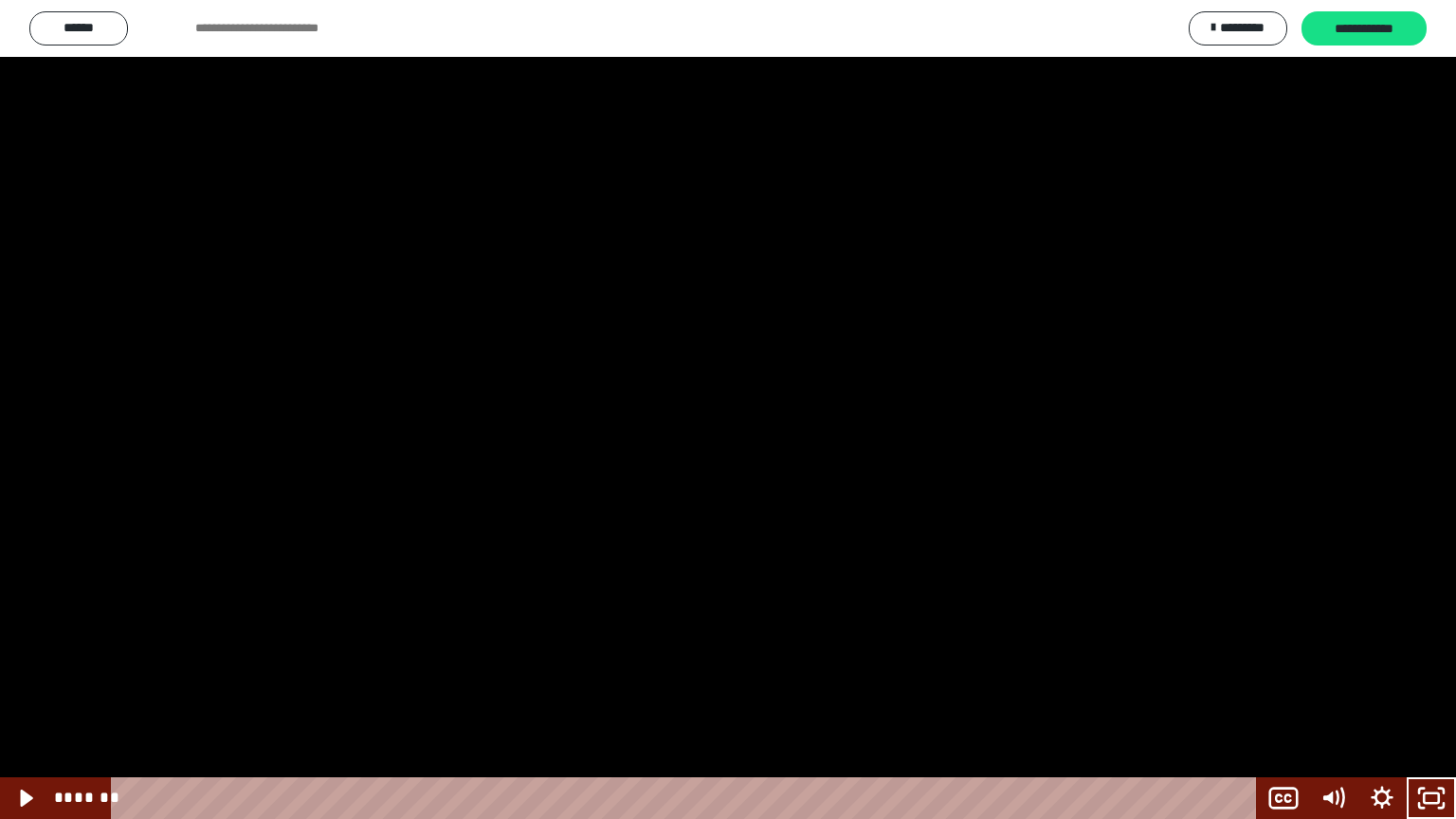 click at bounding box center (728, 410) 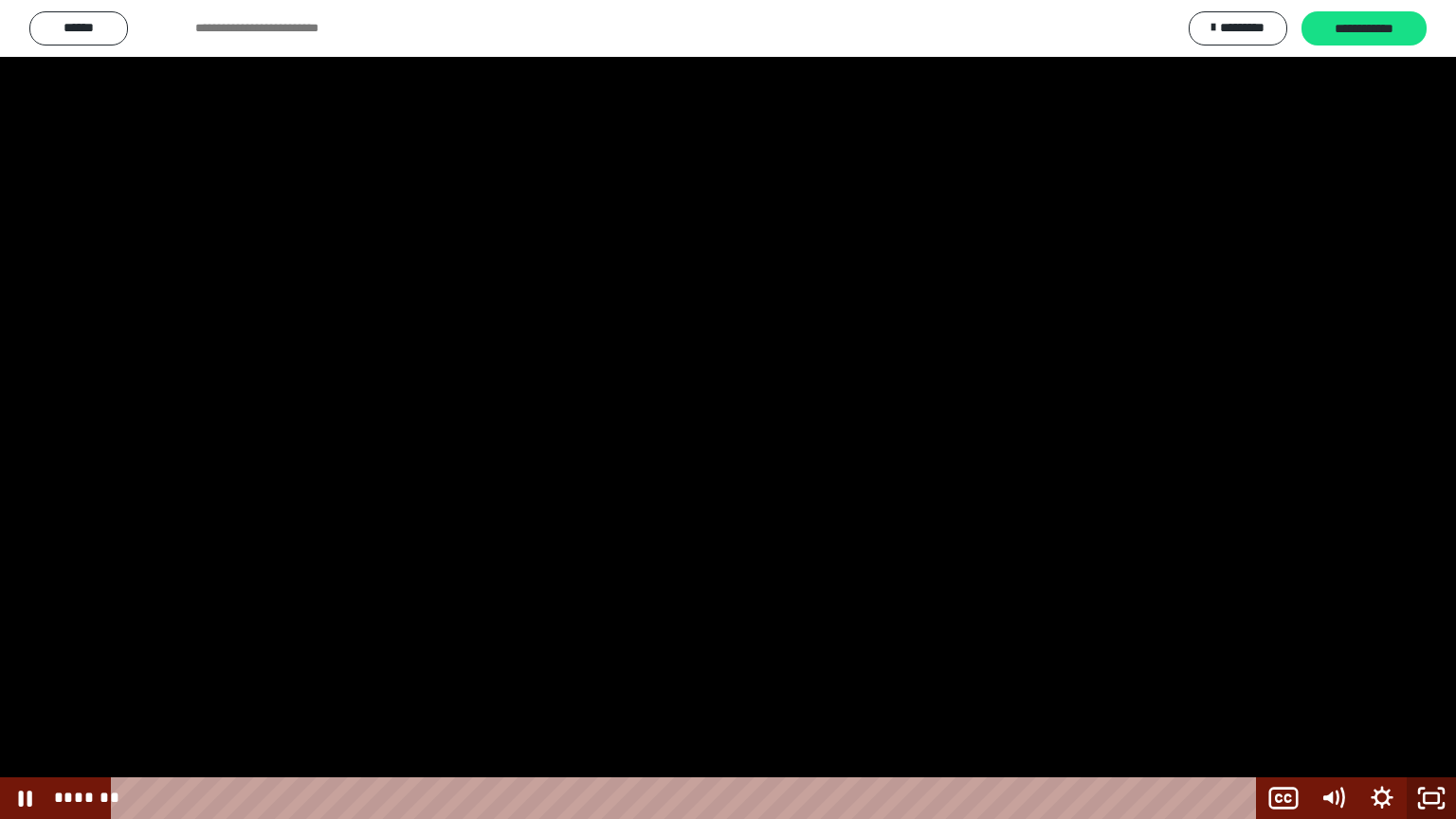 click 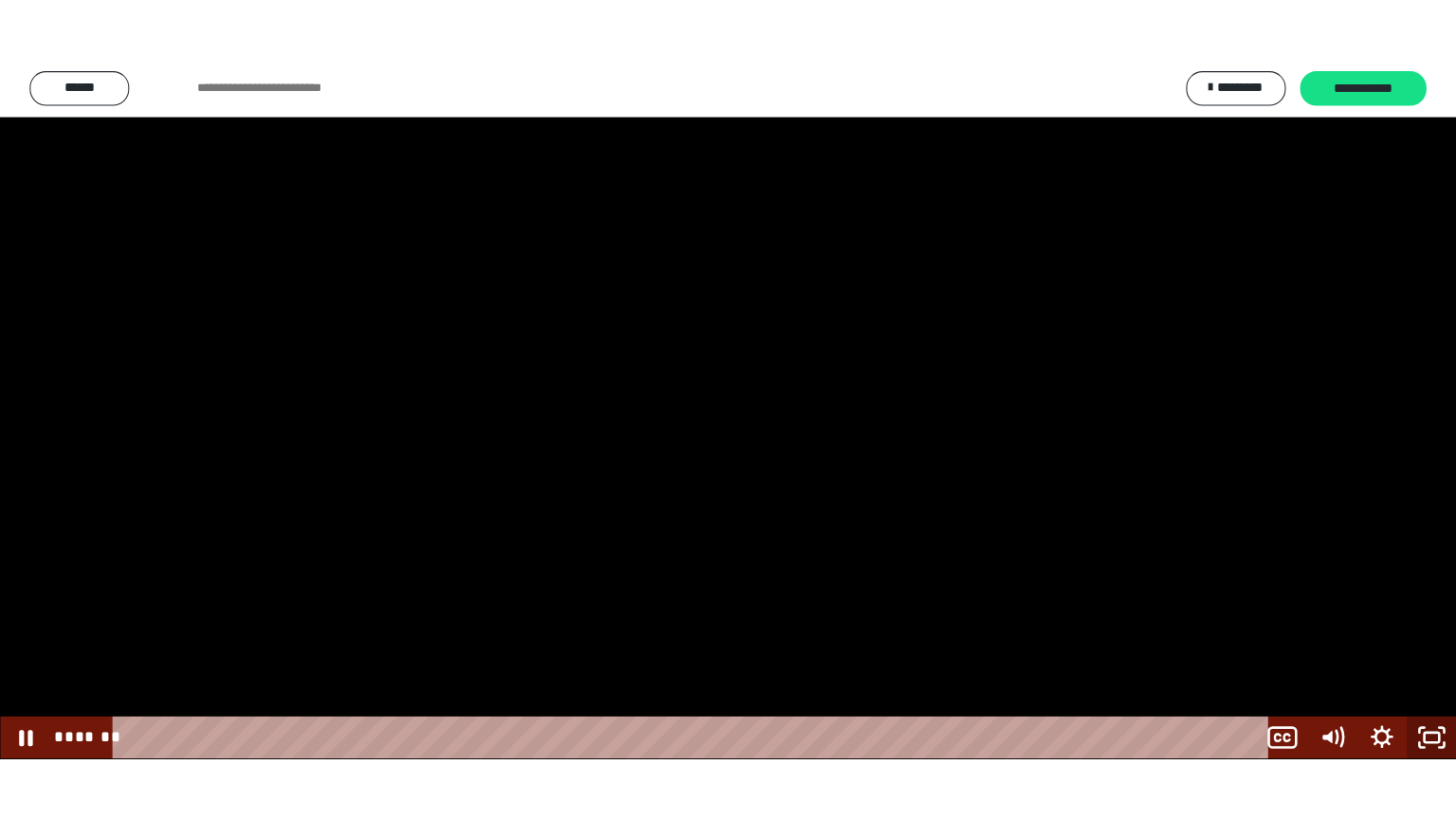 scroll, scrollTop: 2459, scrollLeft: 0, axis: vertical 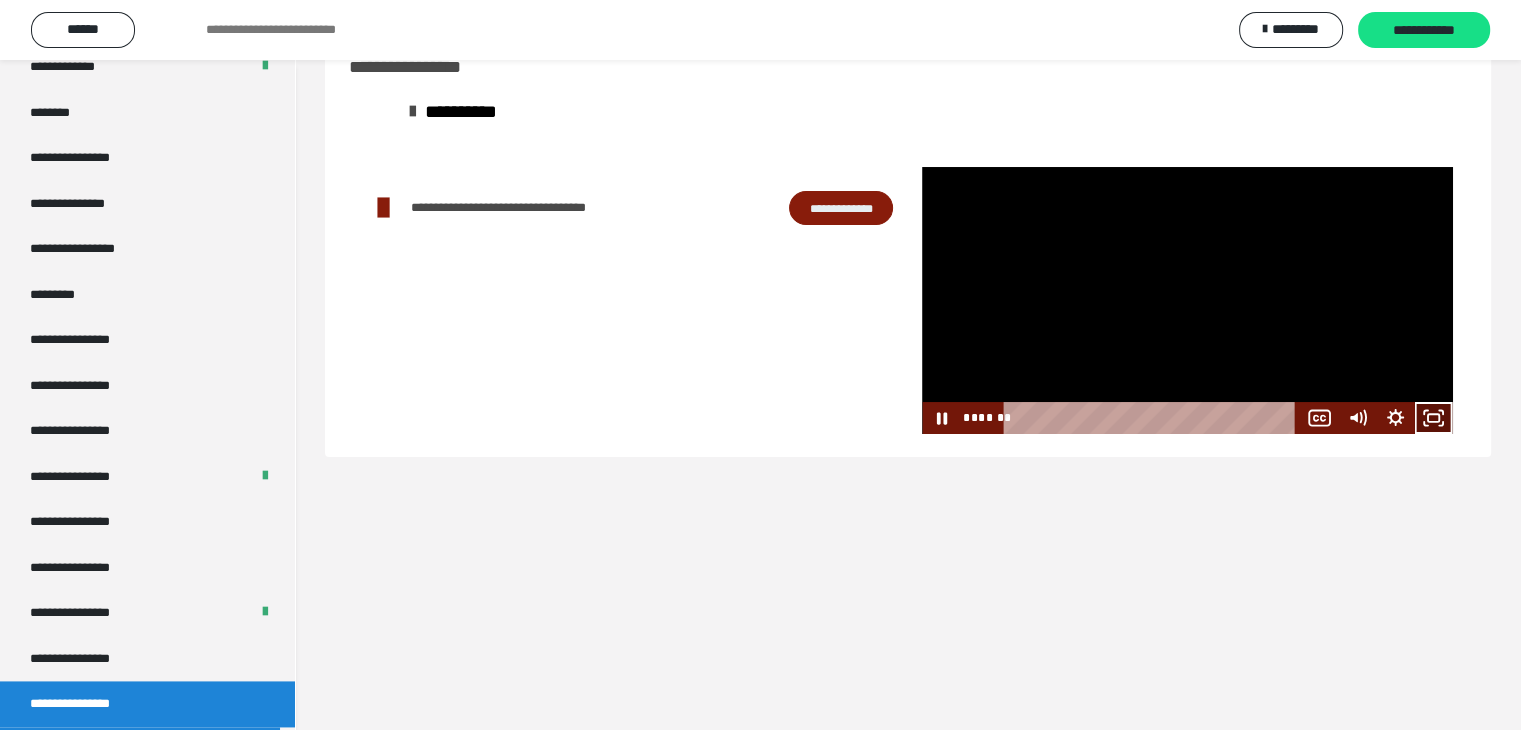 click 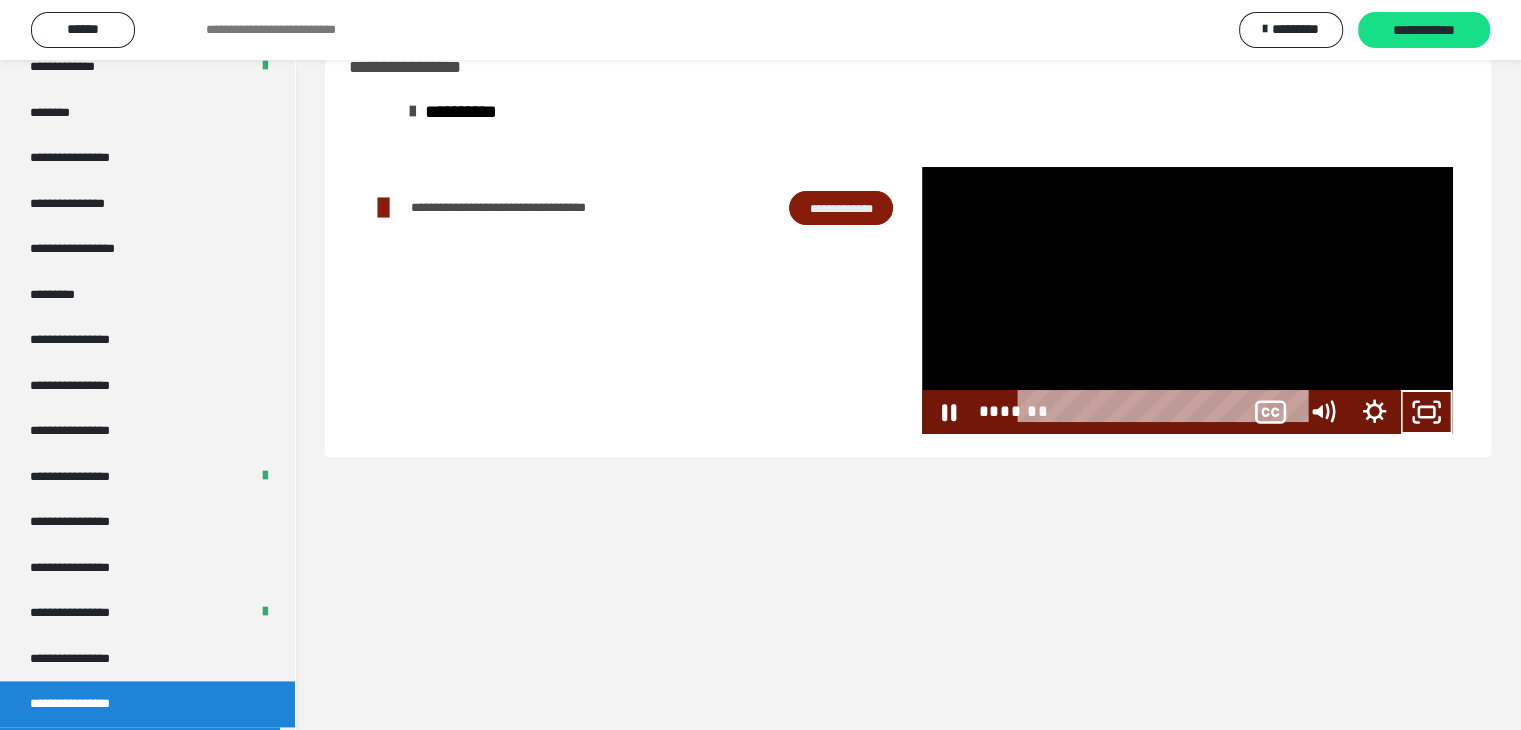 scroll, scrollTop: 2506, scrollLeft: 0, axis: vertical 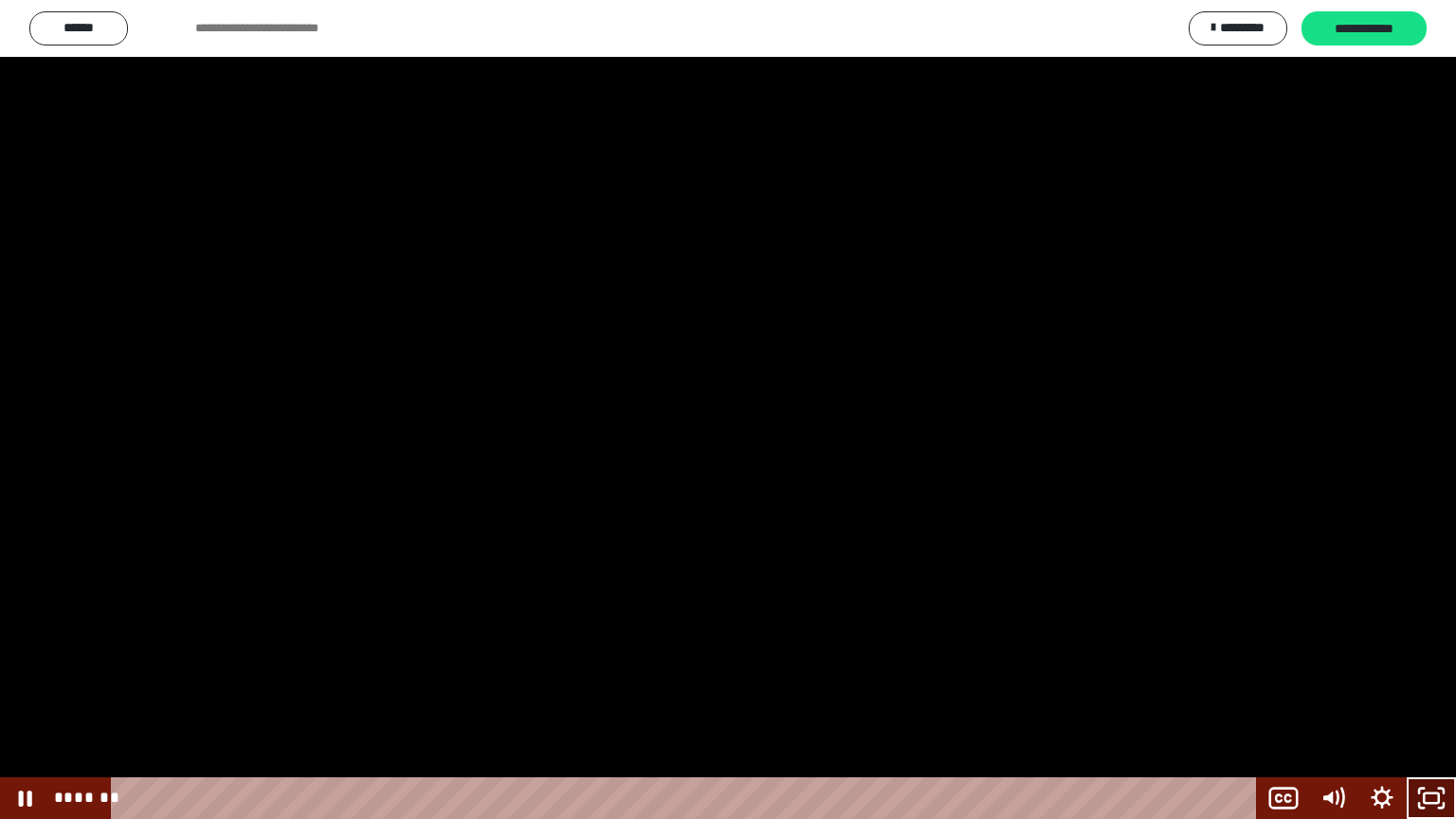 click 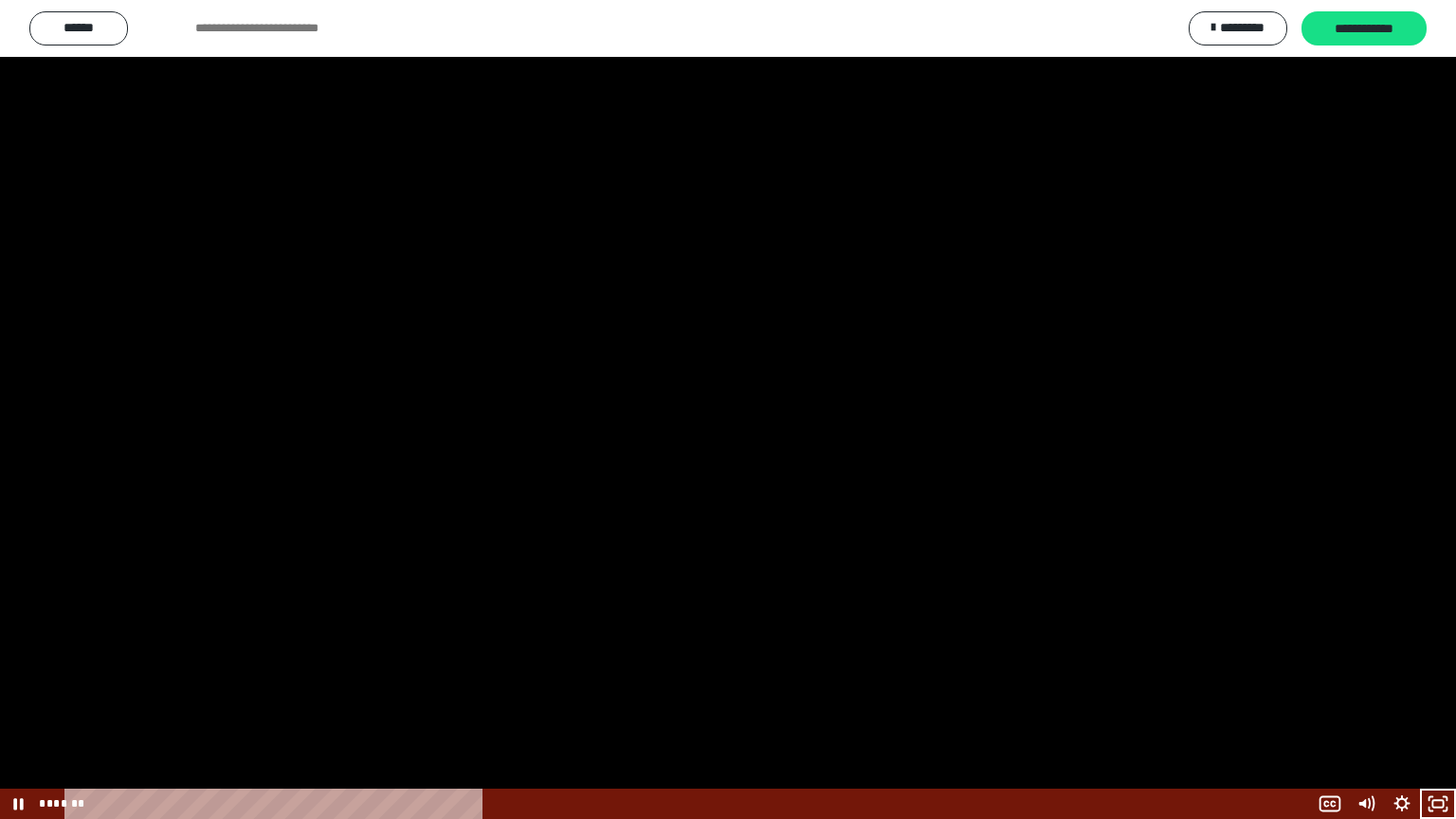 scroll, scrollTop: 2459, scrollLeft: 0, axis: vertical 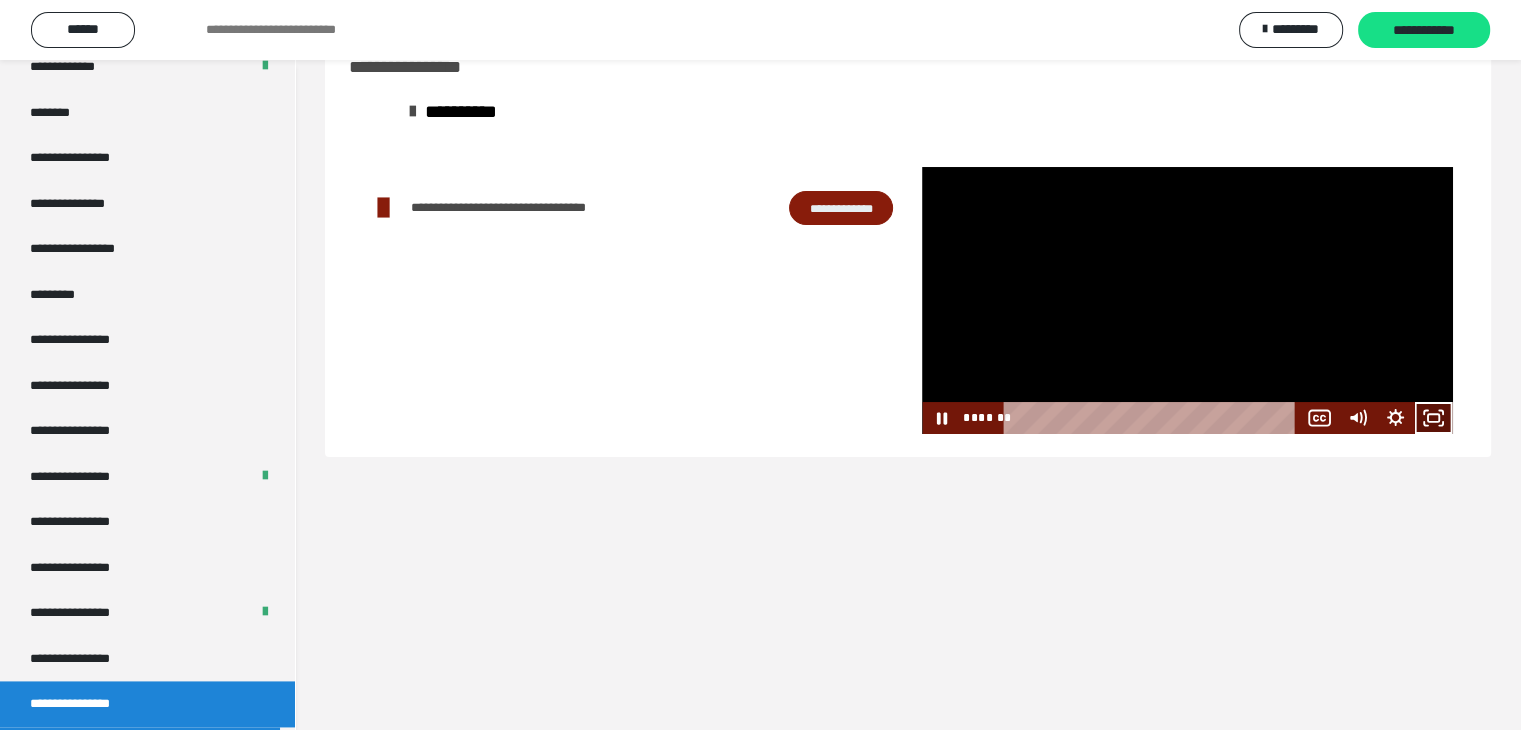 click 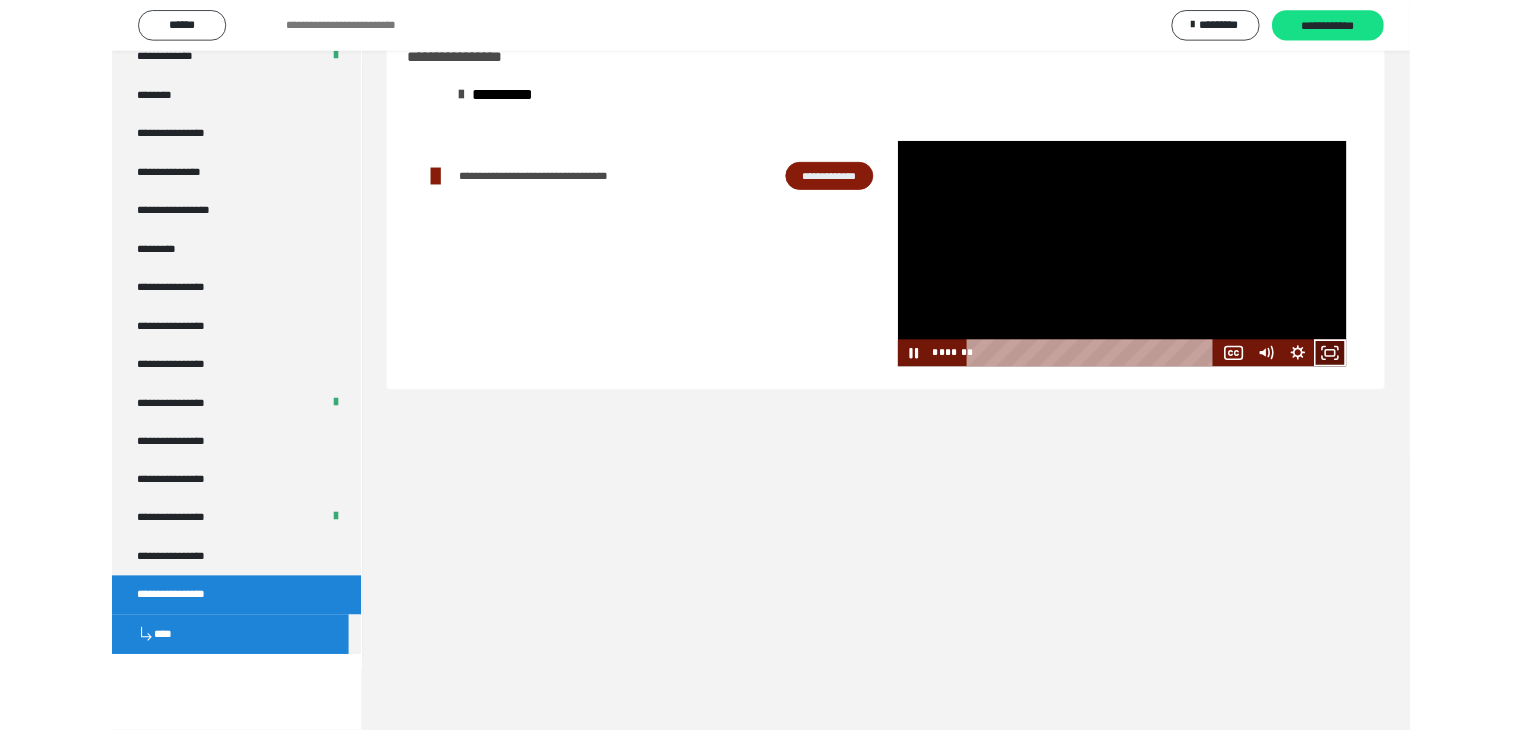 scroll, scrollTop: 2506, scrollLeft: 0, axis: vertical 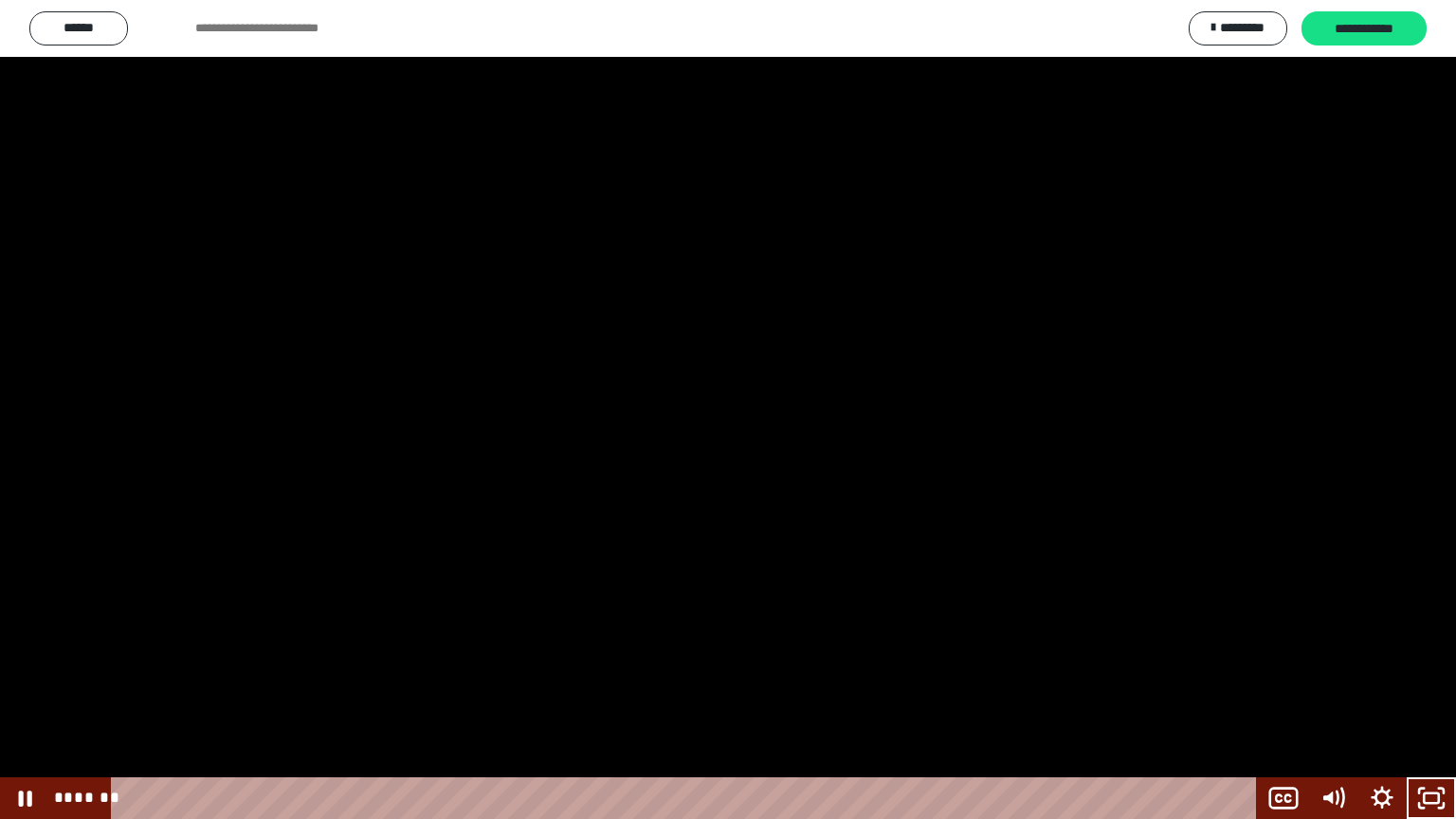 click at bounding box center [728, 410] 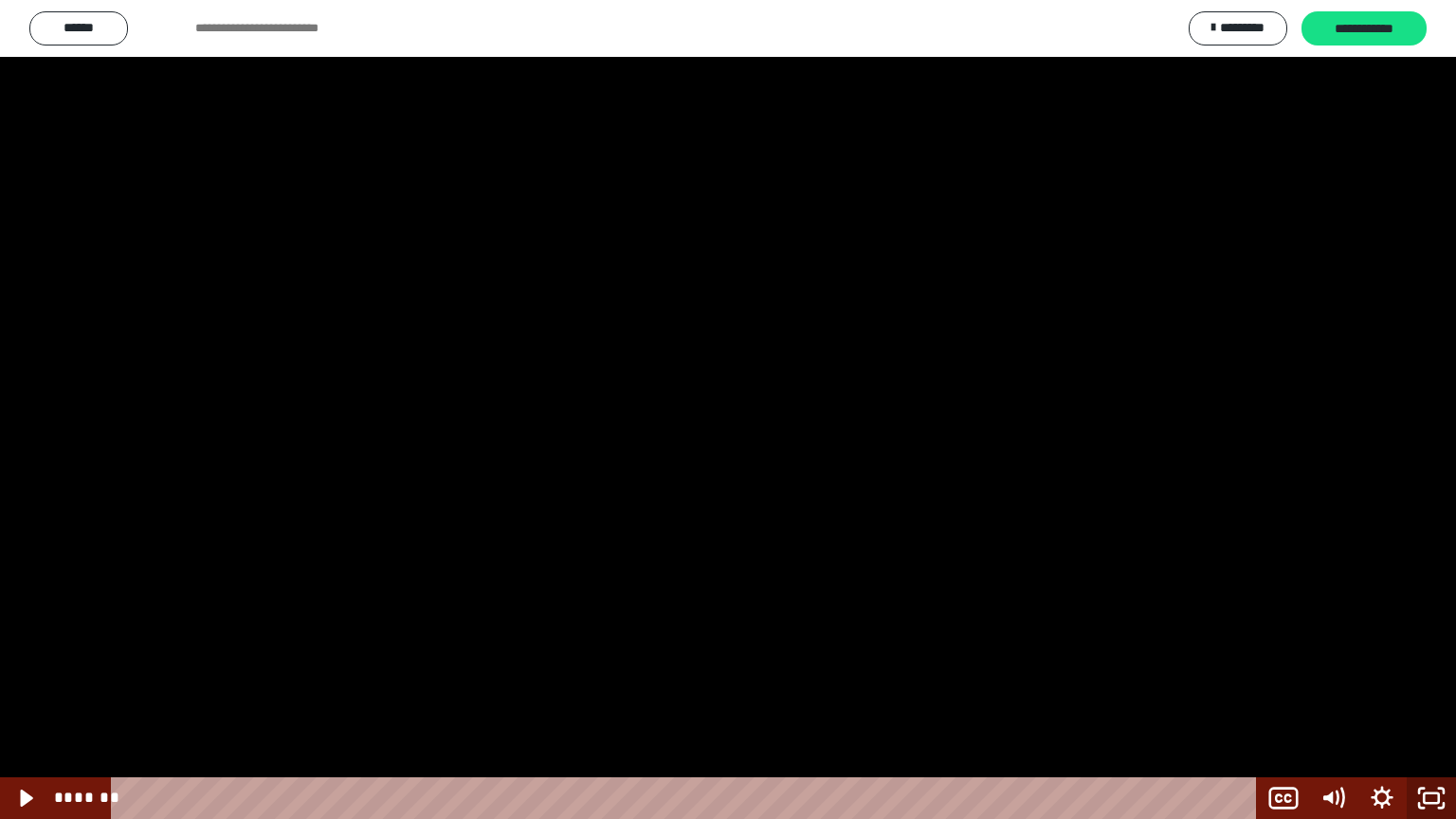 click 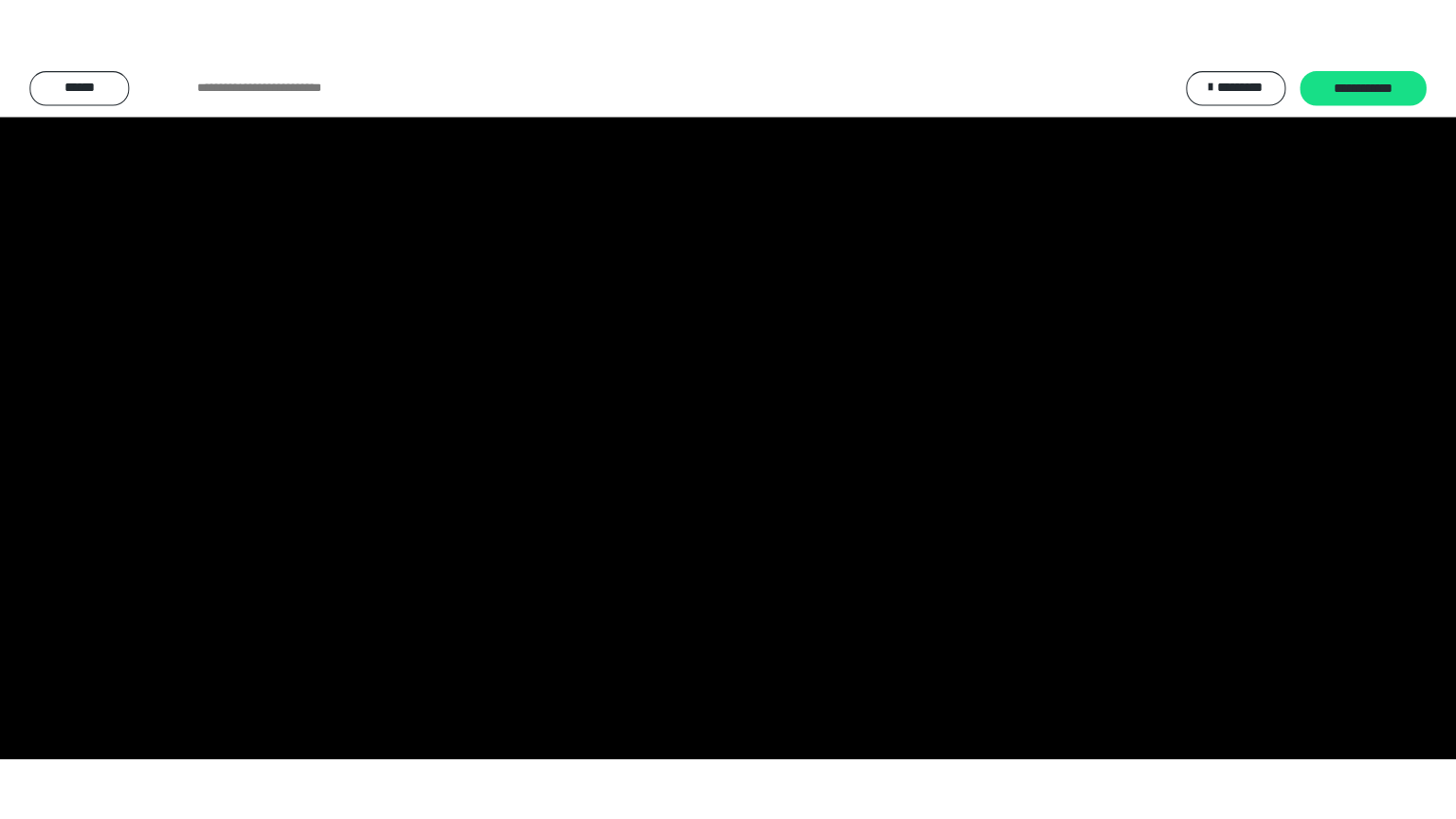 scroll, scrollTop: 2459, scrollLeft: 0, axis: vertical 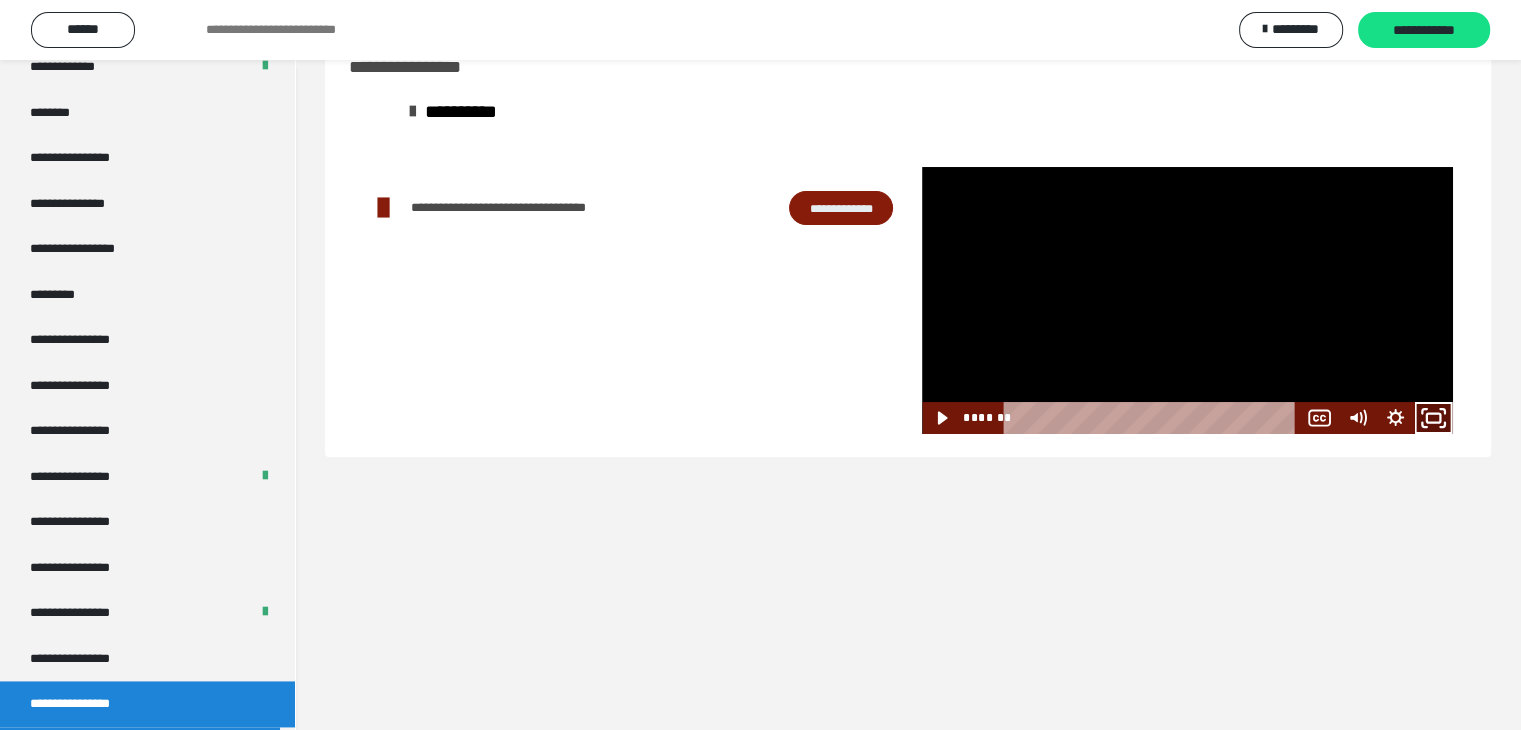 click 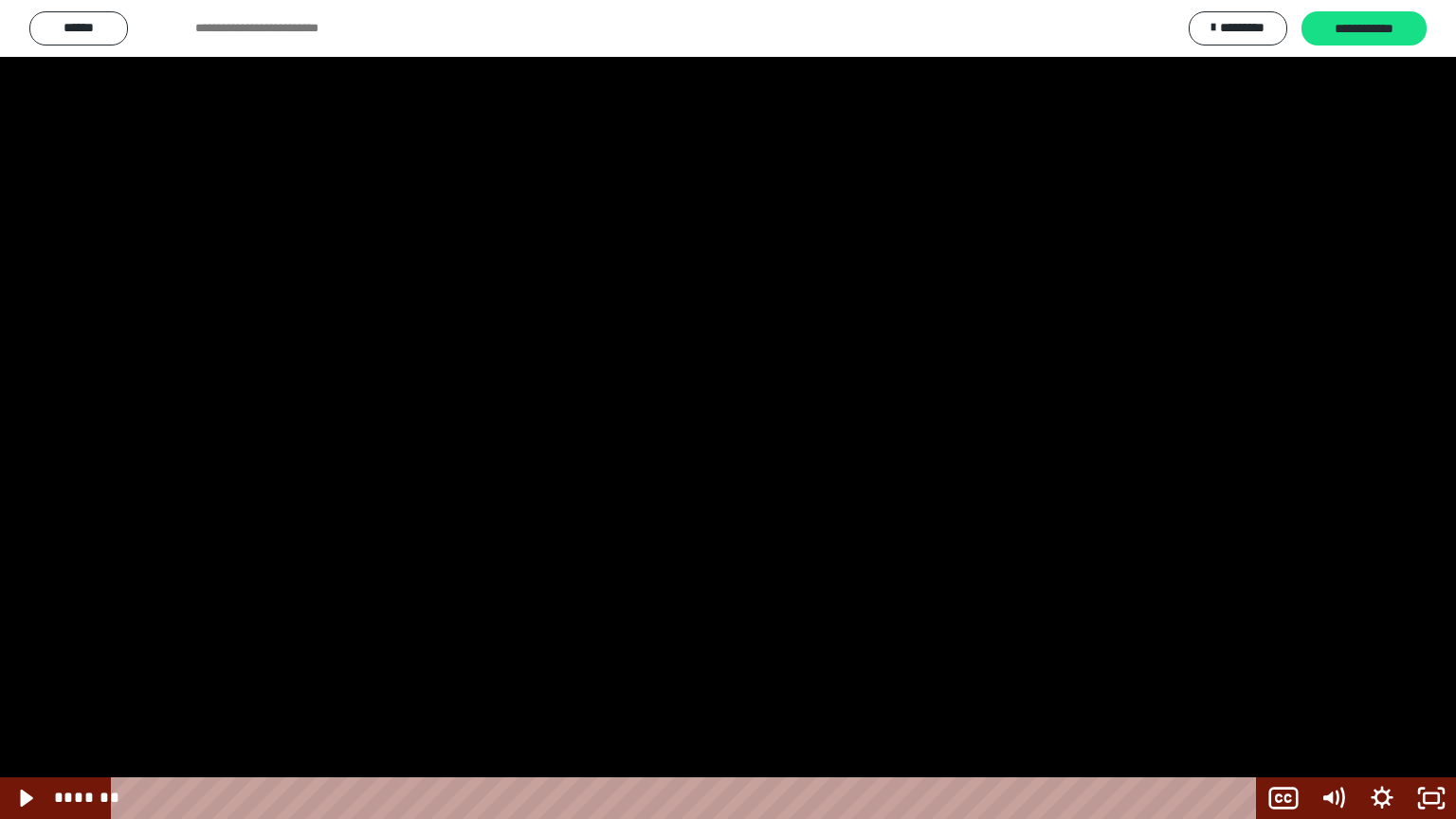 click at bounding box center [728, 410] 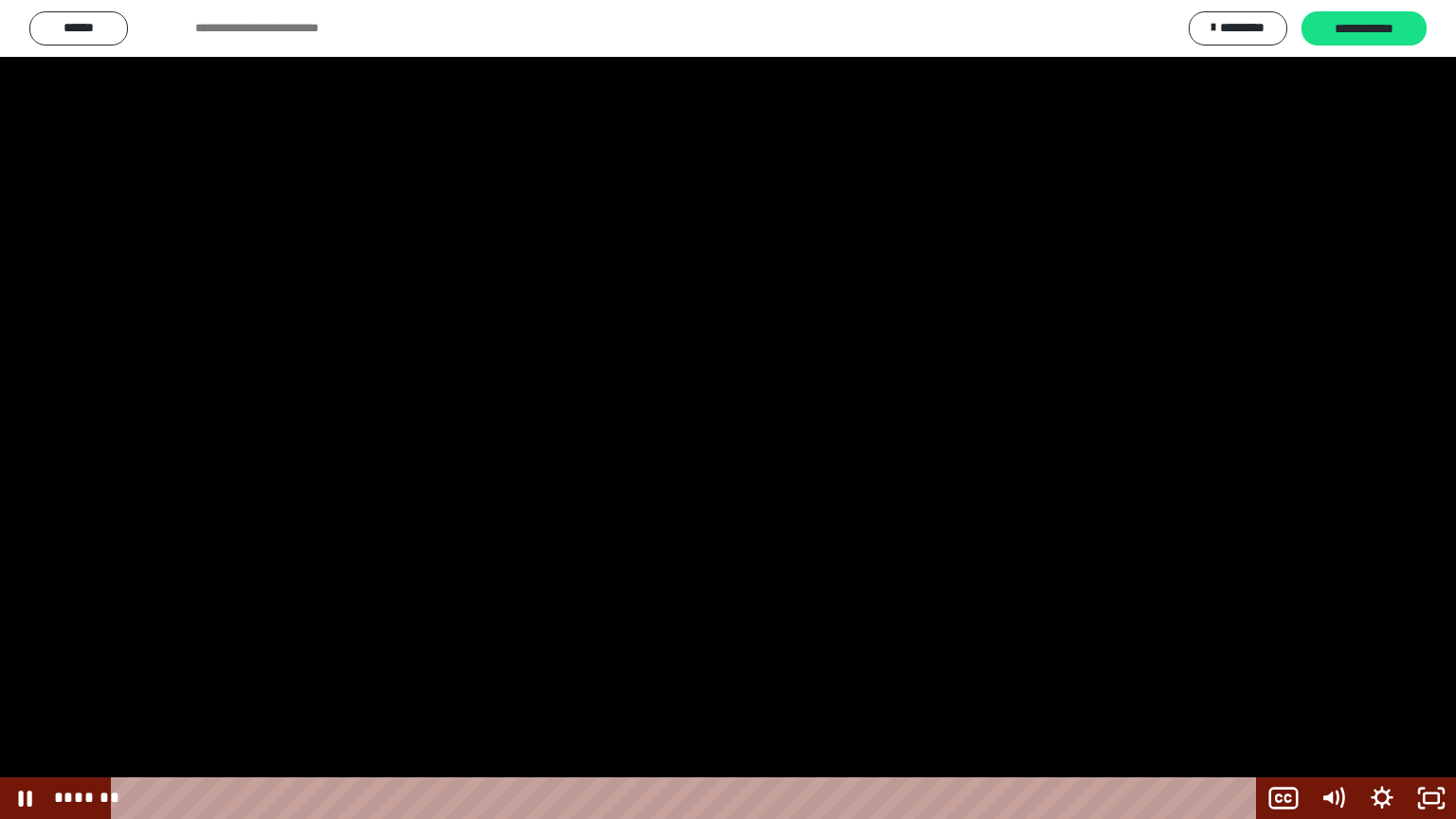 click at bounding box center [728, 410] 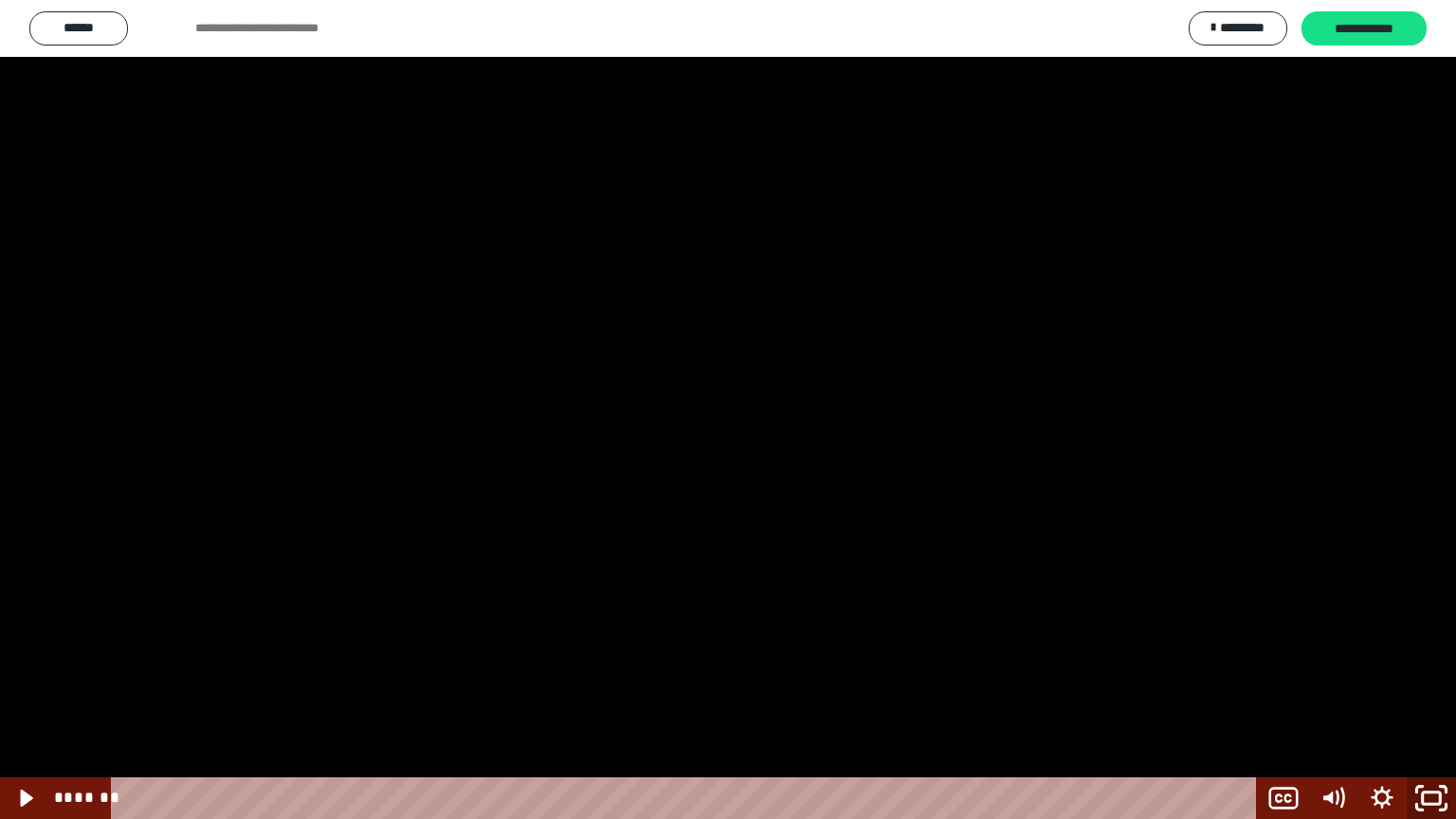 click 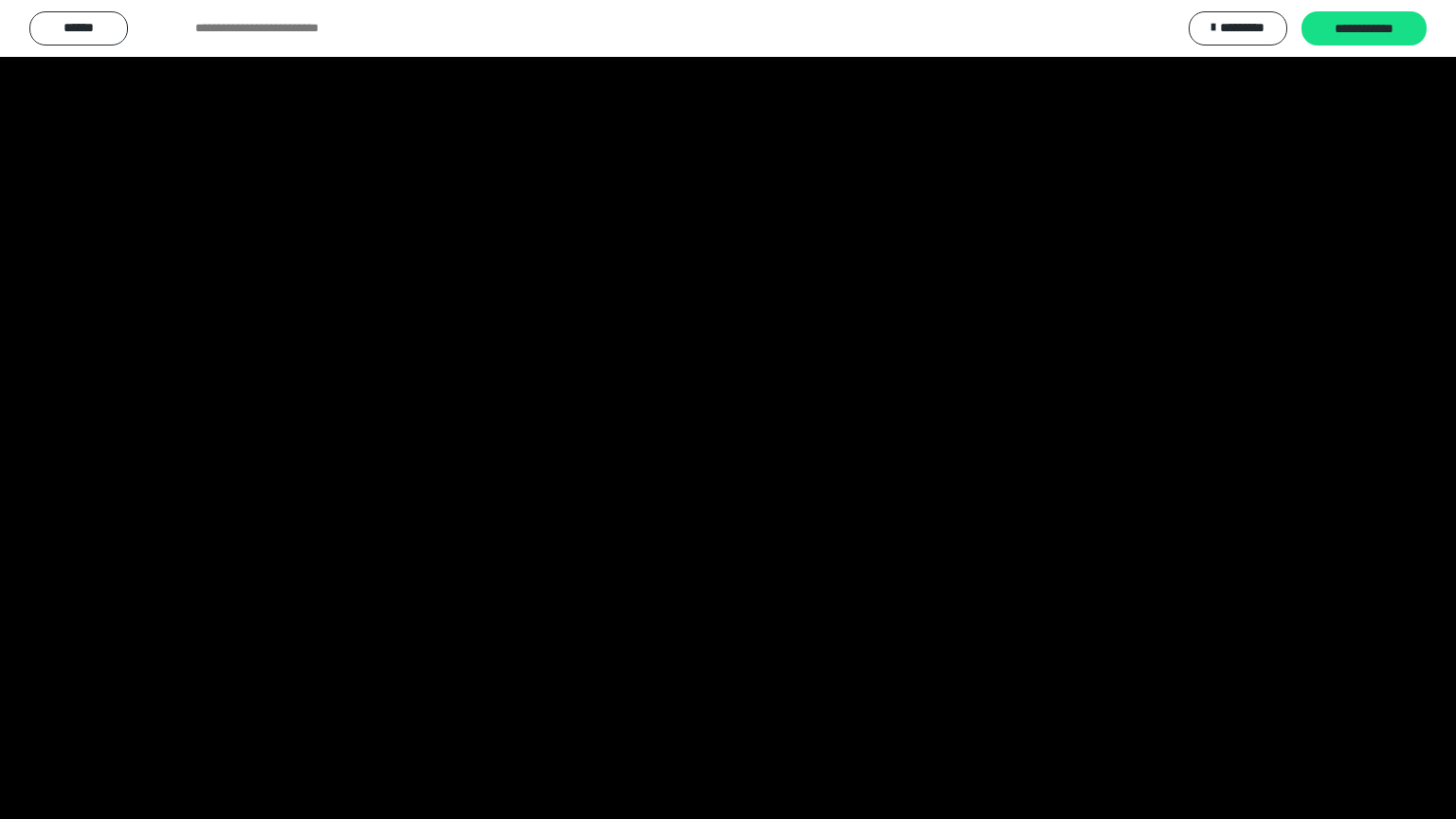 scroll, scrollTop: 2459, scrollLeft: 0, axis: vertical 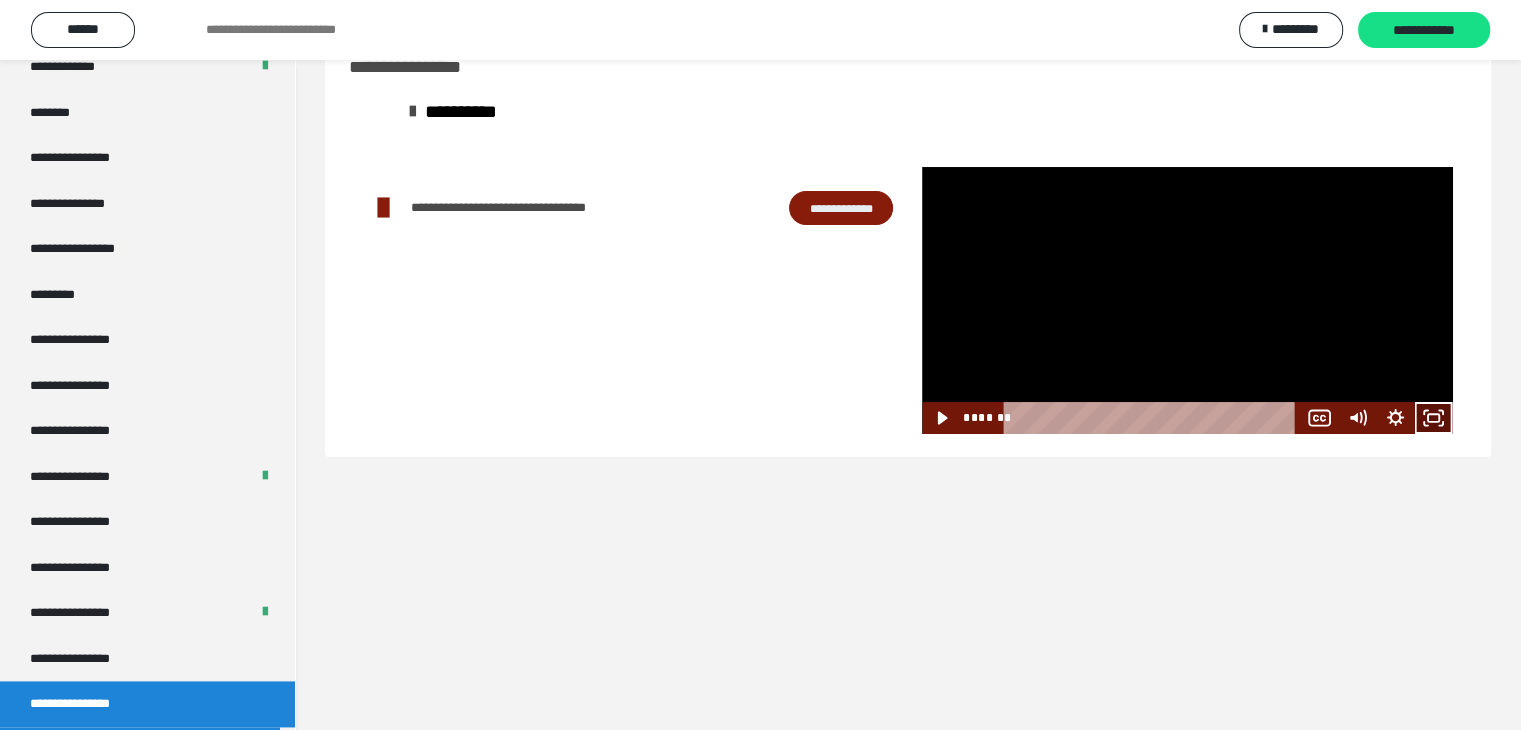 click 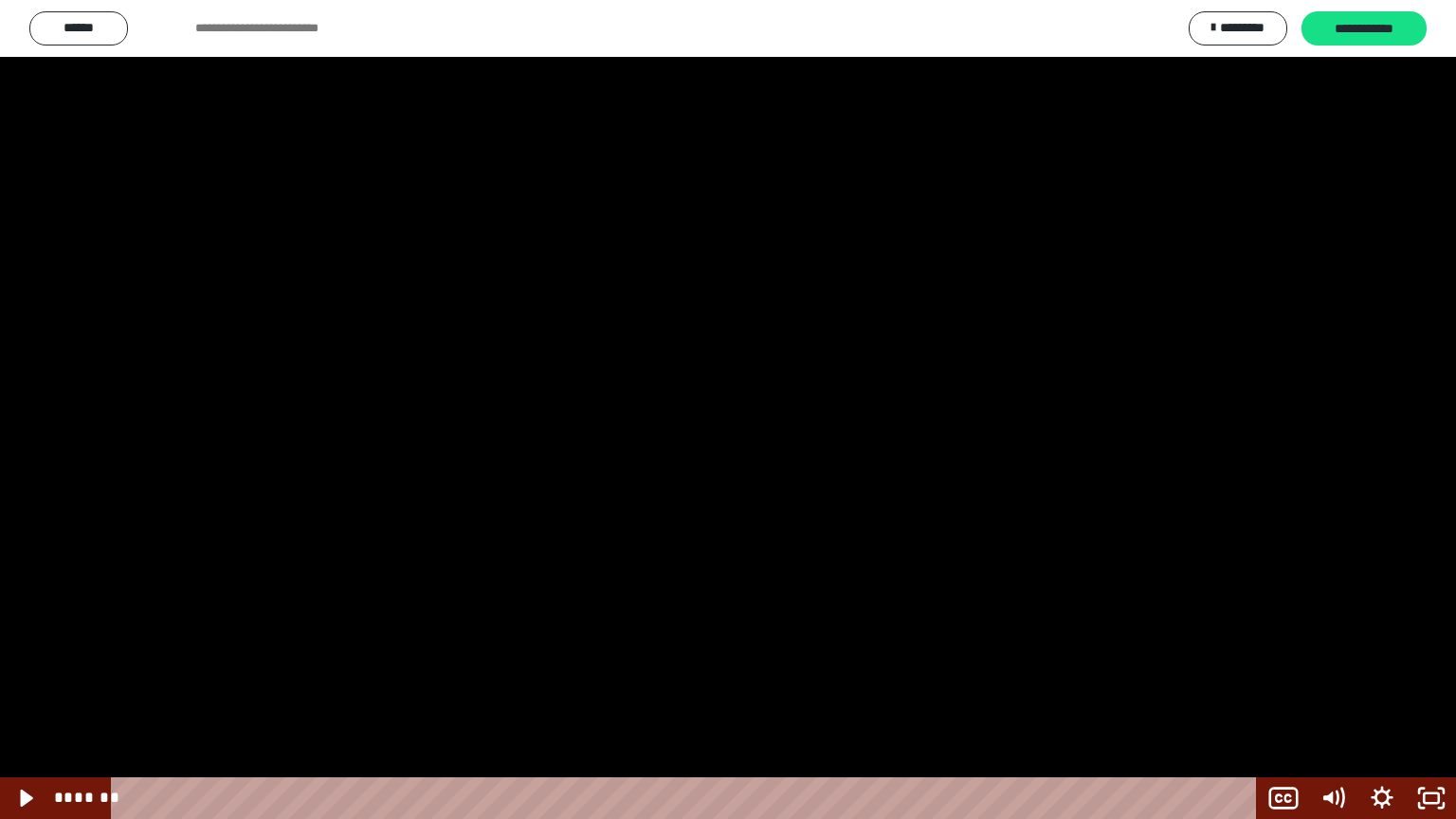 click at bounding box center [728, 410] 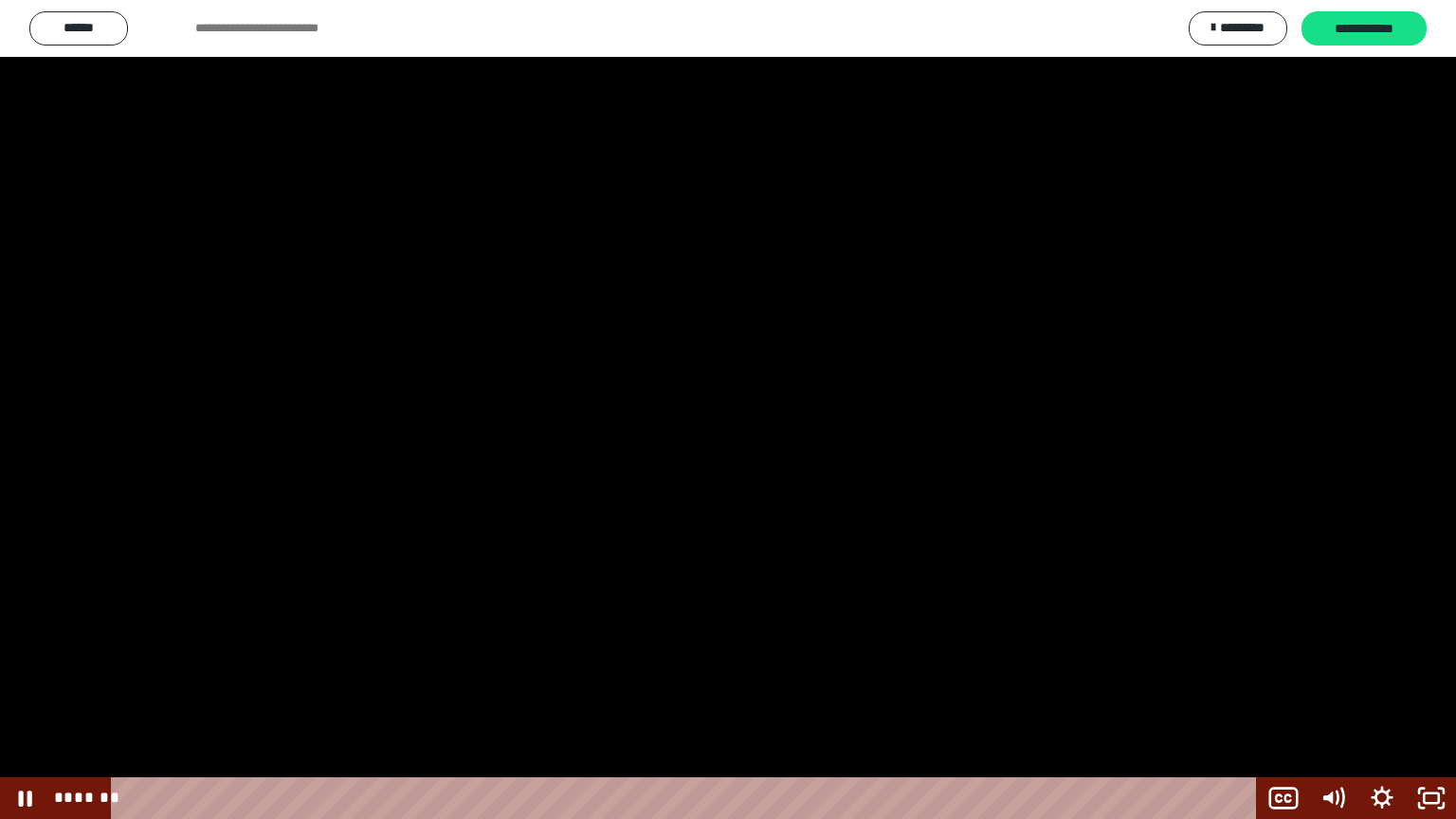 click at bounding box center [728, 410] 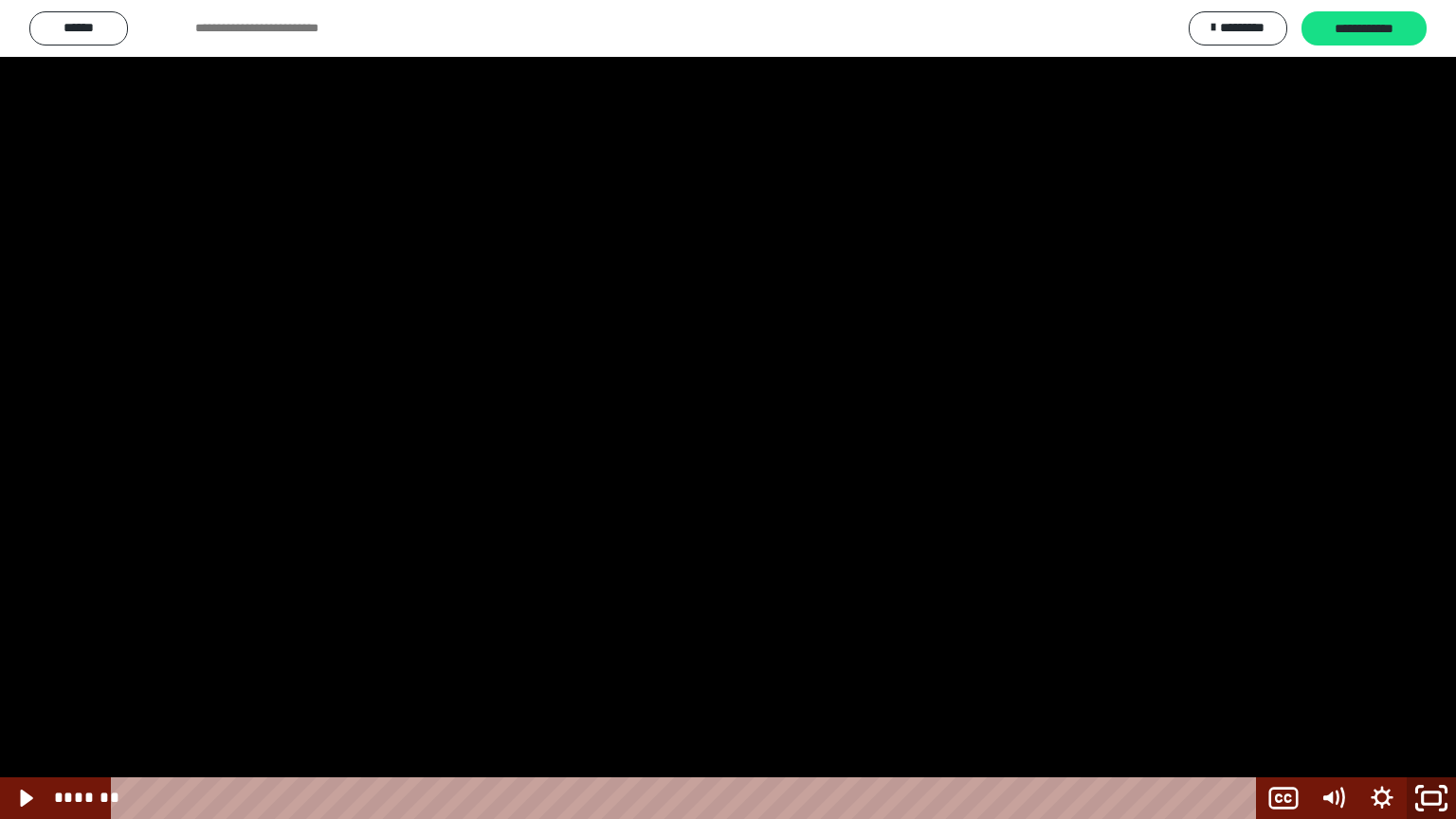 click 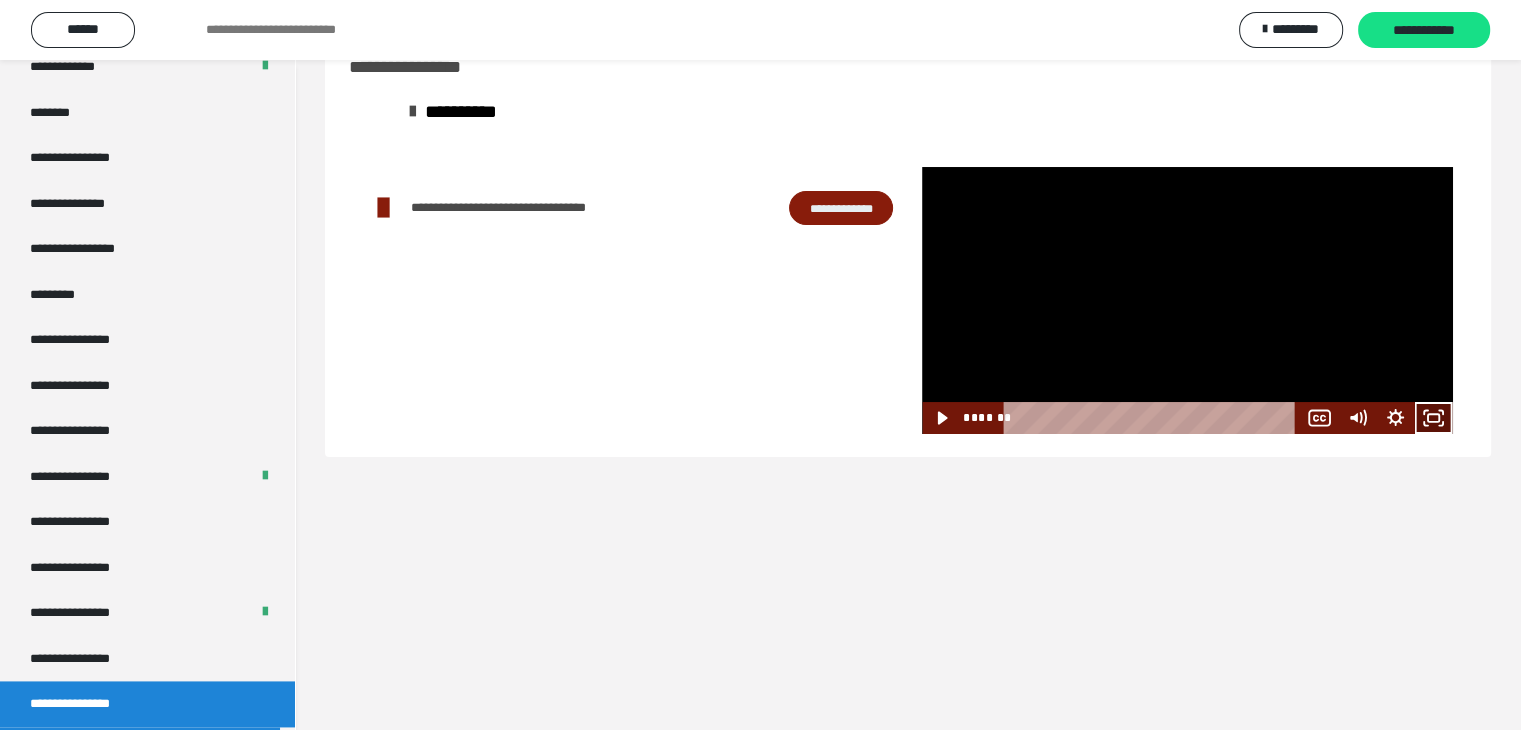 click 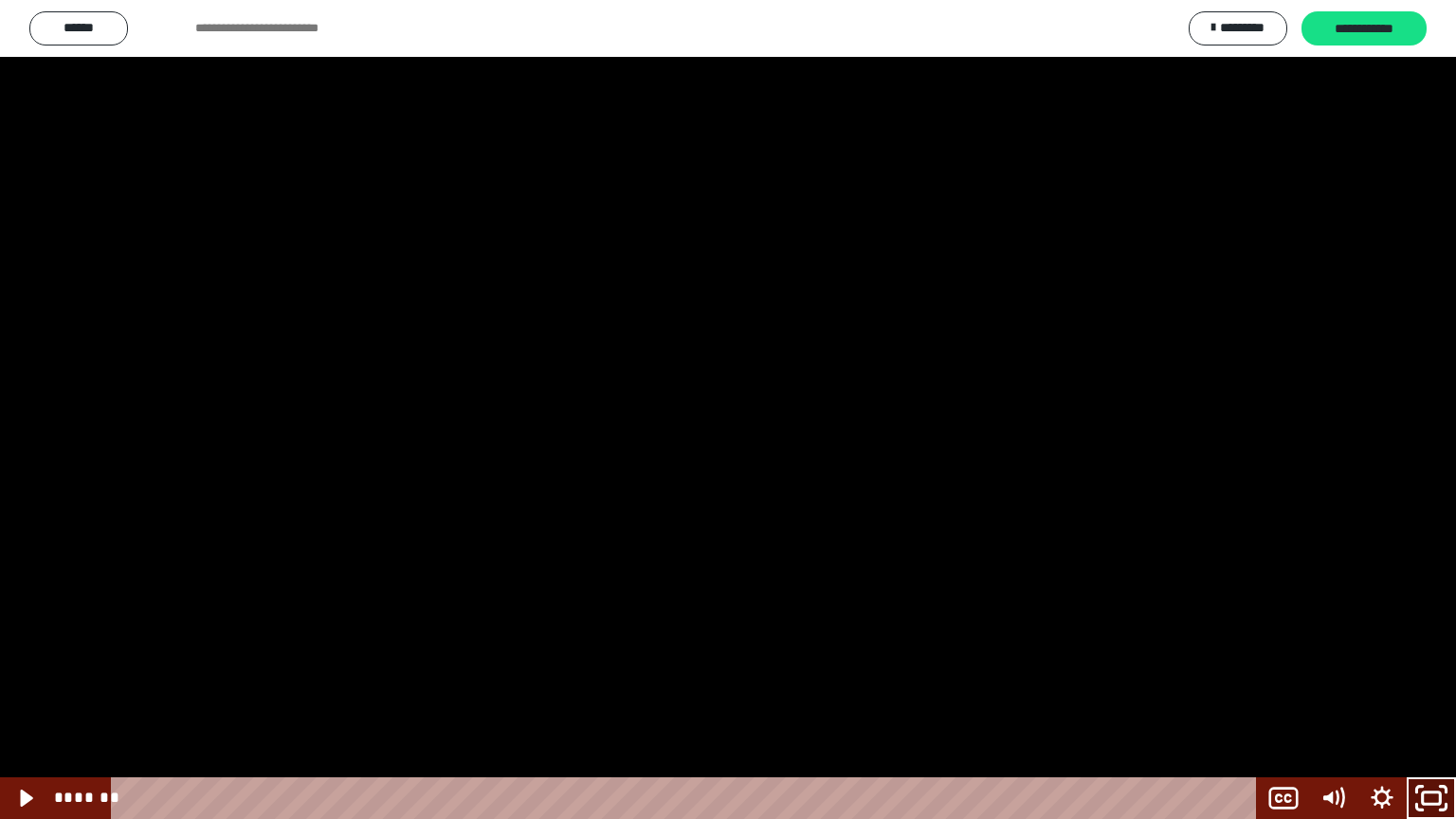 click 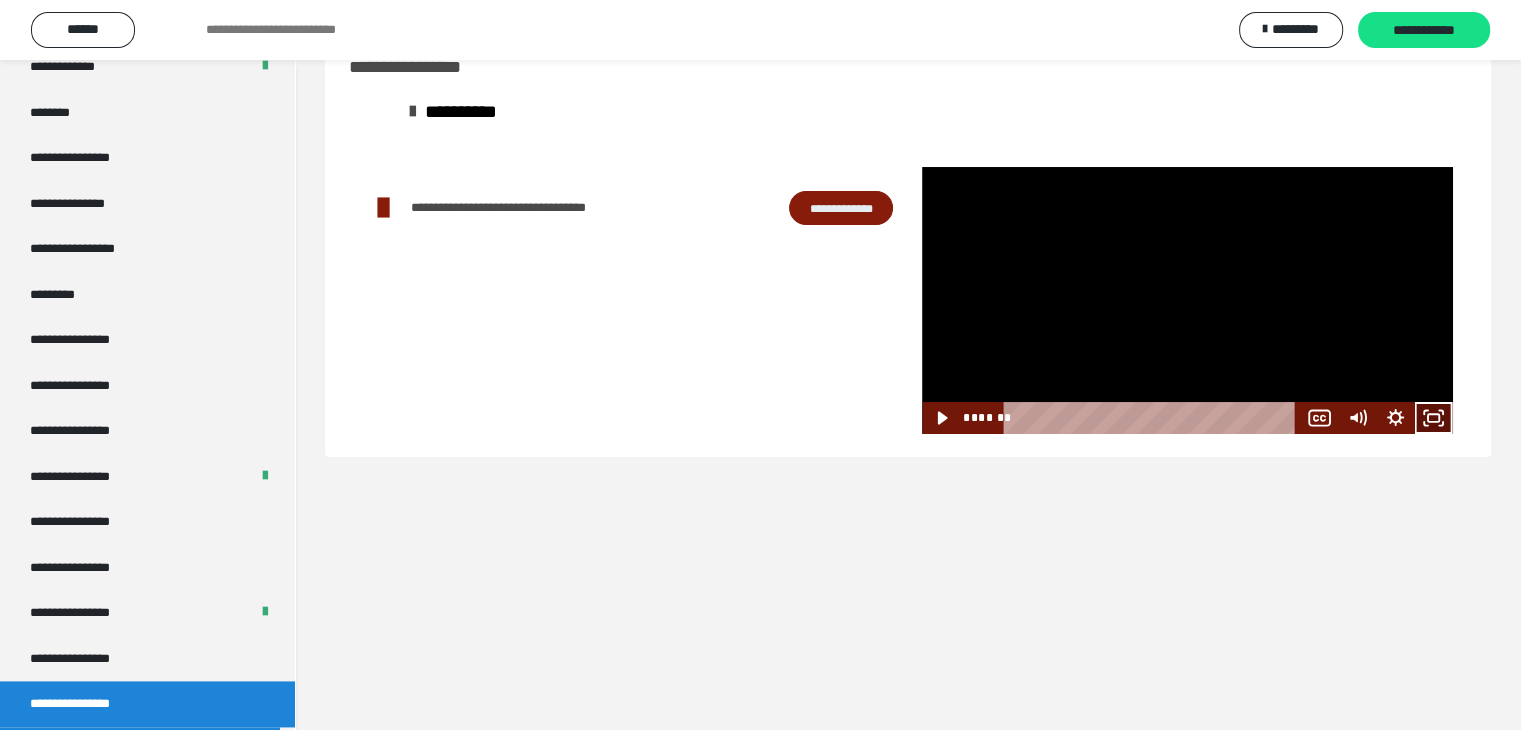 click 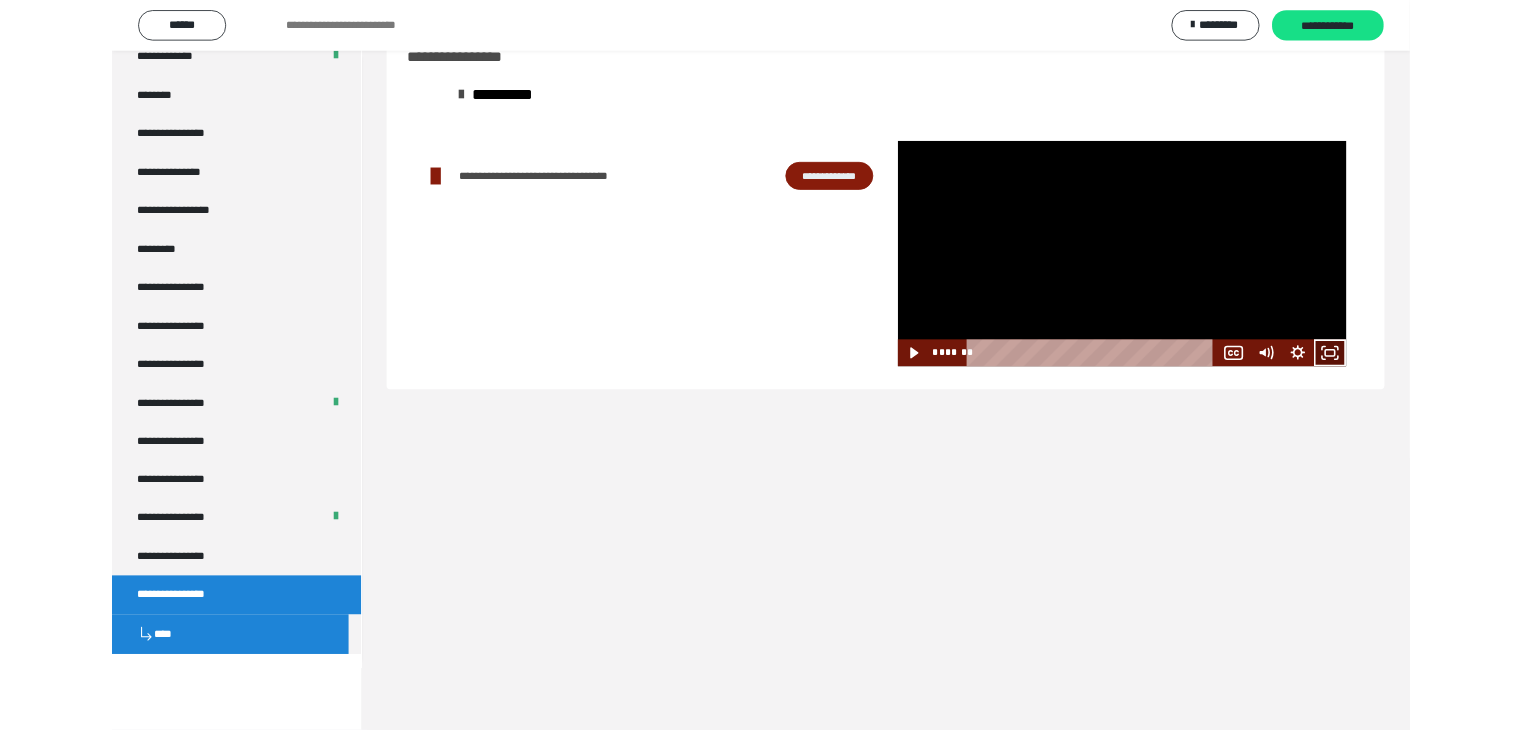 scroll, scrollTop: 2506, scrollLeft: 0, axis: vertical 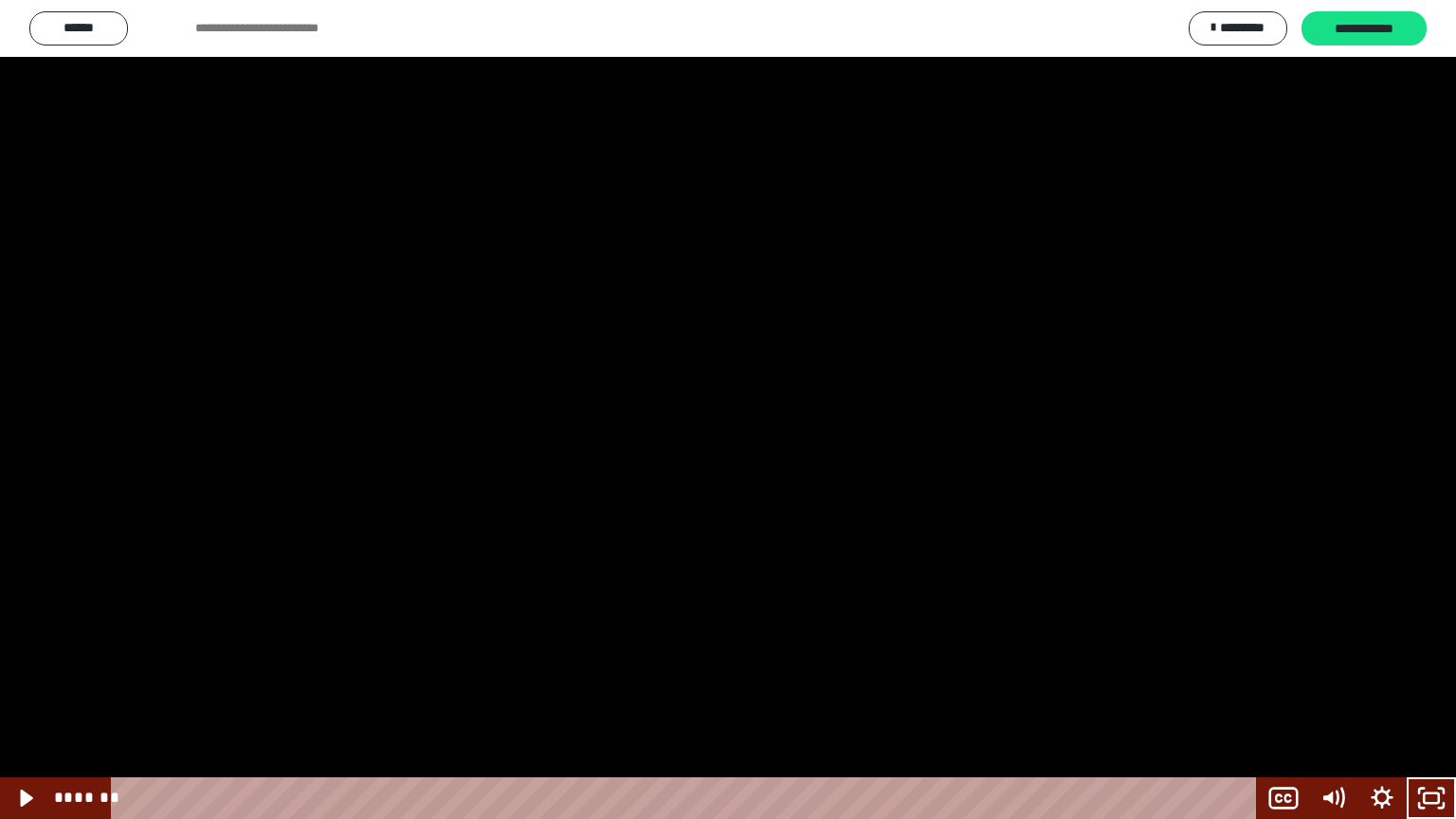 click at bounding box center (728, 410) 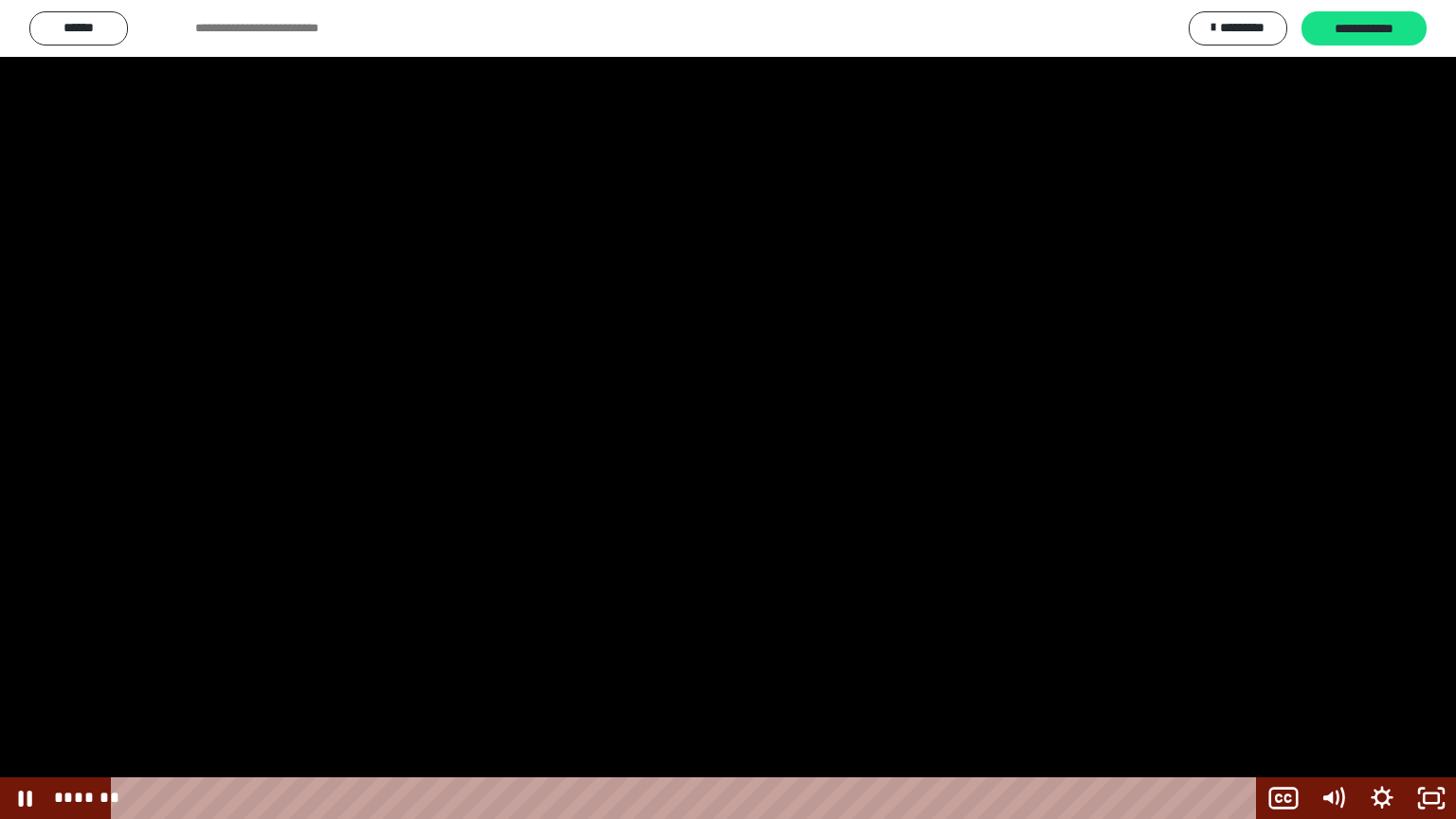 click at bounding box center [728, 410] 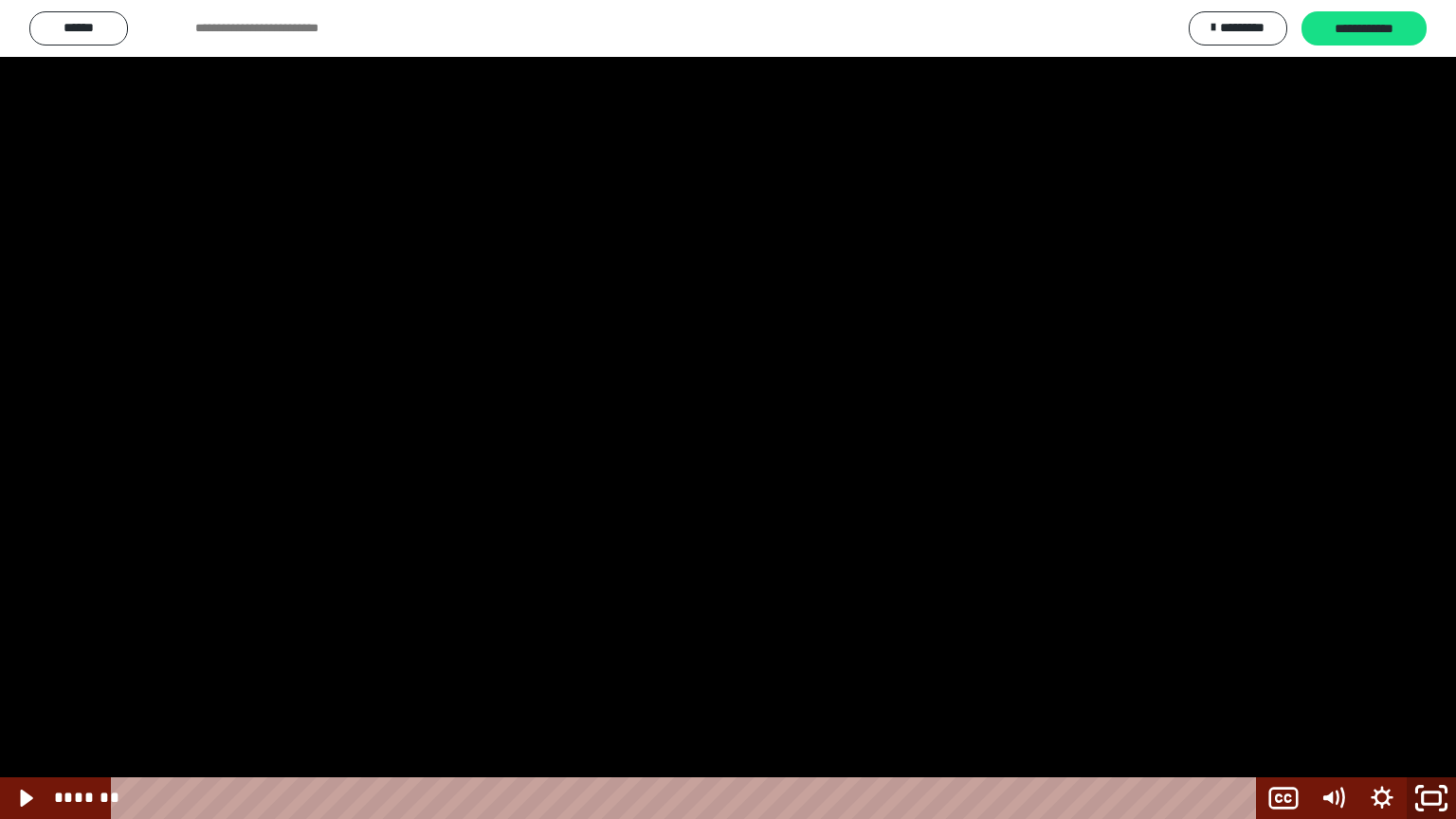 click 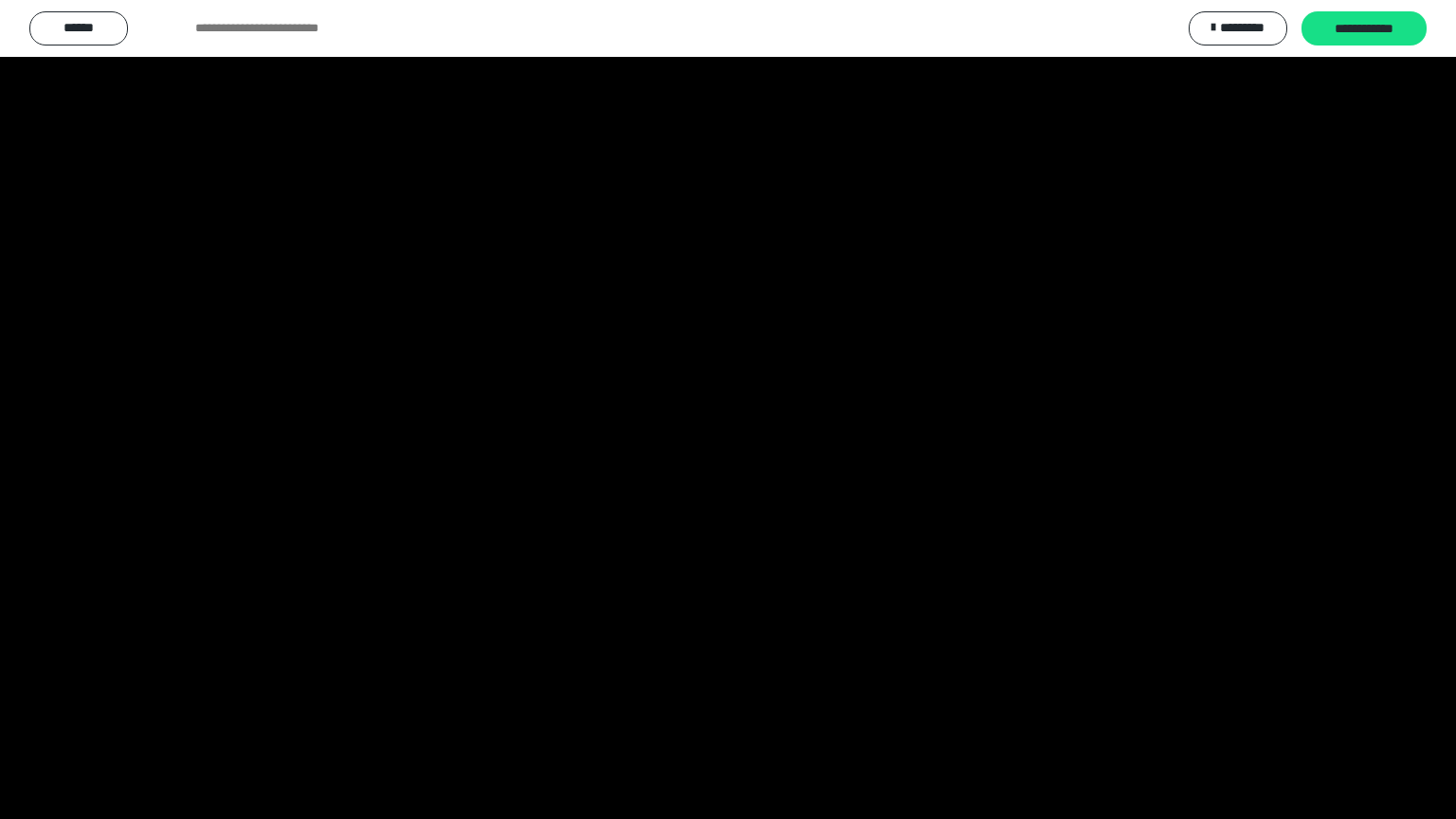 scroll, scrollTop: 2459, scrollLeft: 0, axis: vertical 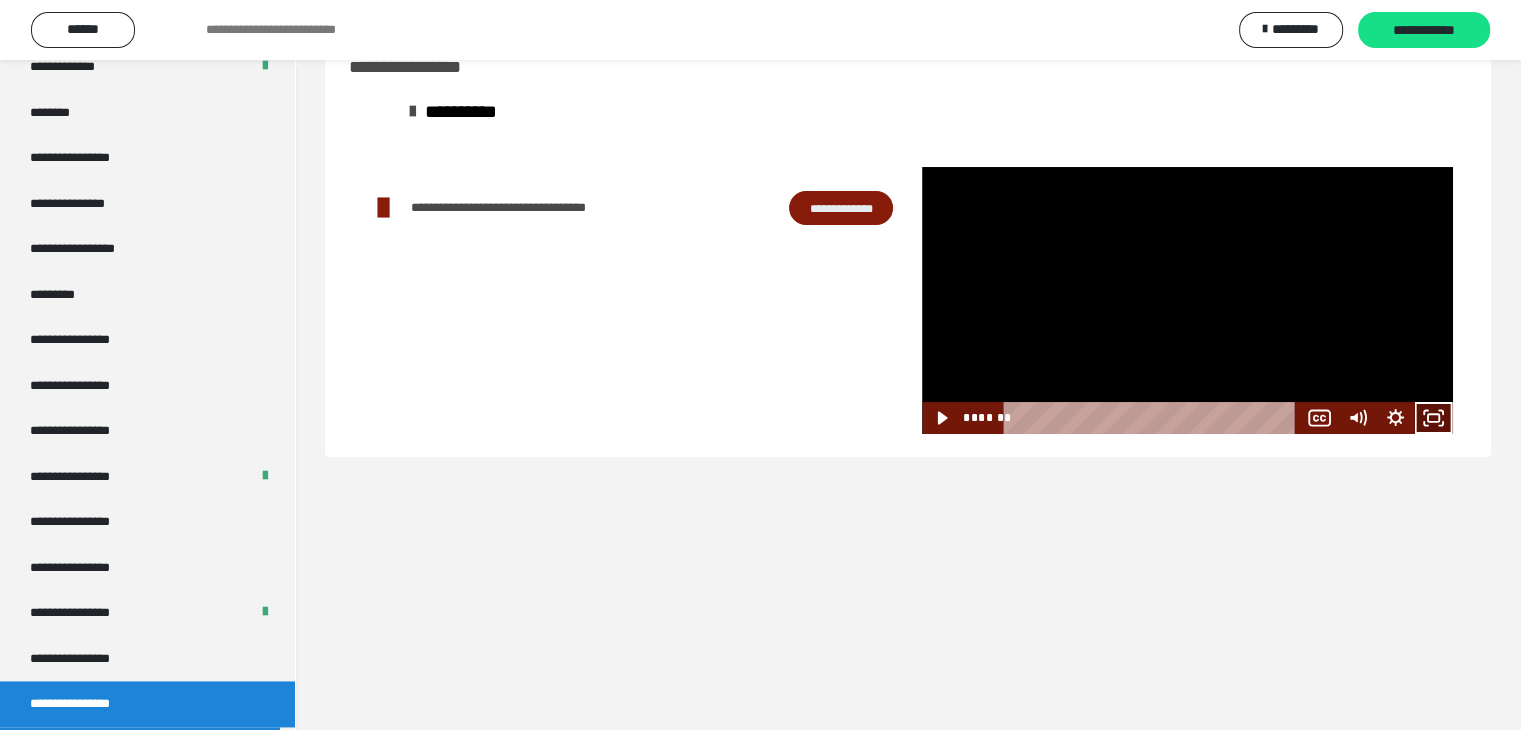 click 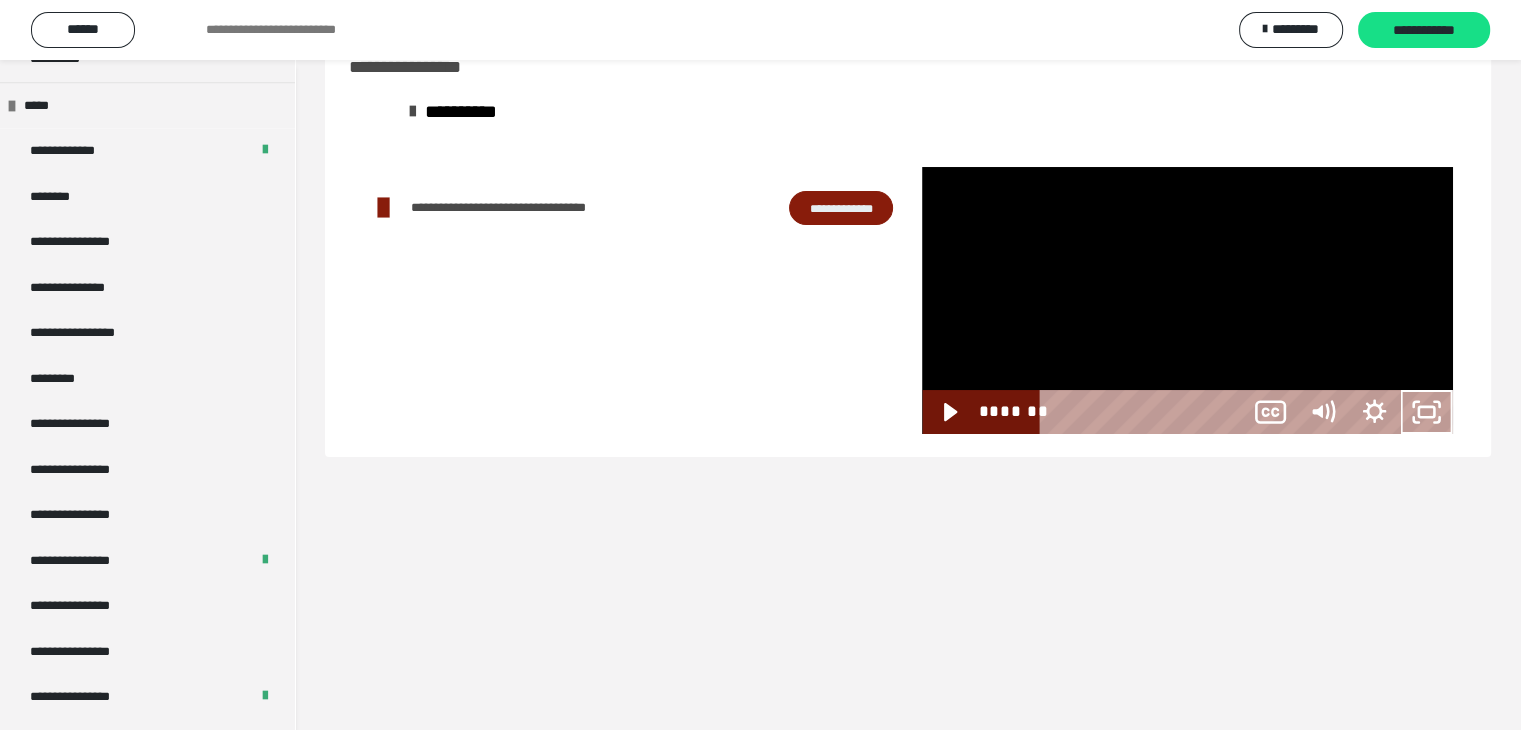 scroll, scrollTop: 2506, scrollLeft: 0, axis: vertical 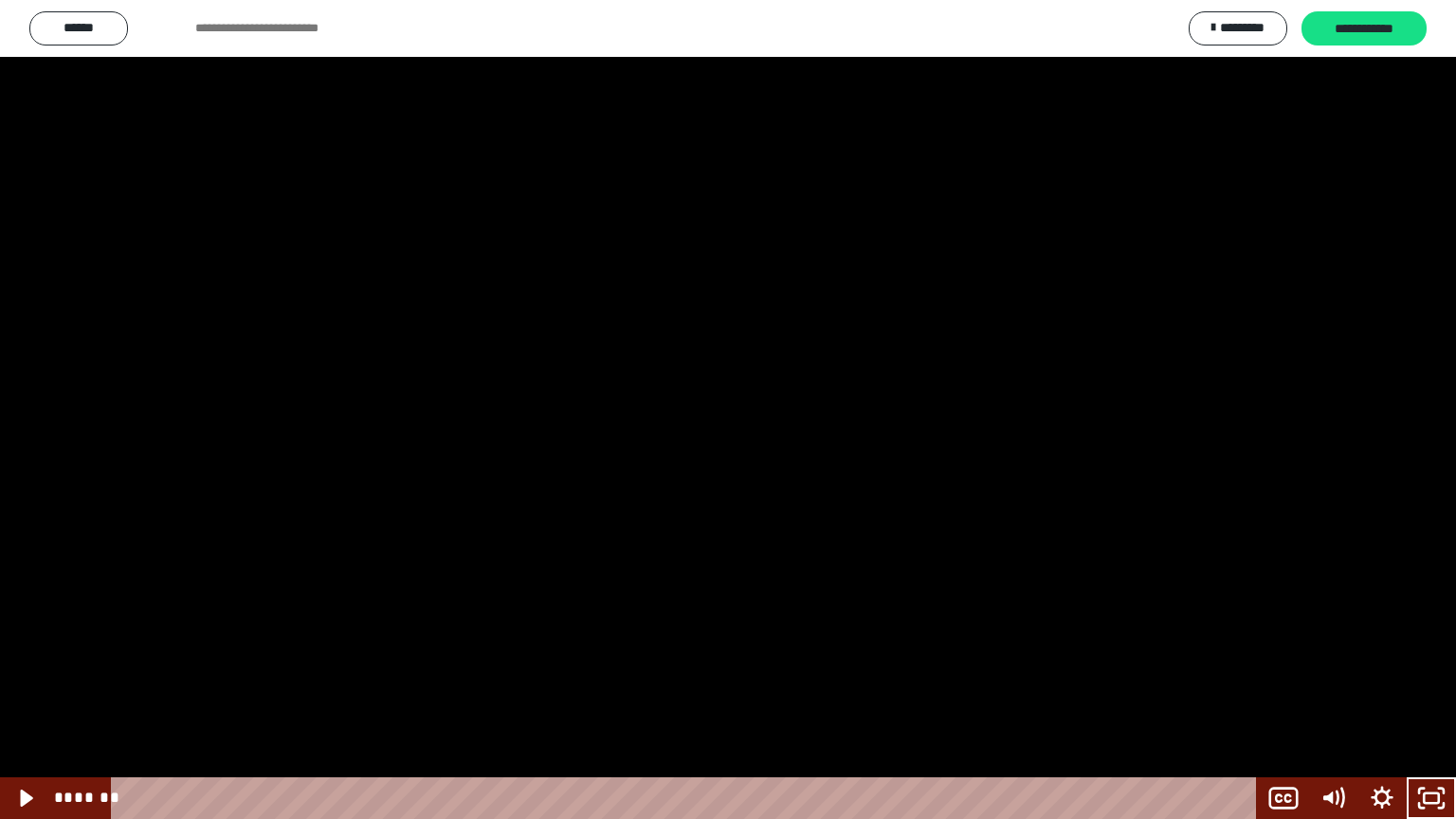 click at bounding box center (728, 410) 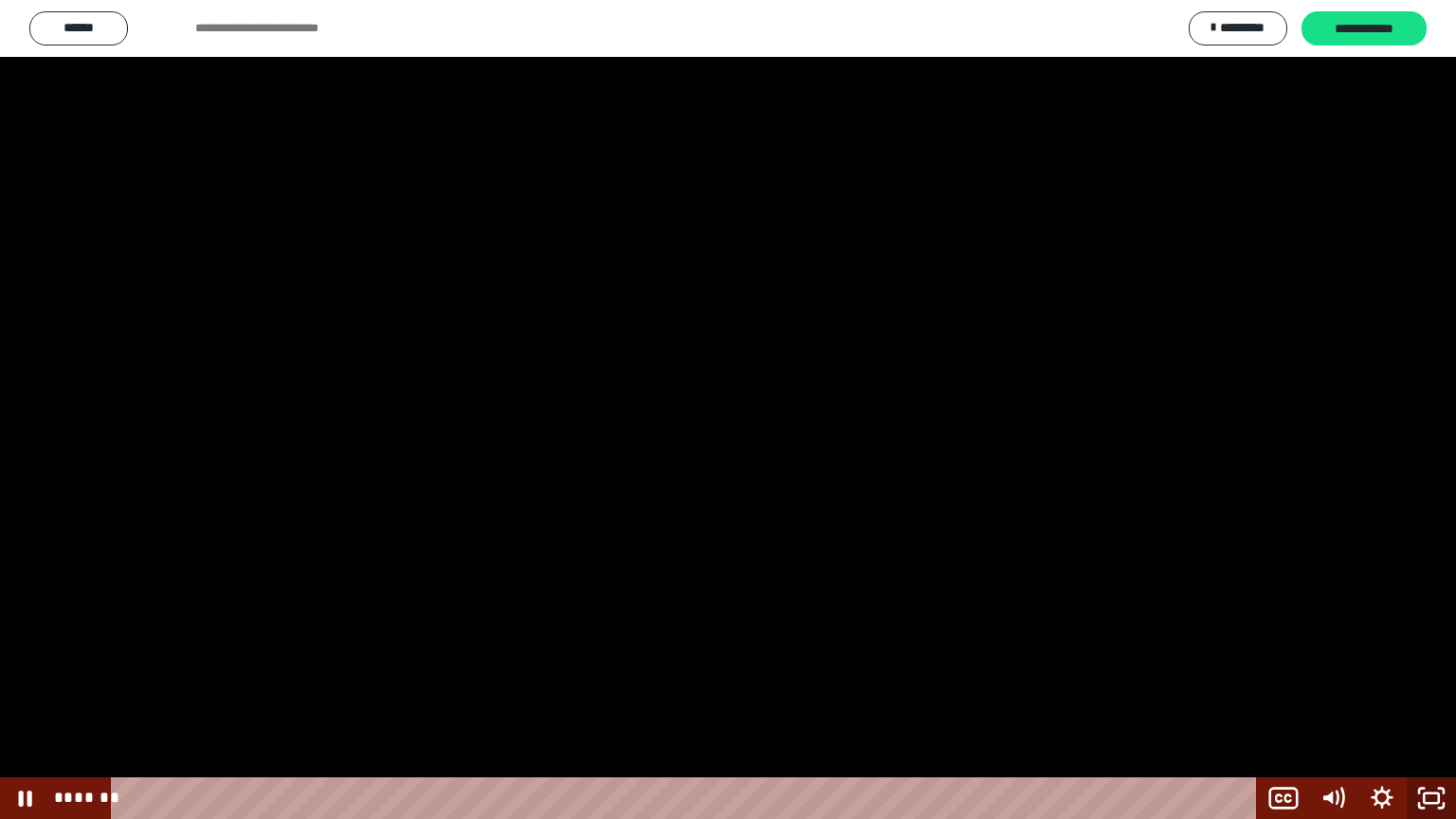 click 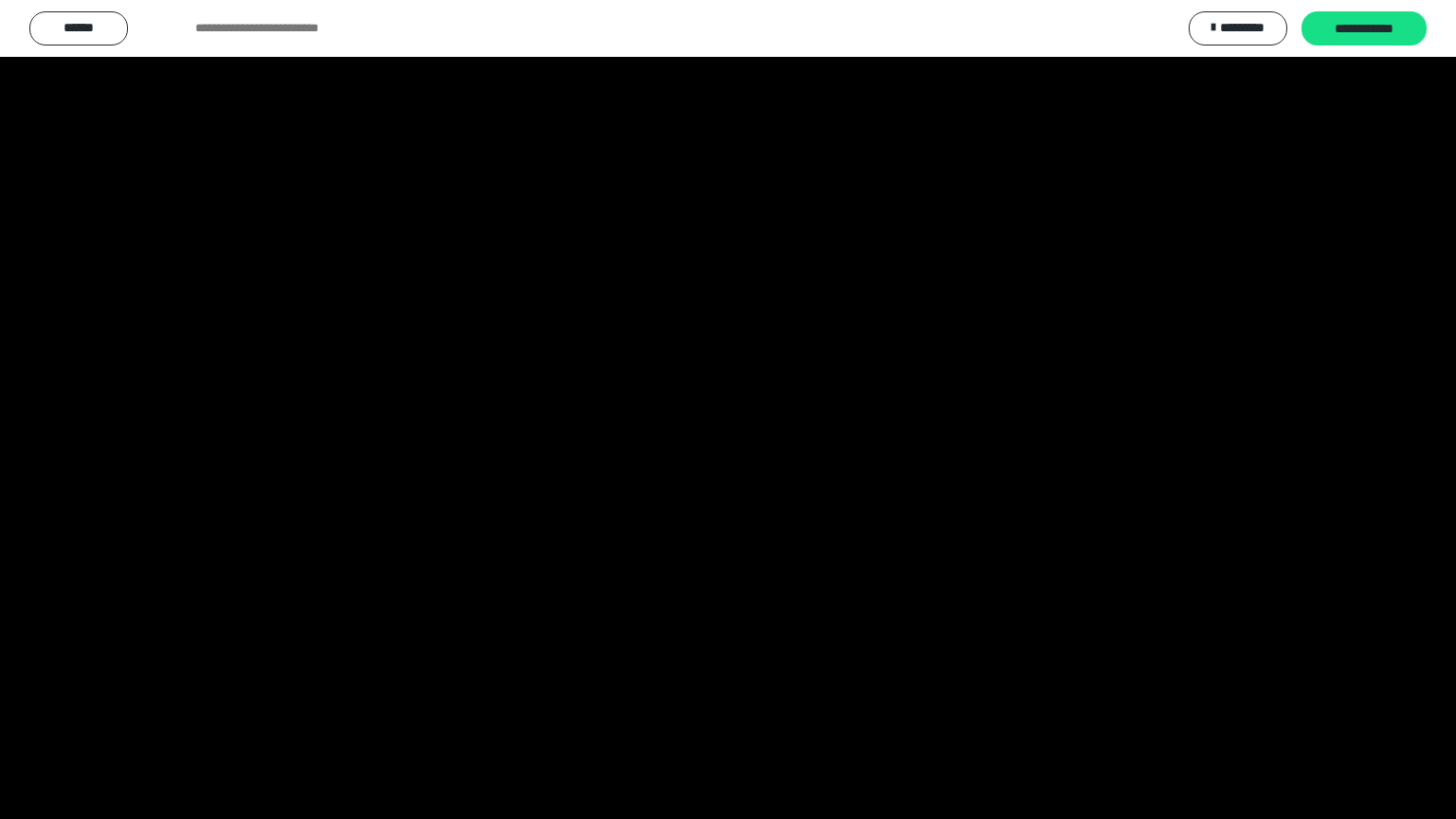 scroll, scrollTop: 2459, scrollLeft: 0, axis: vertical 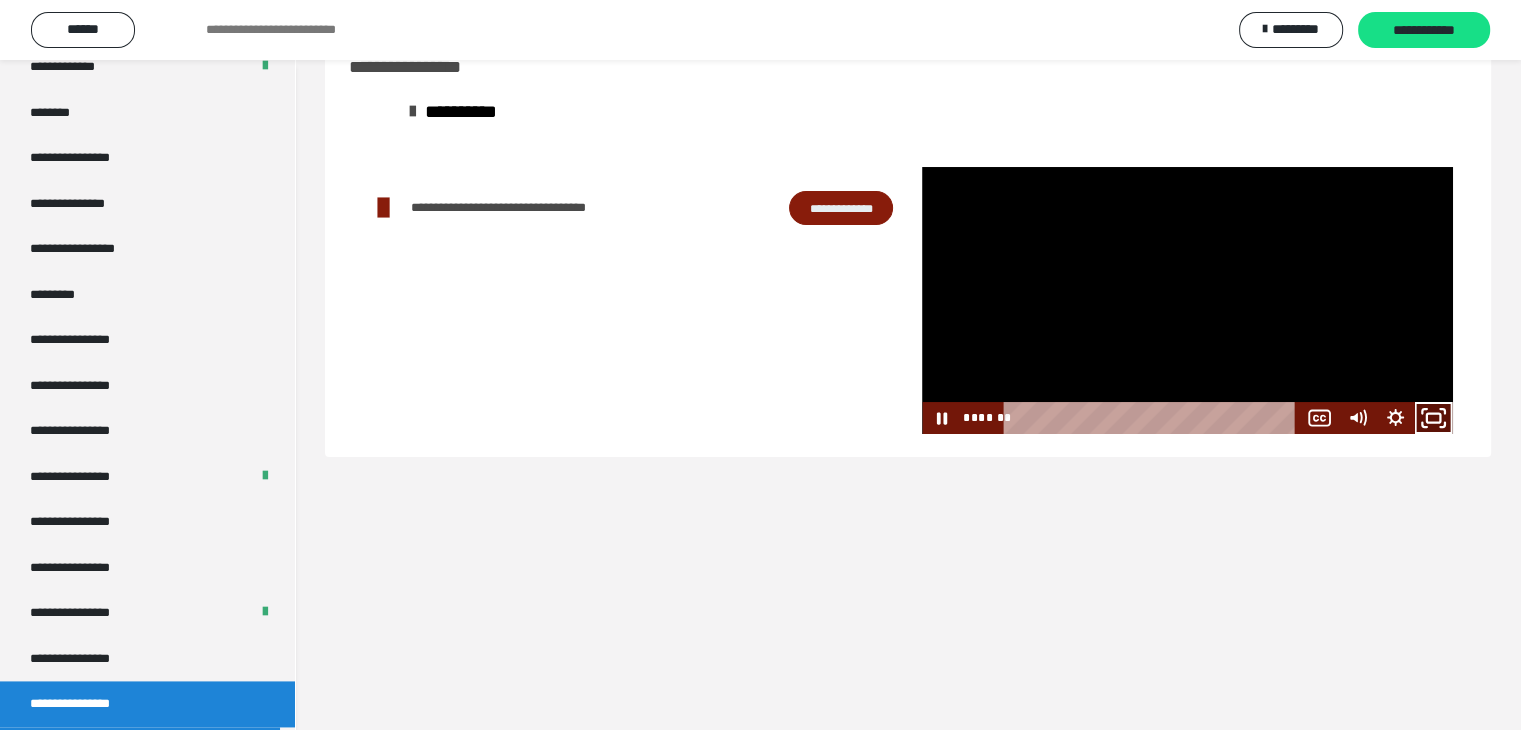 click 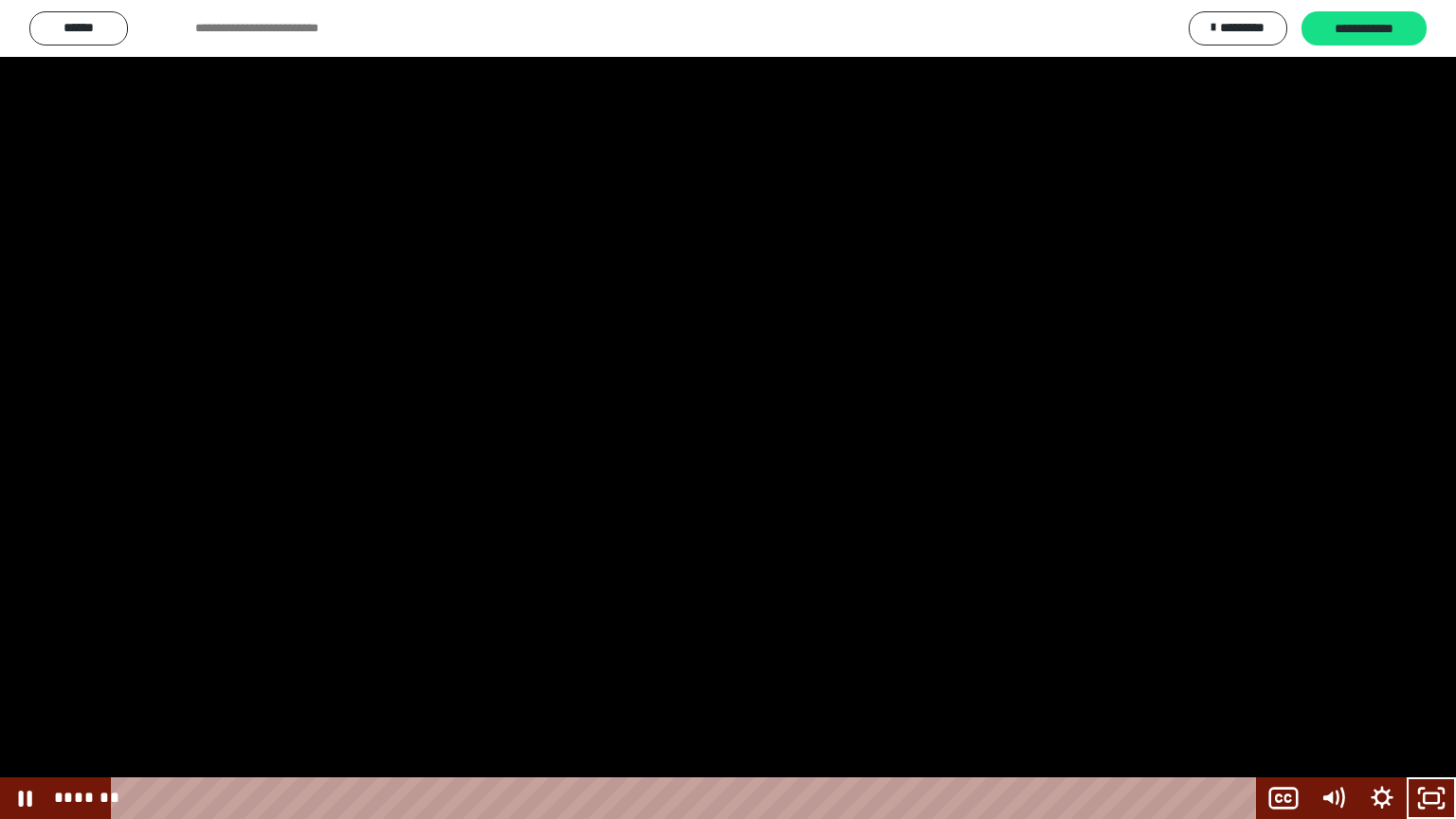click at bounding box center (728, 410) 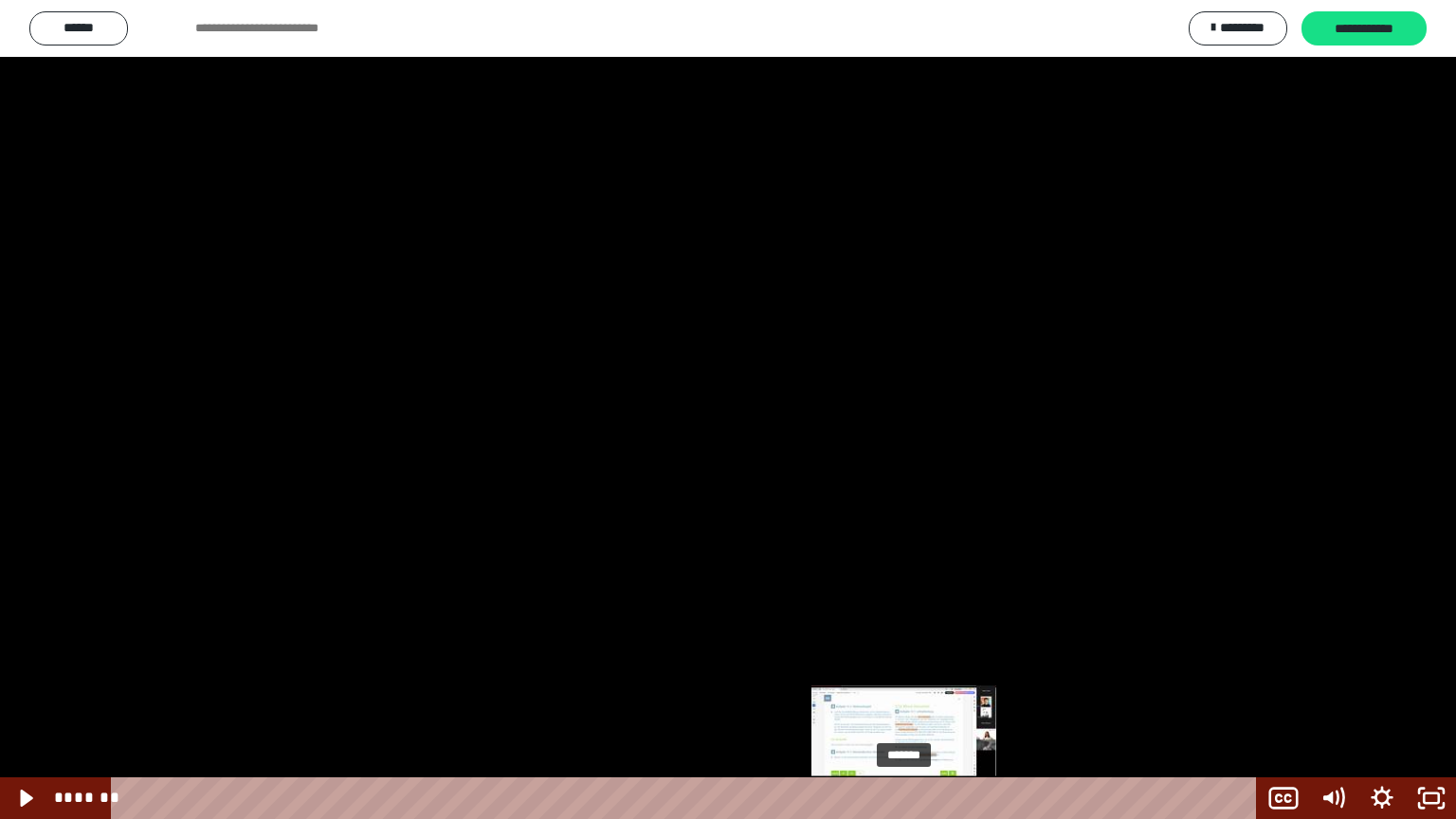 click at bounding box center (906, 798) 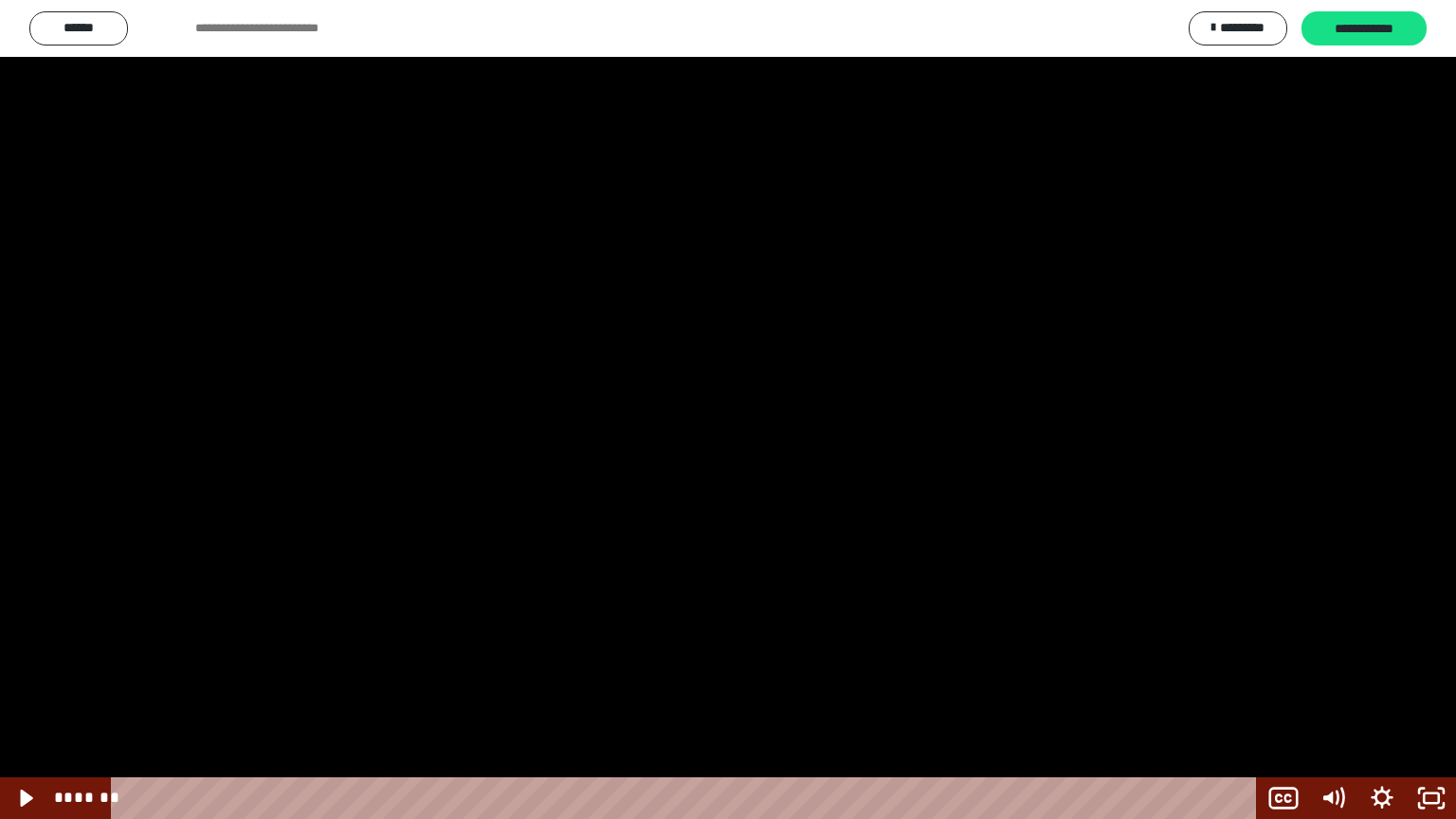 click at bounding box center [728, 410] 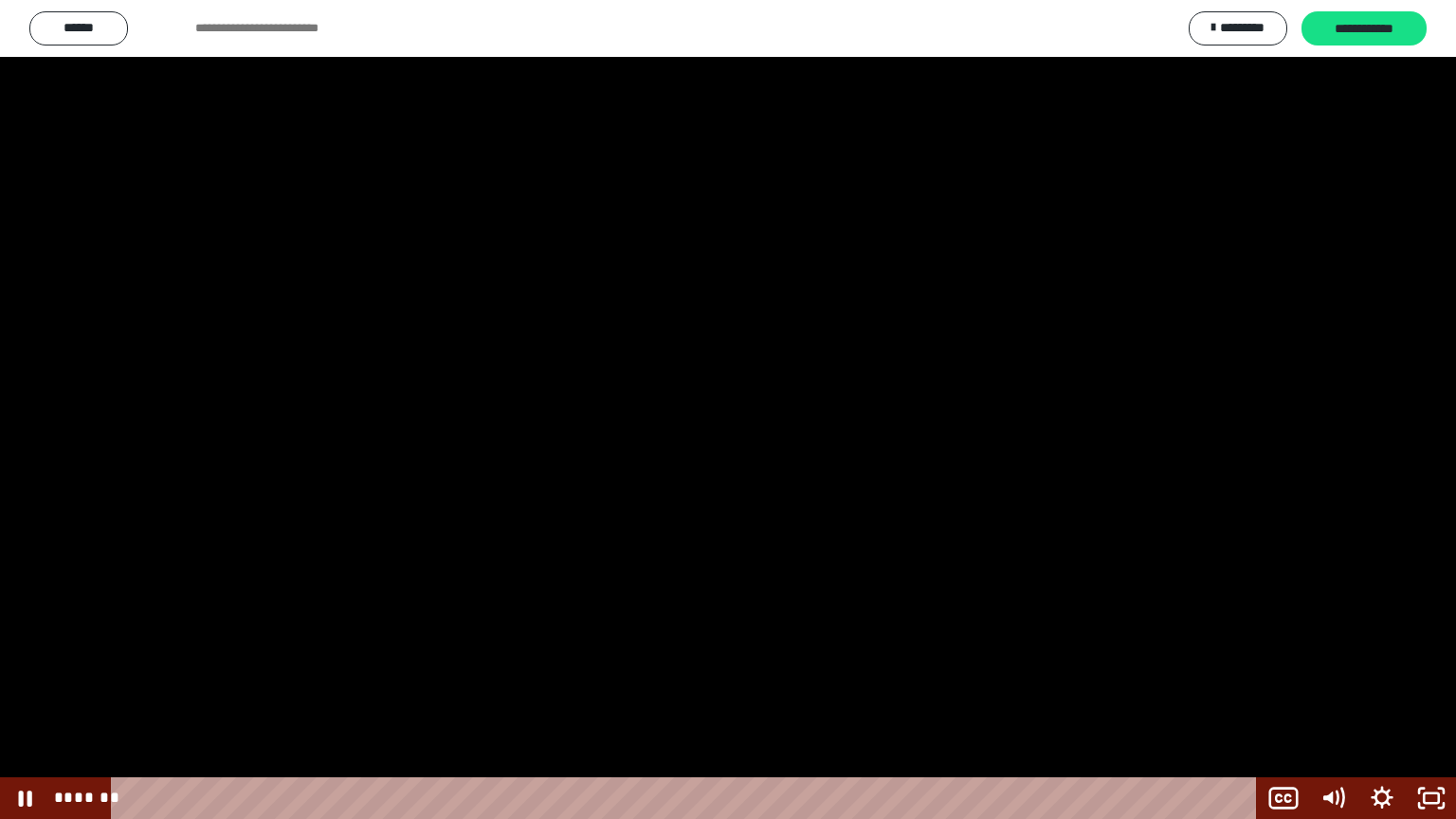 click at bounding box center [728, 410] 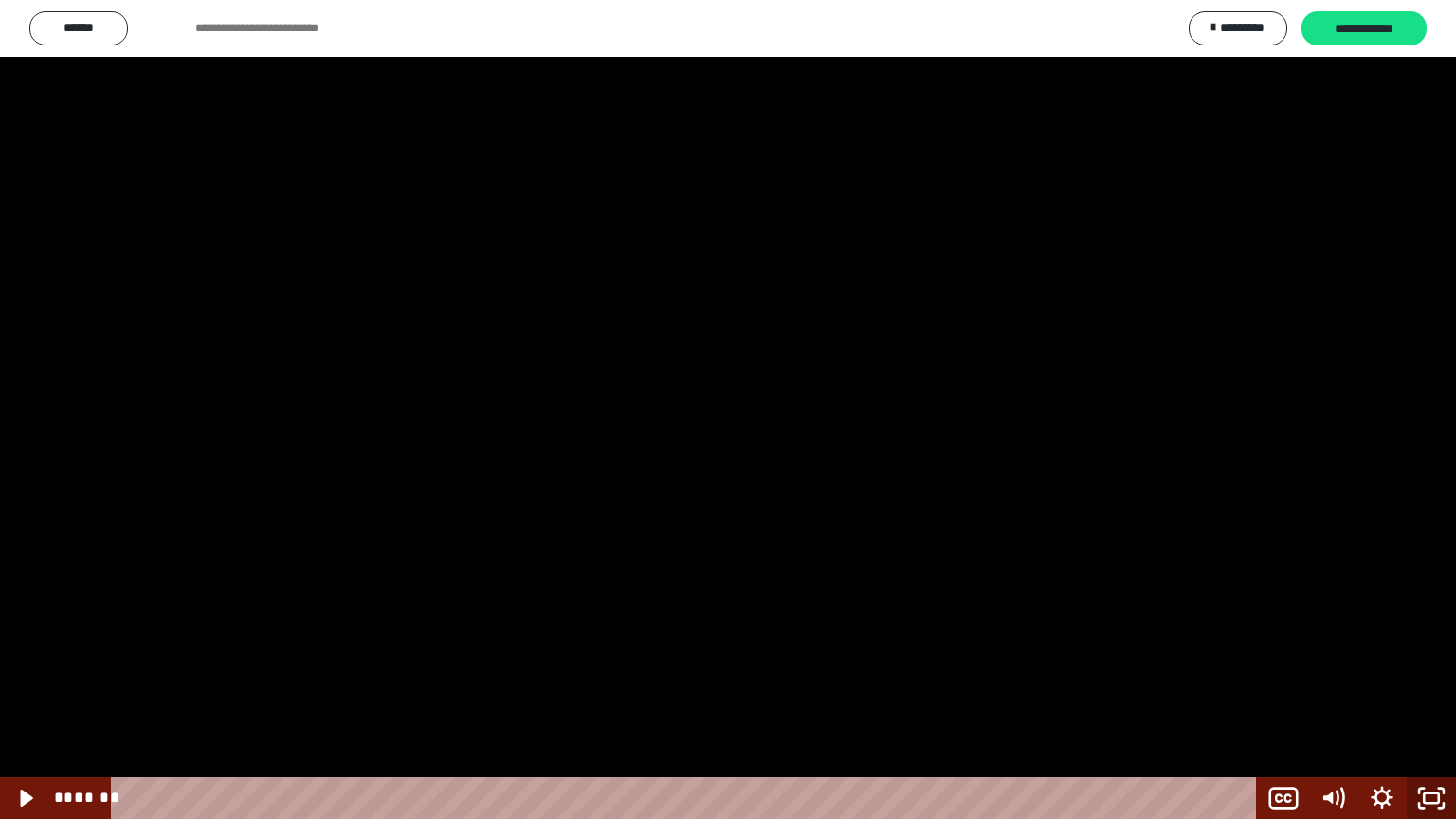 click 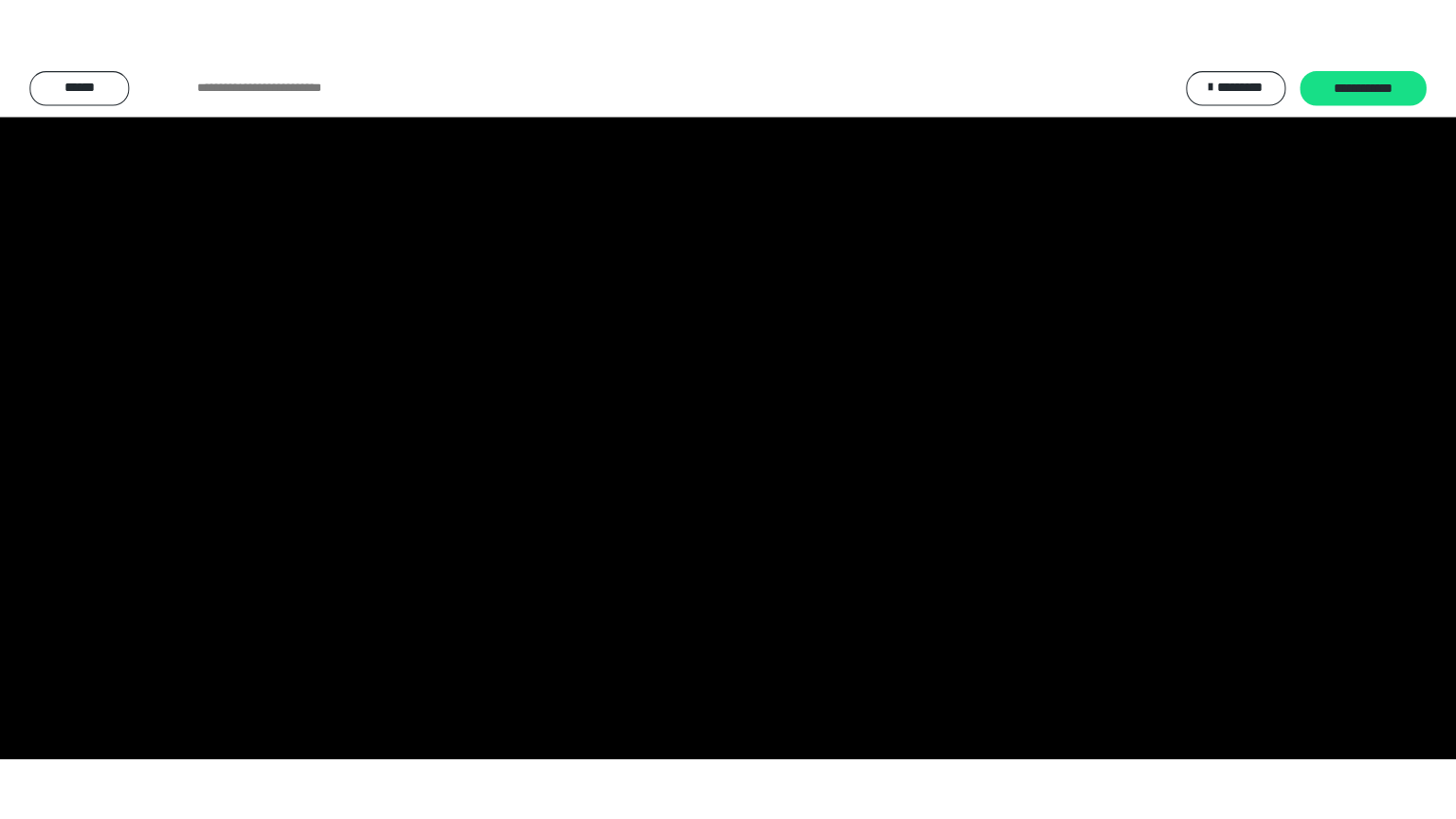 scroll, scrollTop: 2459, scrollLeft: 0, axis: vertical 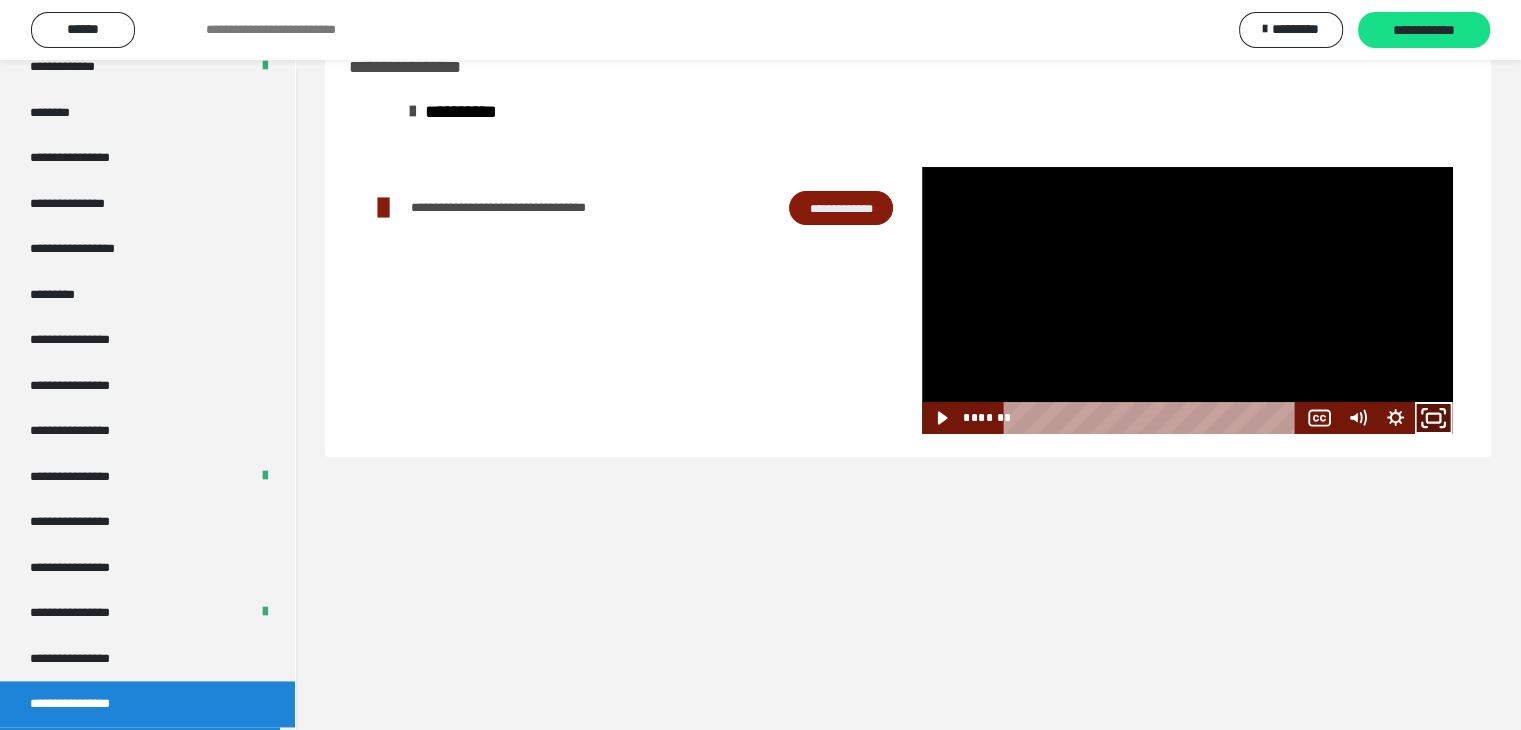 click 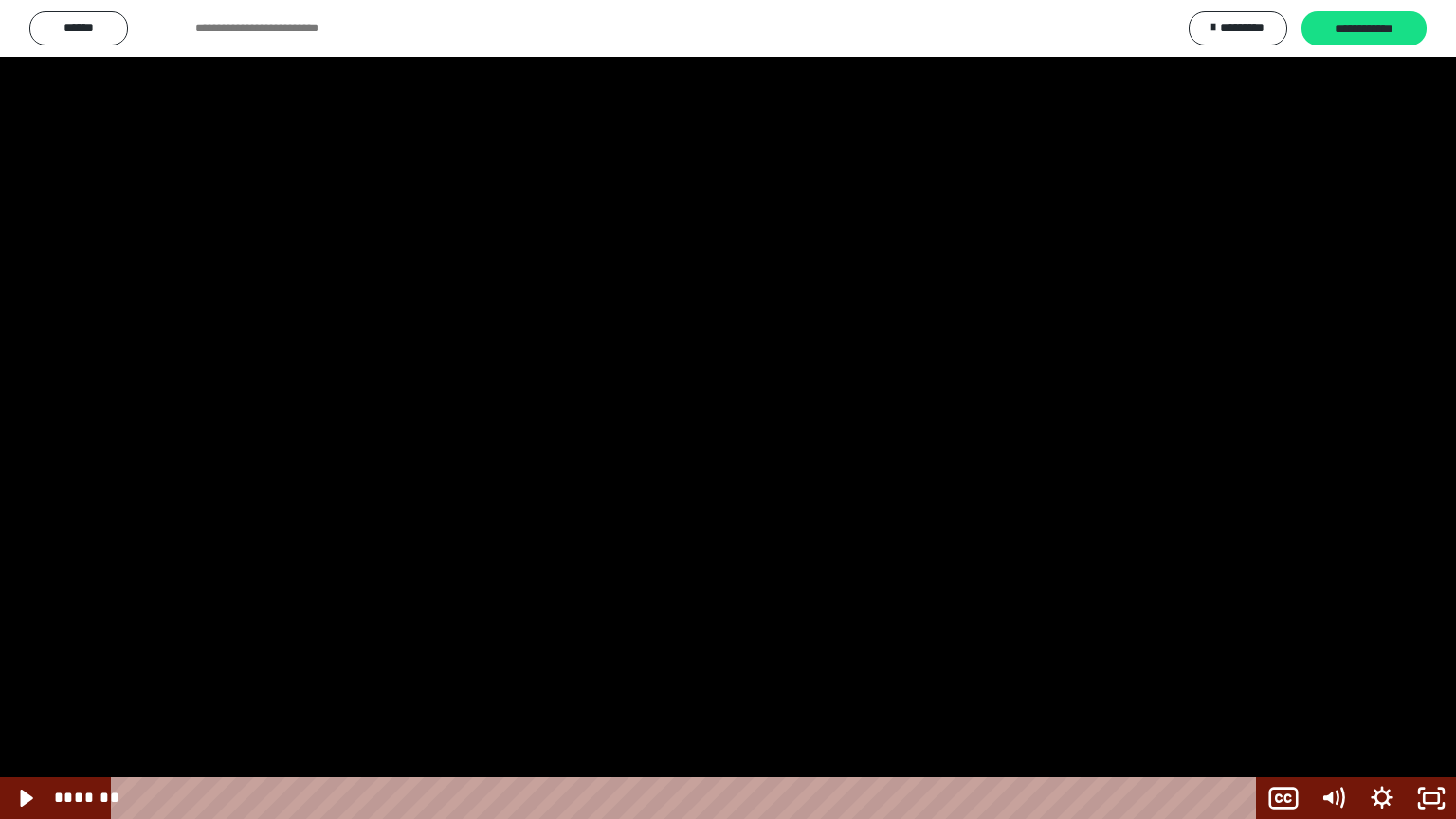 click at bounding box center (728, 410) 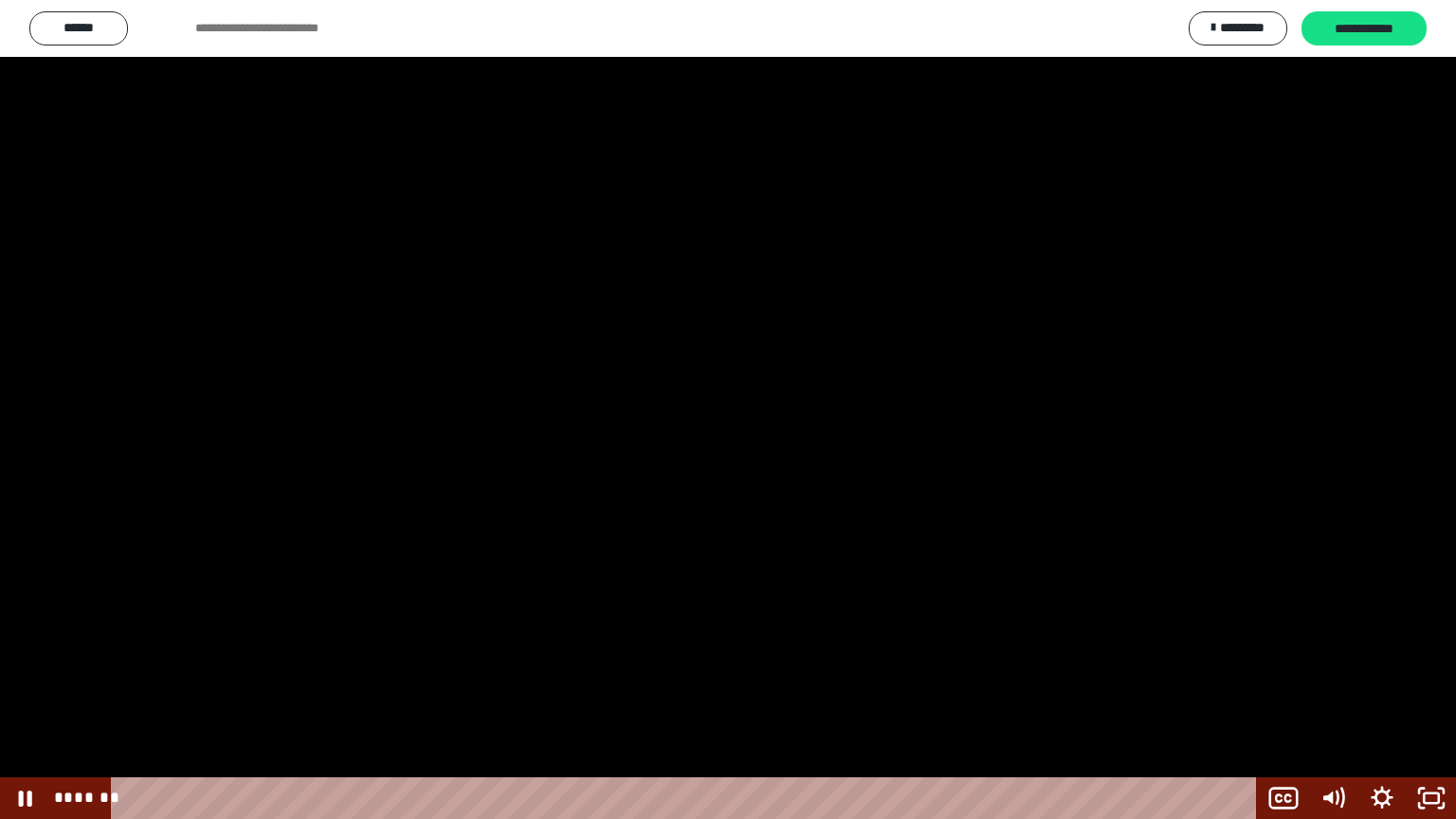 click at bounding box center [728, 410] 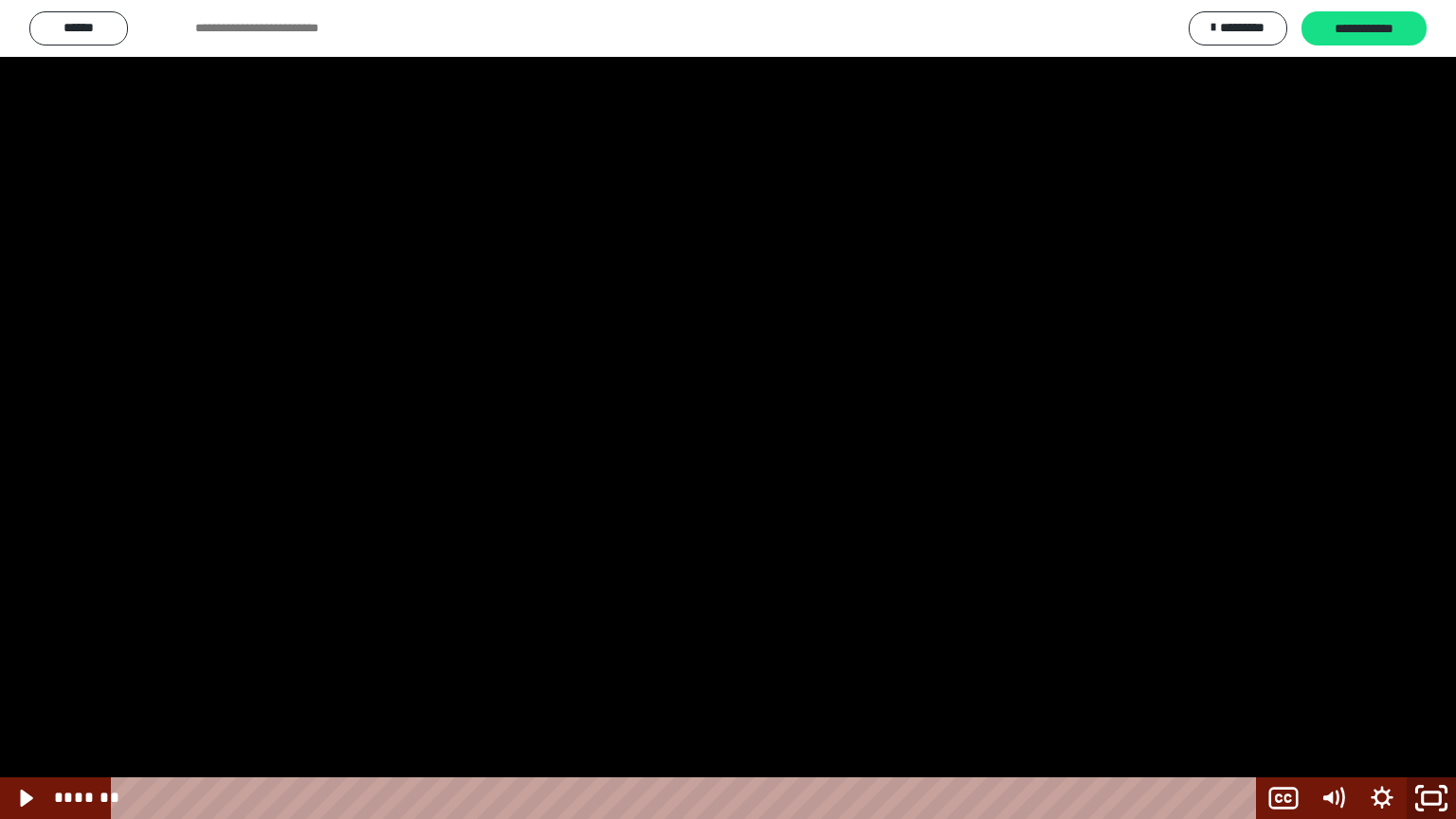click 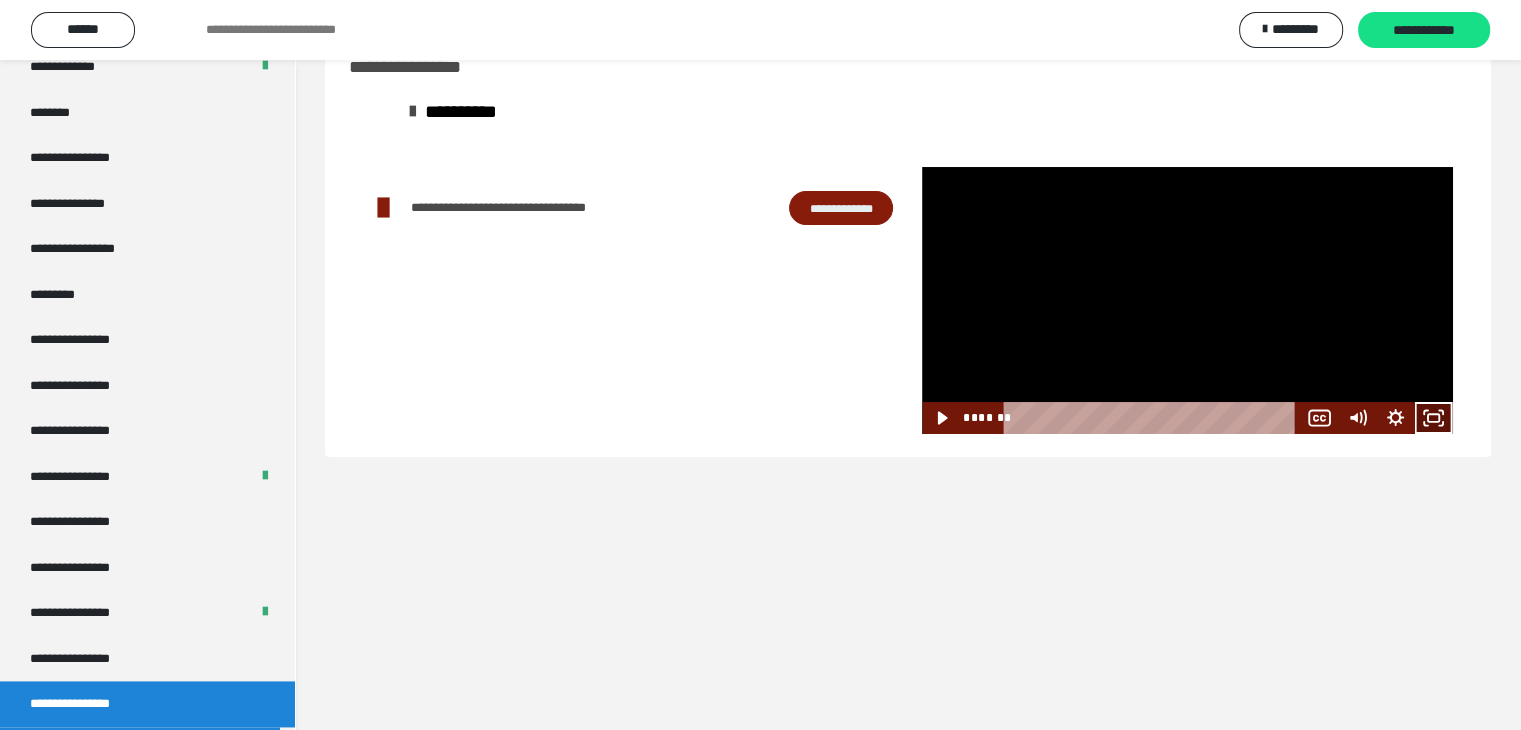 click 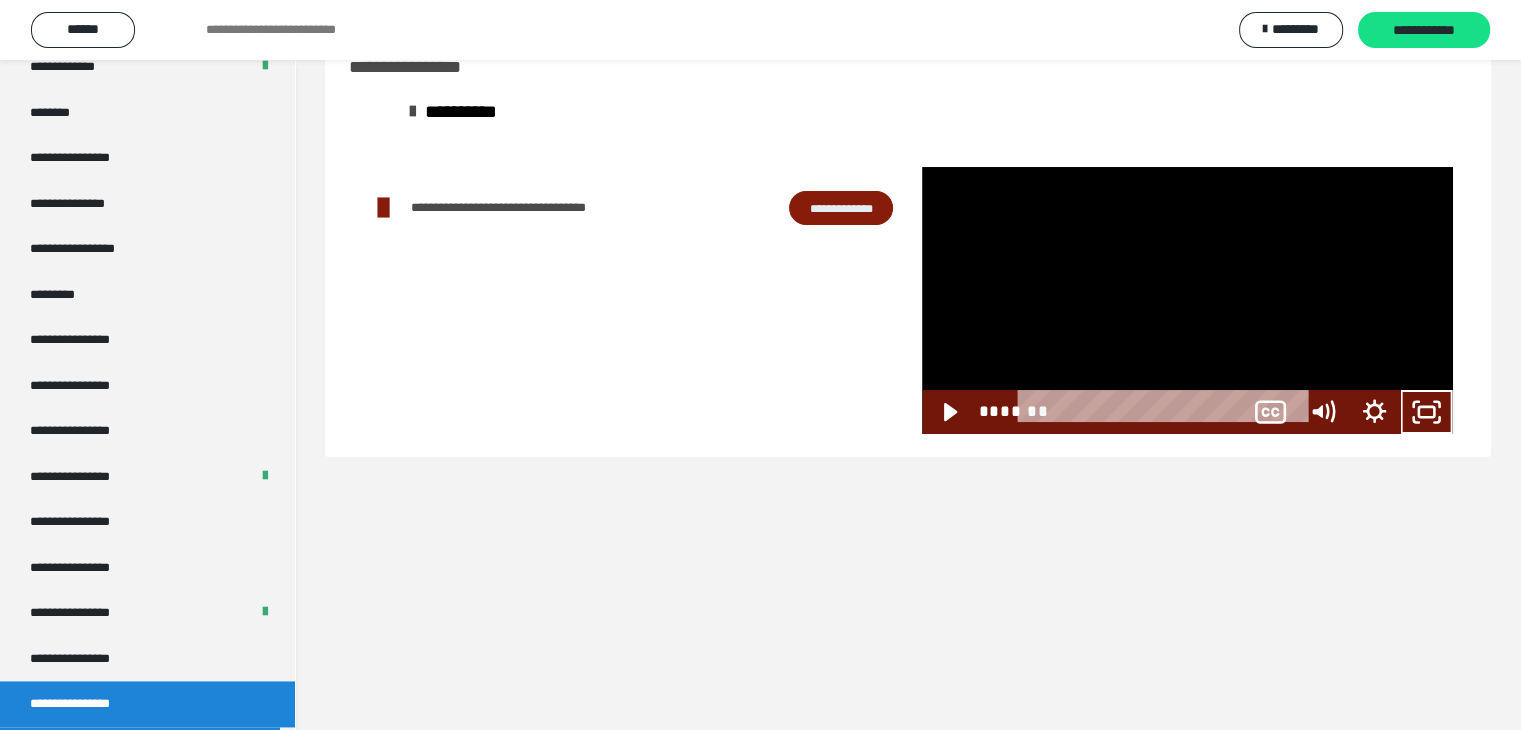 scroll, scrollTop: 2506, scrollLeft: 0, axis: vertical 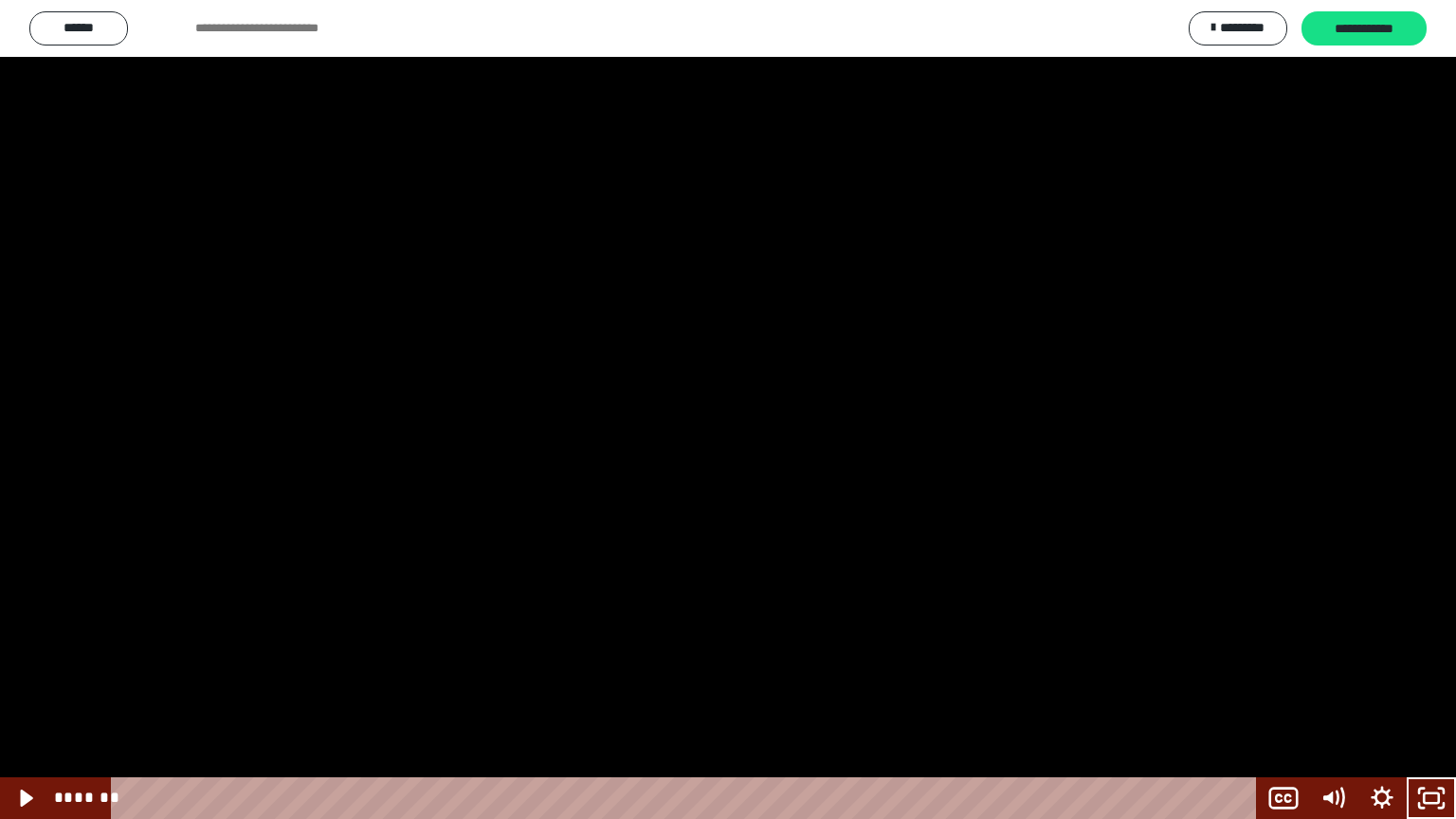 click at bounding box center [728, 410] 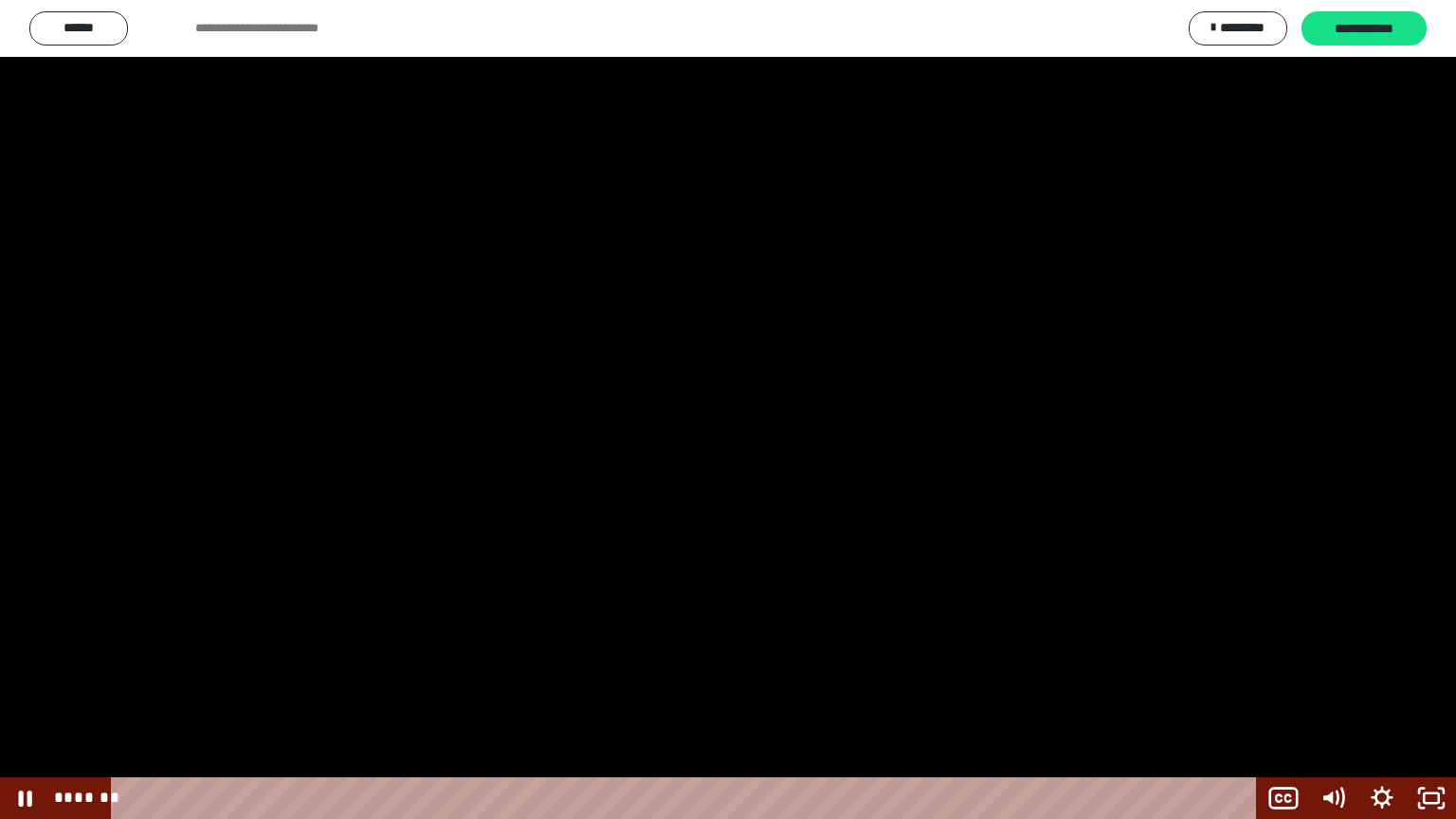 click at bounding box center [728, 410] 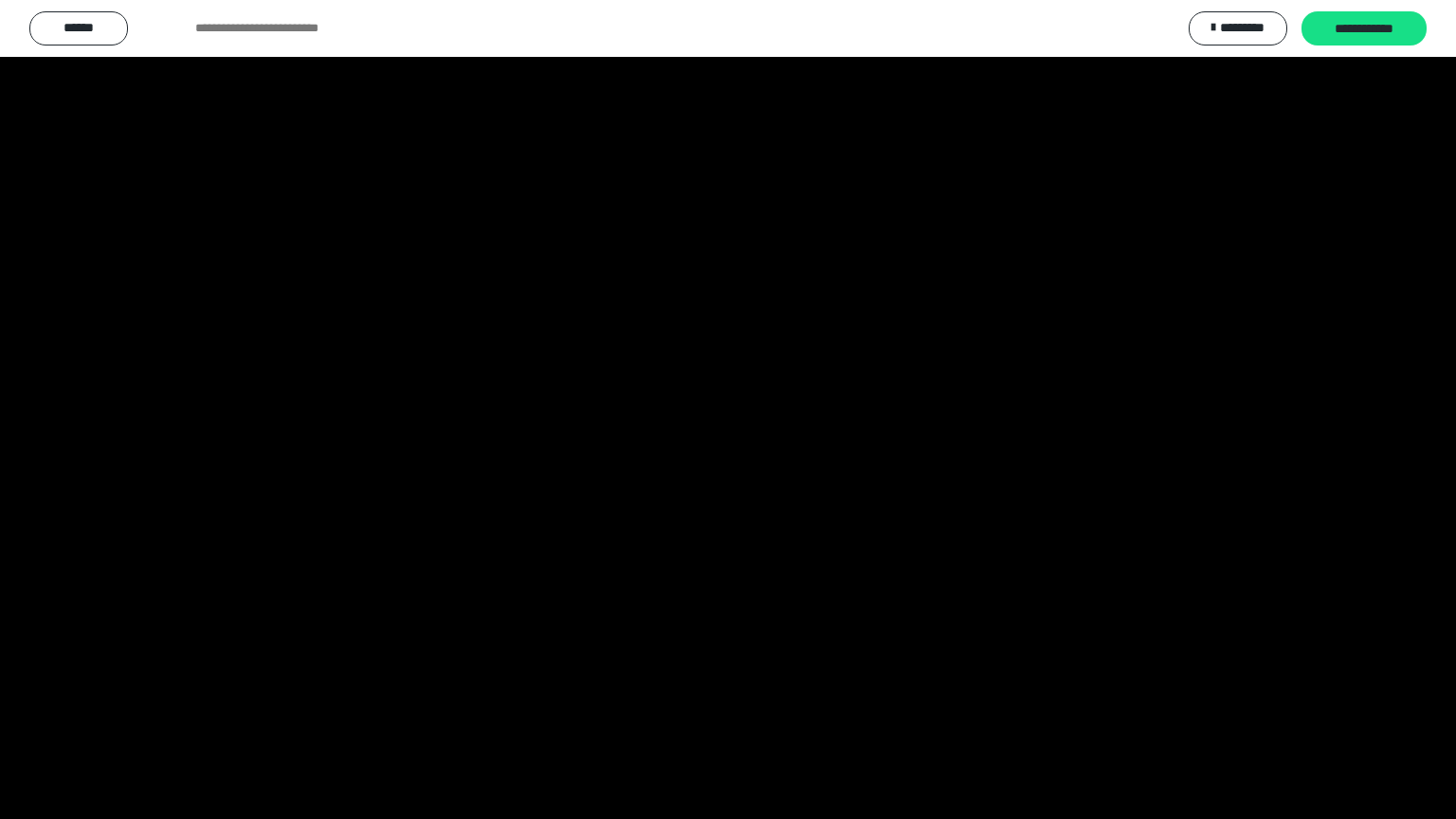 click at bounding box center (728, 410) 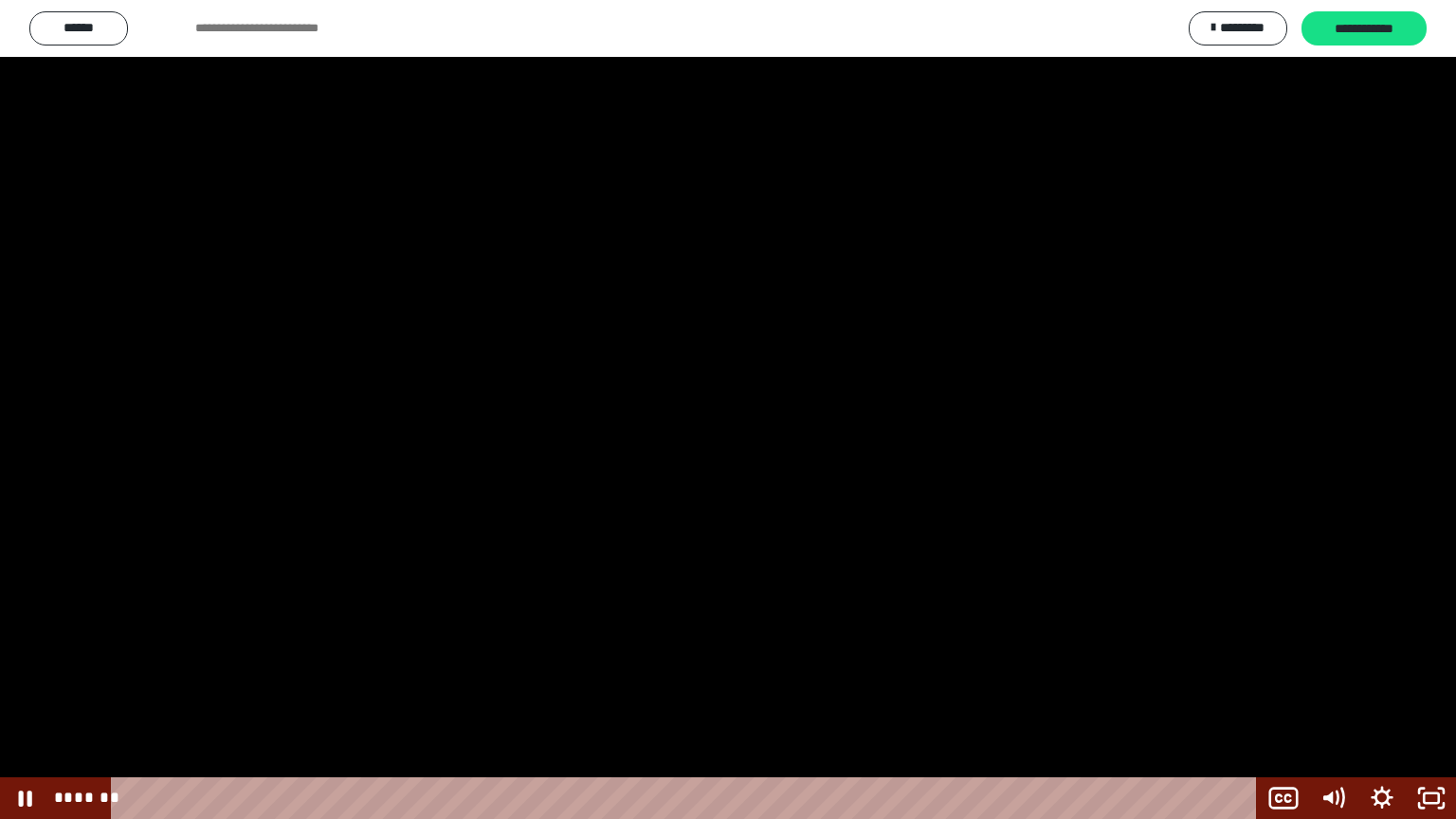 click at bounding box center (728, 410) 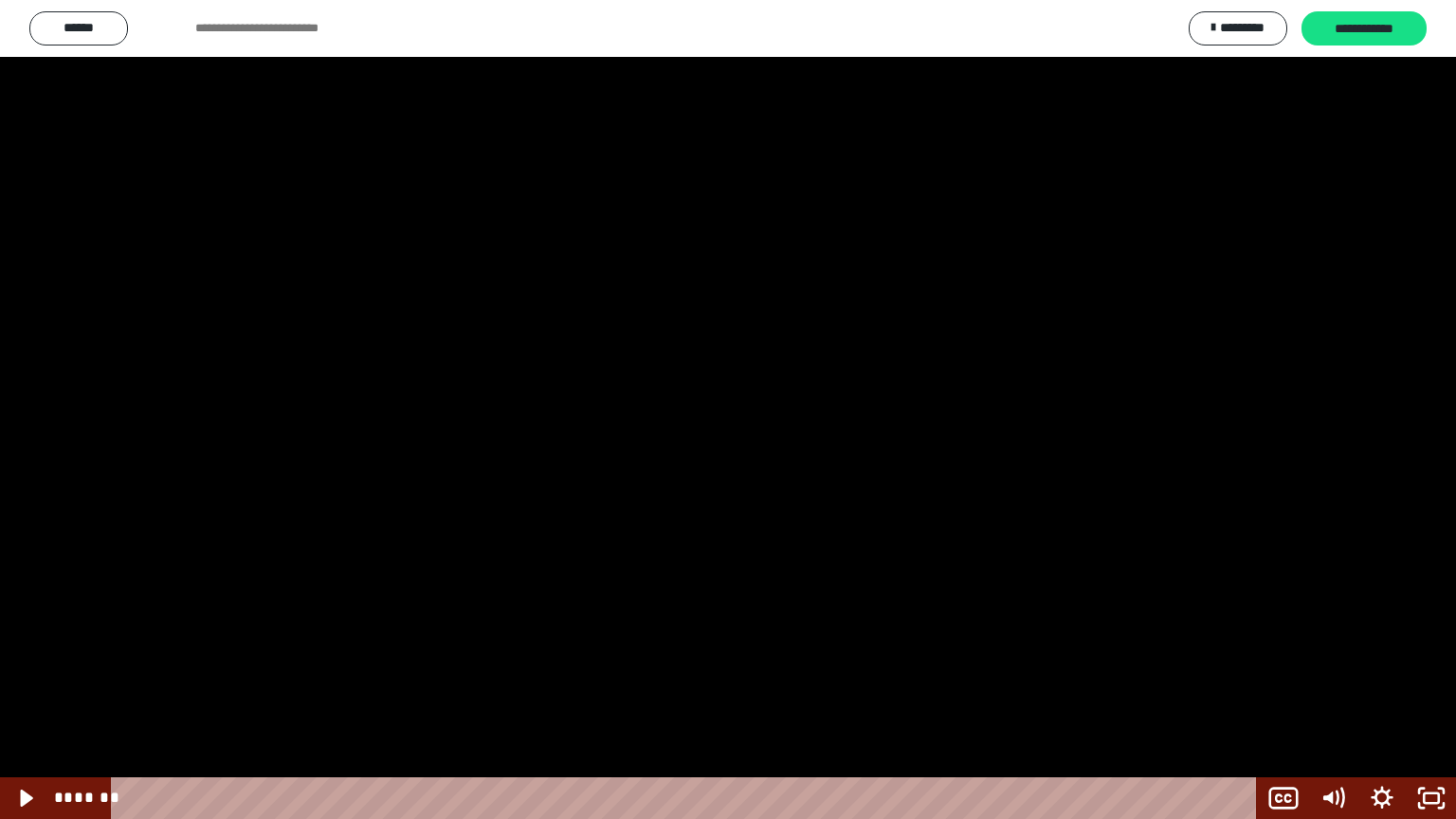 click at bounding box center (728, 410) 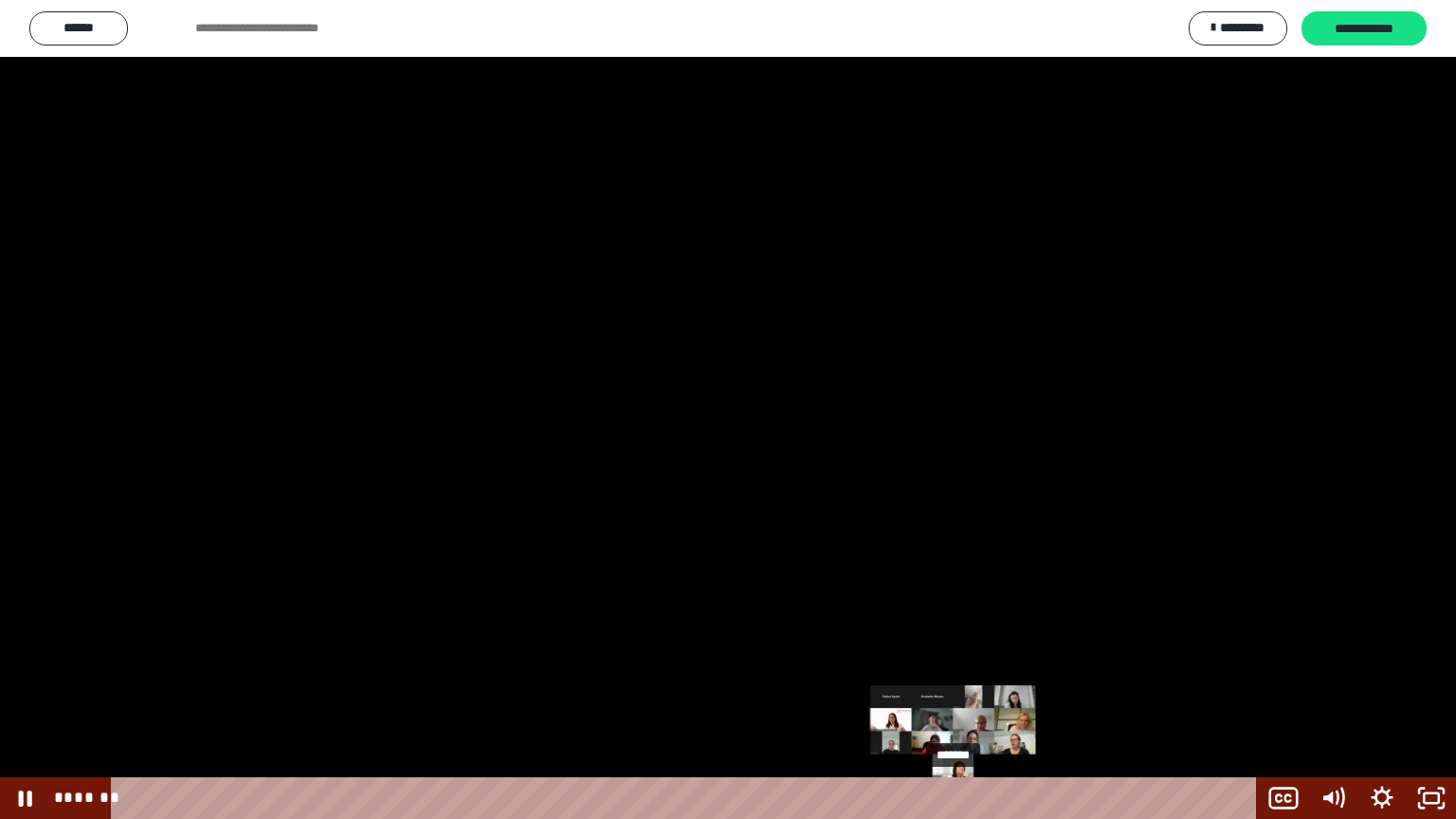 click at bounding box center [953, 798] 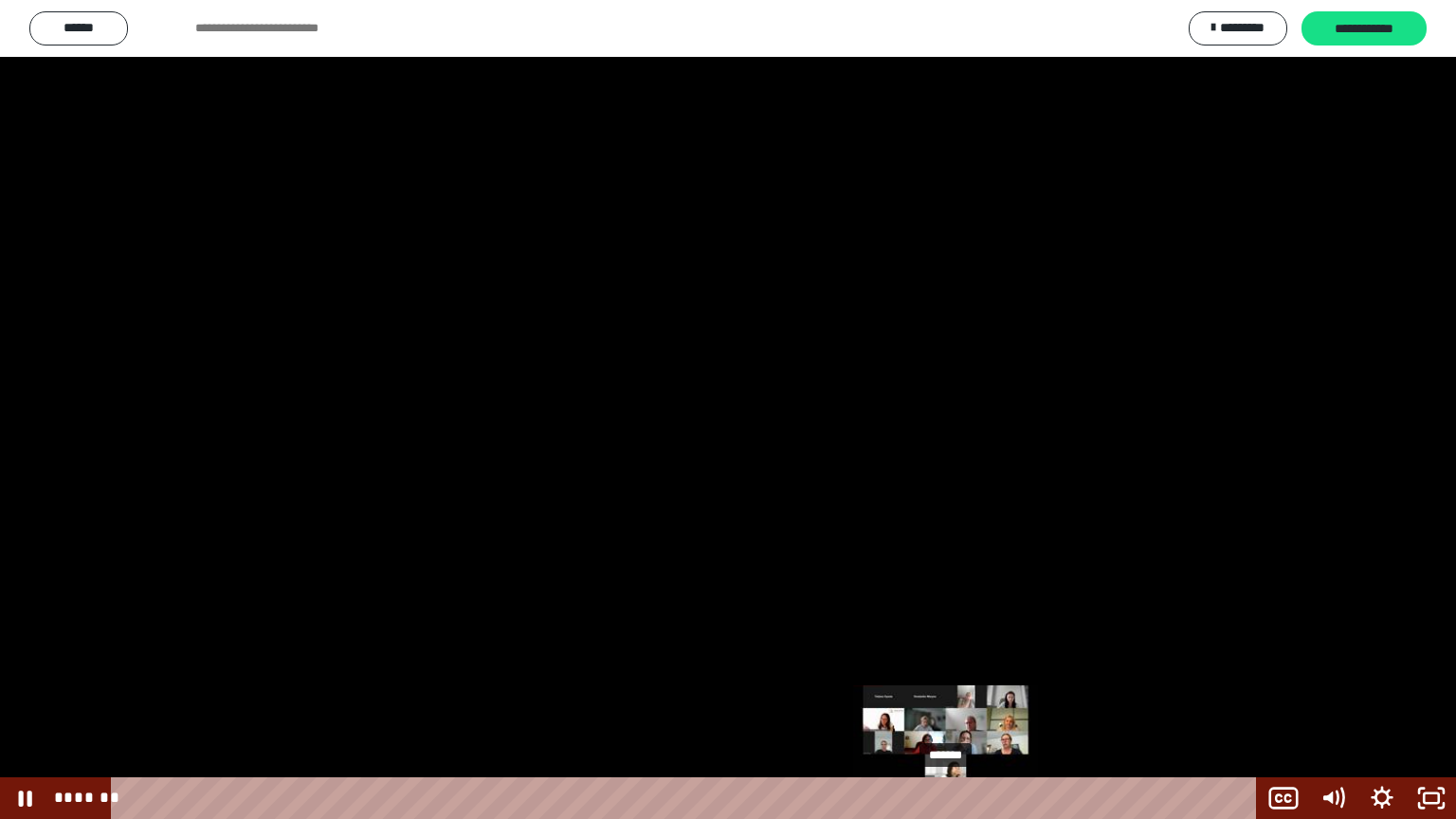 click at bounding box center (954, 798) 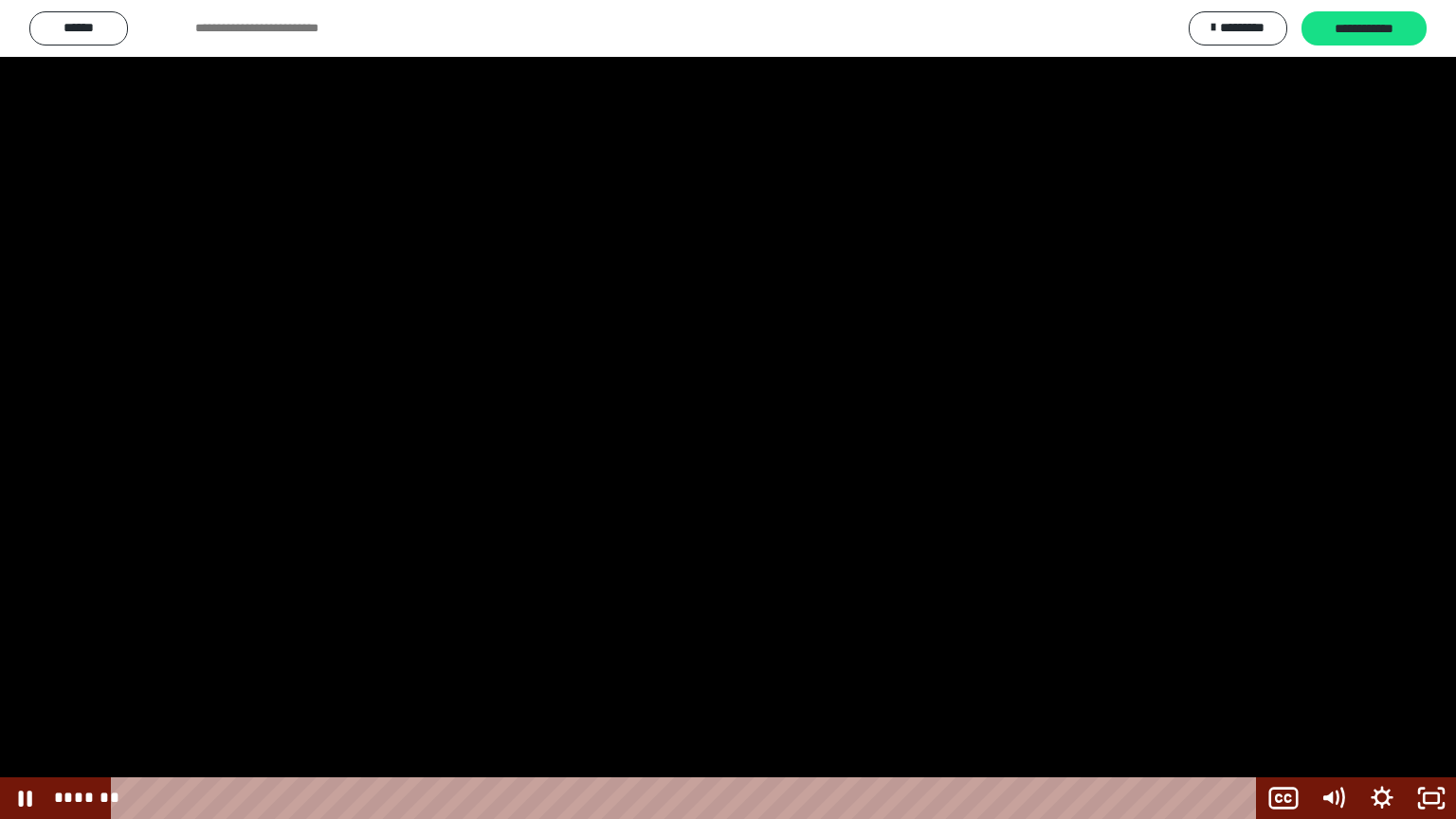 click at bounding box center (728, 410) 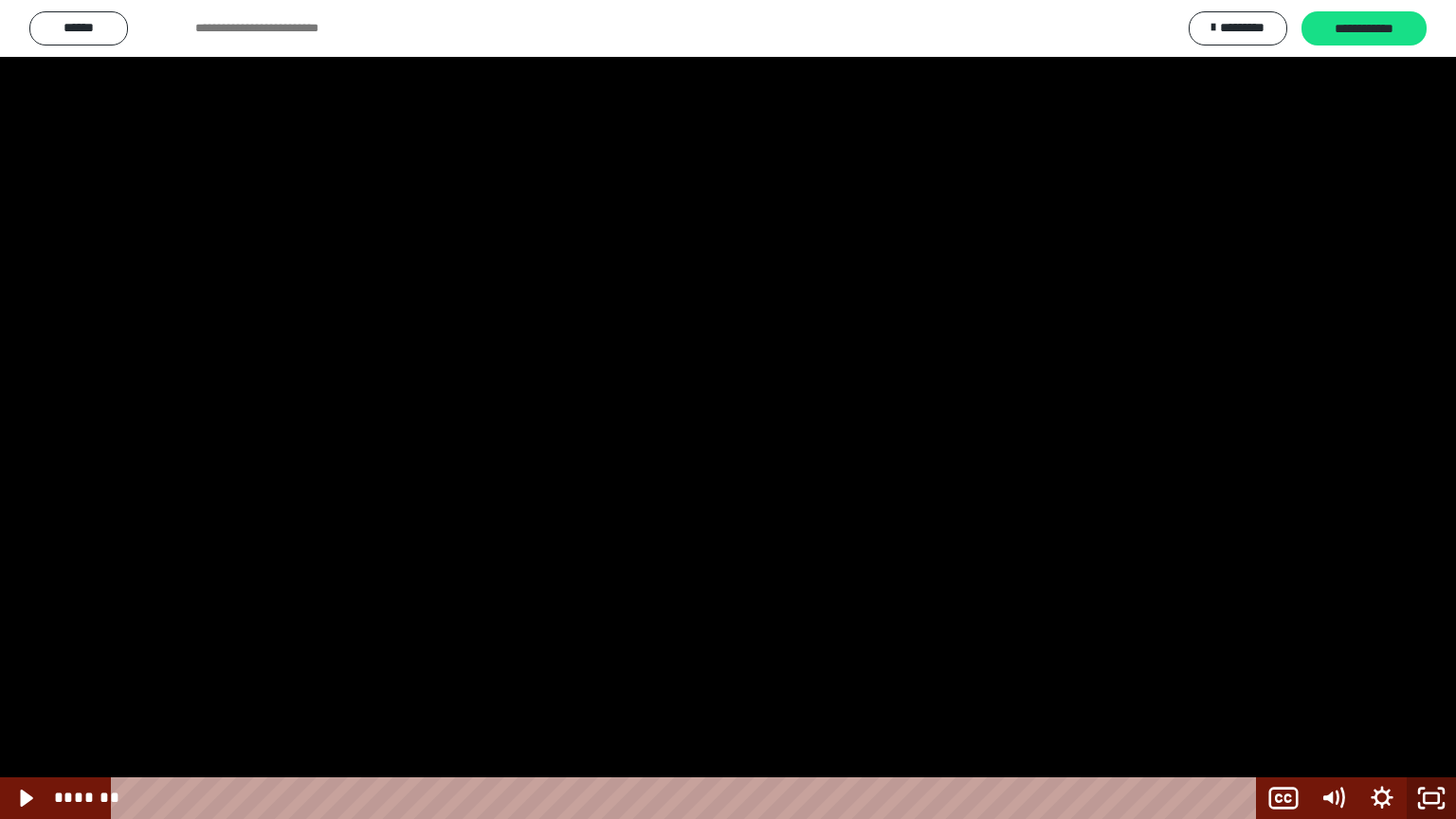 click 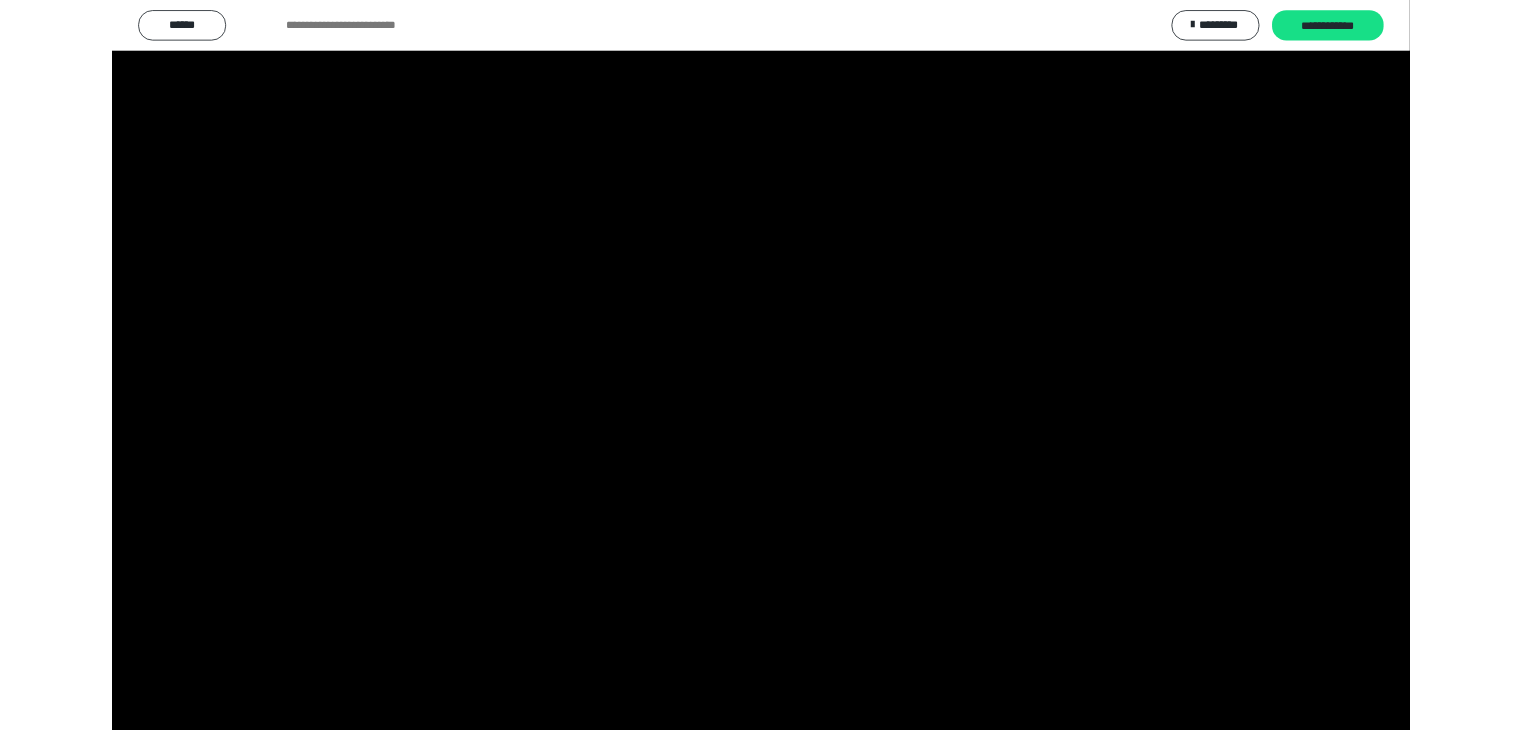 scroll, scrollTop: 2594, scrollLeft: 0, axis: vertical 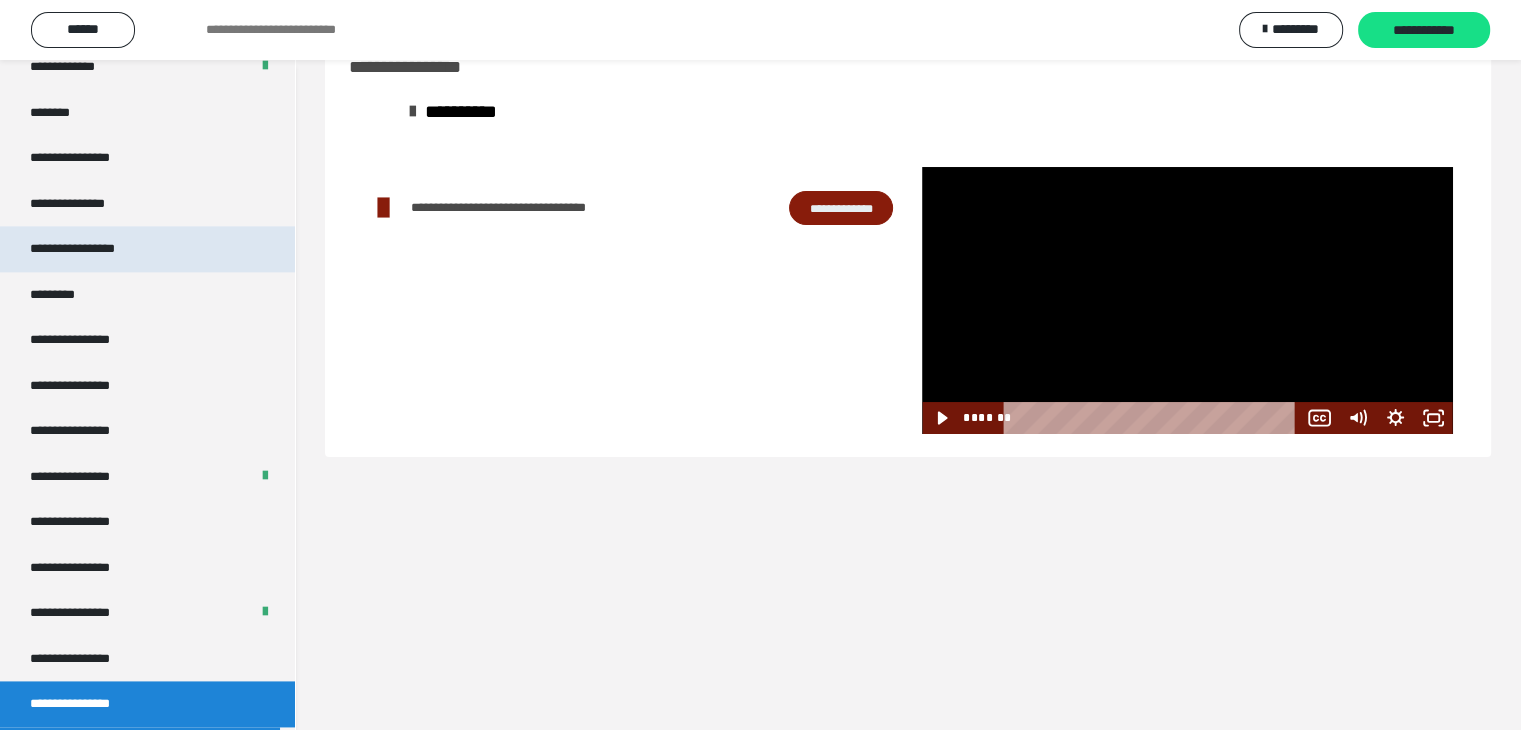 click on "**********" at bounding box center [93, 249] 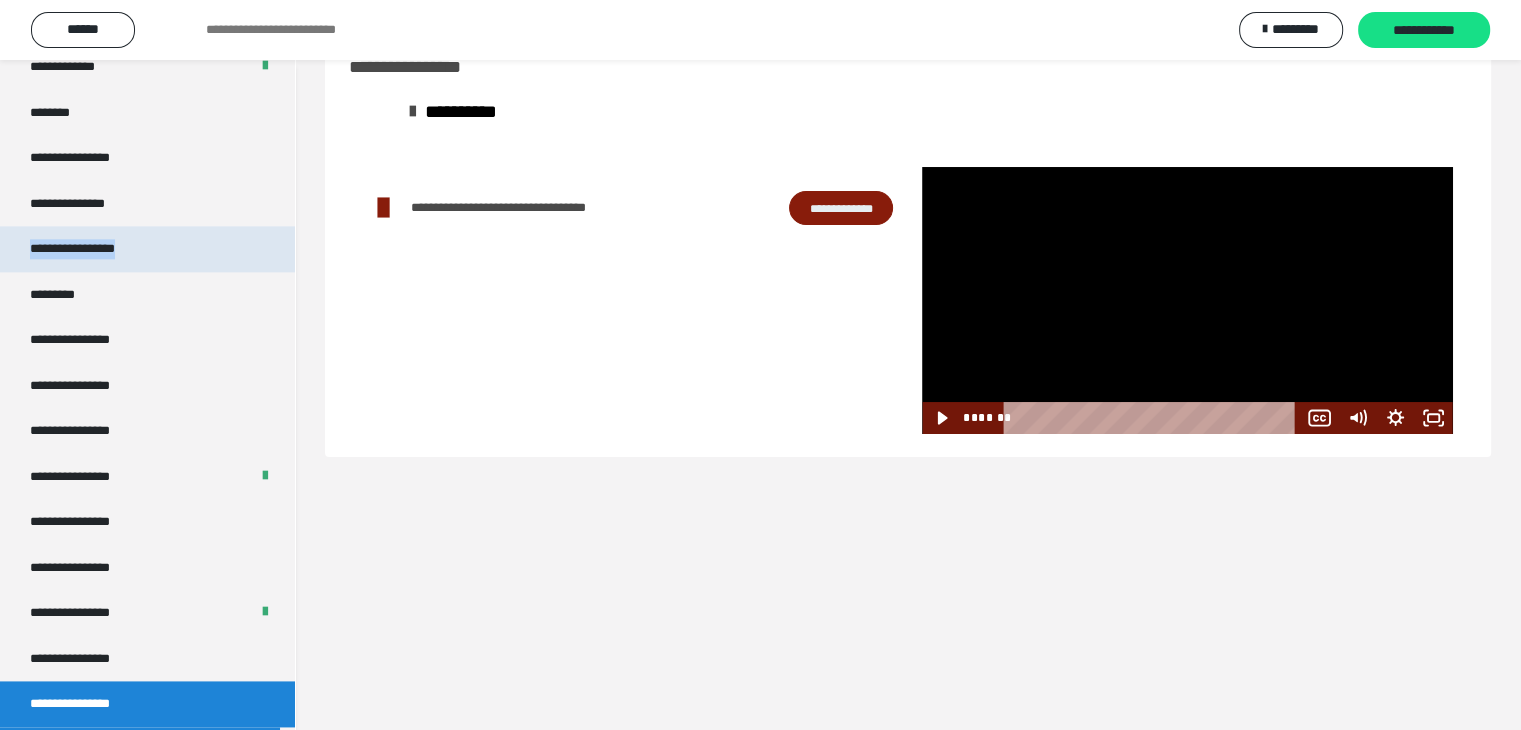 click on "**********" at bounding box center (93, 249) 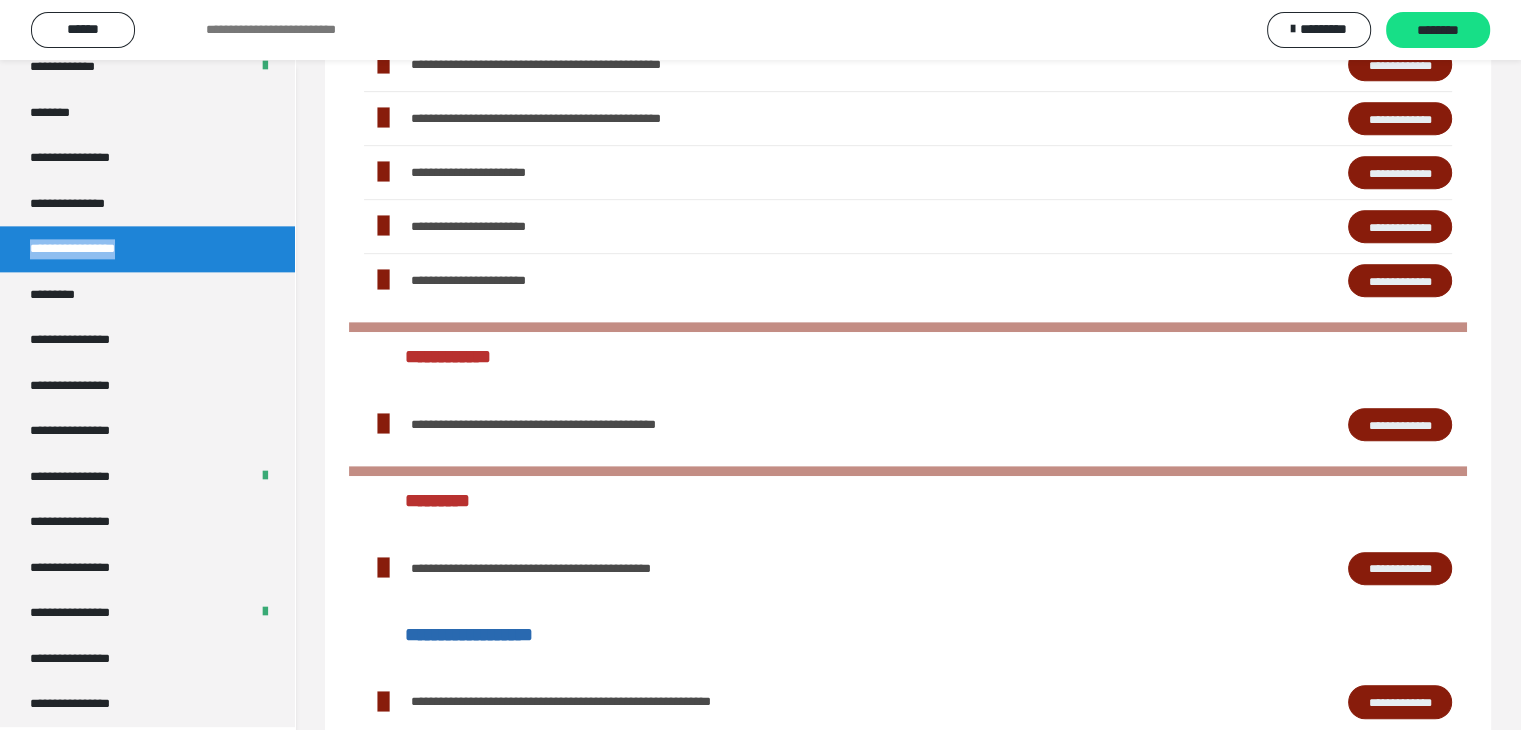 scroll, scrollTop: 960, scrollLeft: 0, axis: vertical 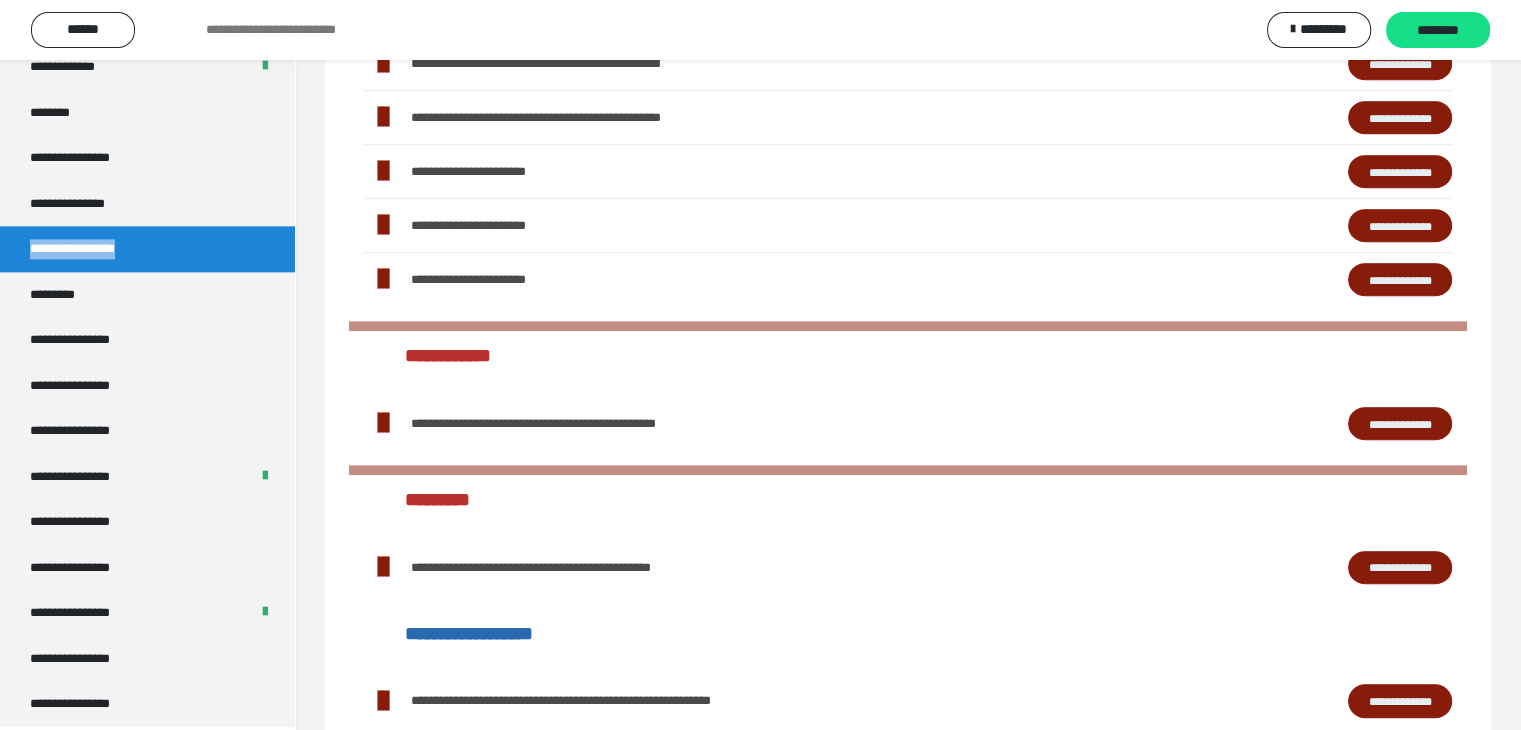 click on "**********" at bounding box center (1400, 226) 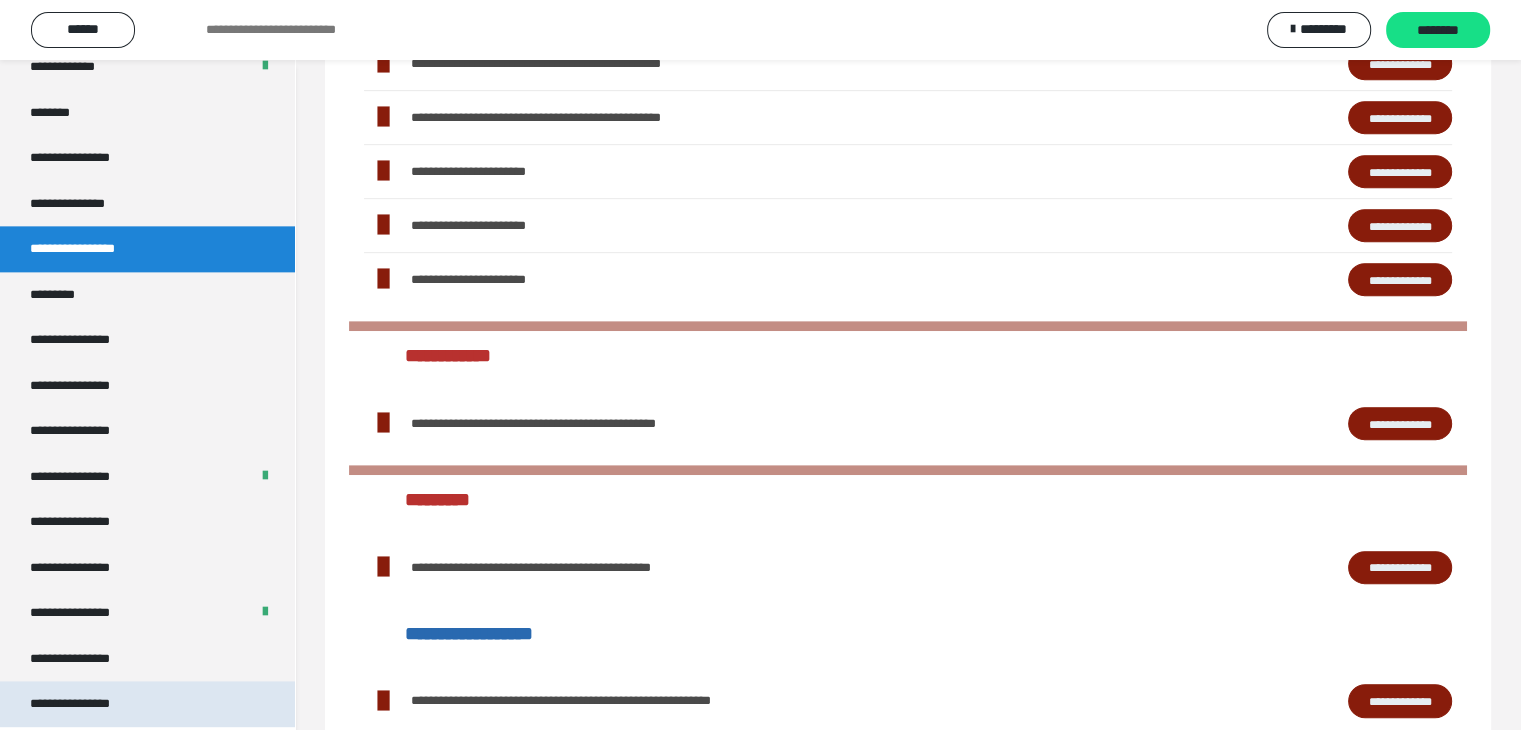 click on "**********" at bounding box center [87, 704] 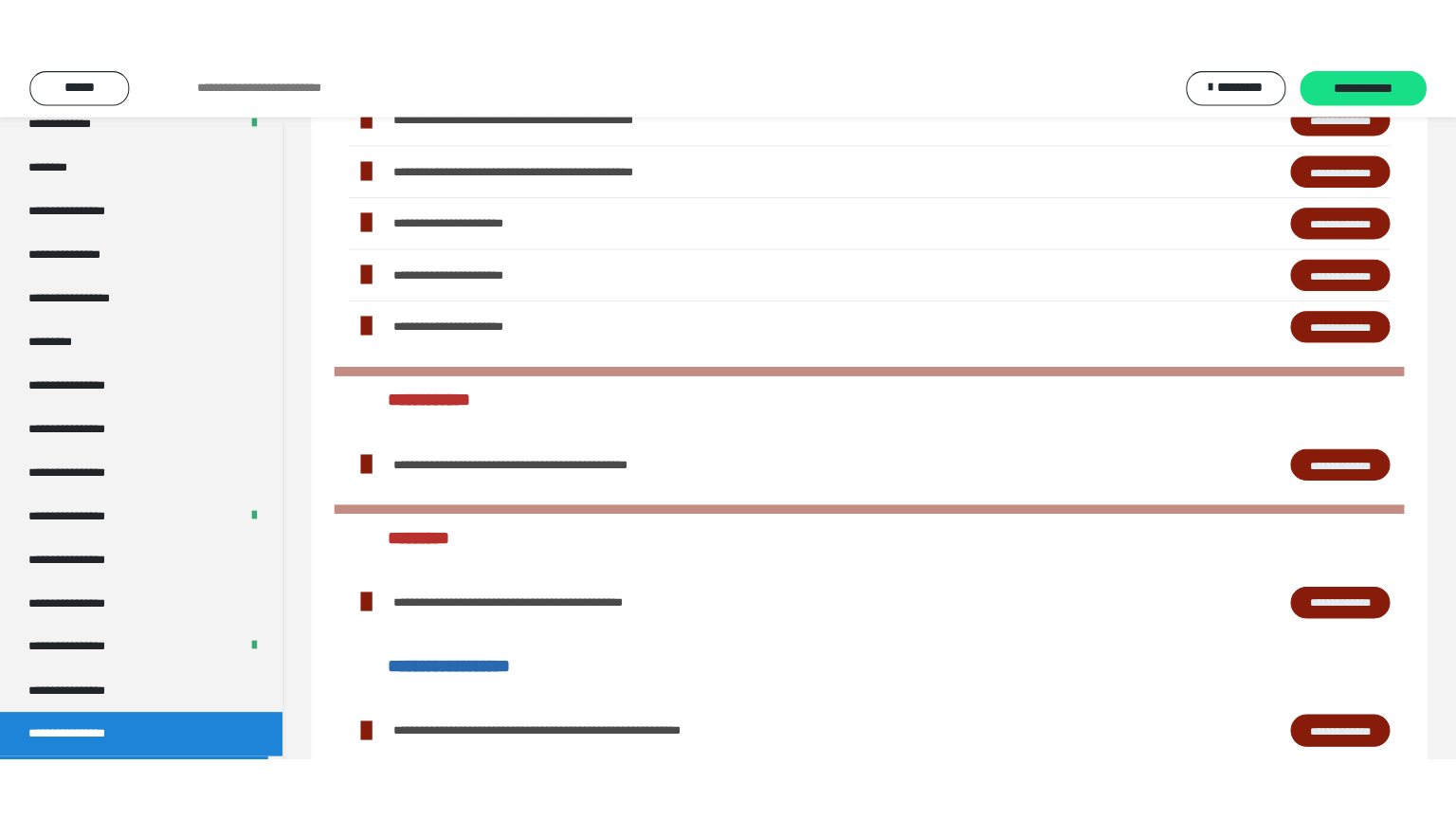 scroll, scrollTop: 57, scrollLeft: 0, axis: vertical 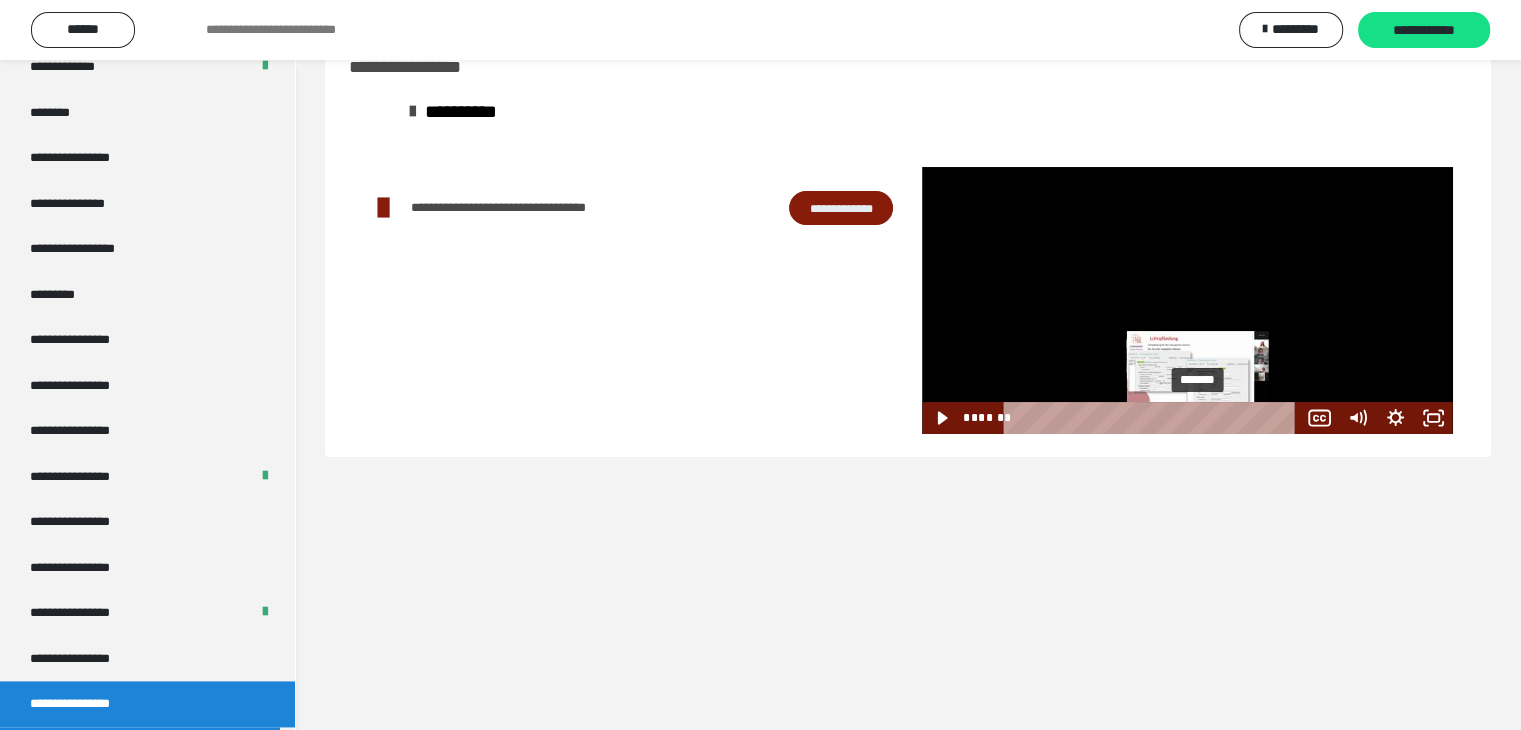 click on "*******" at bounding box center (1154, 418) 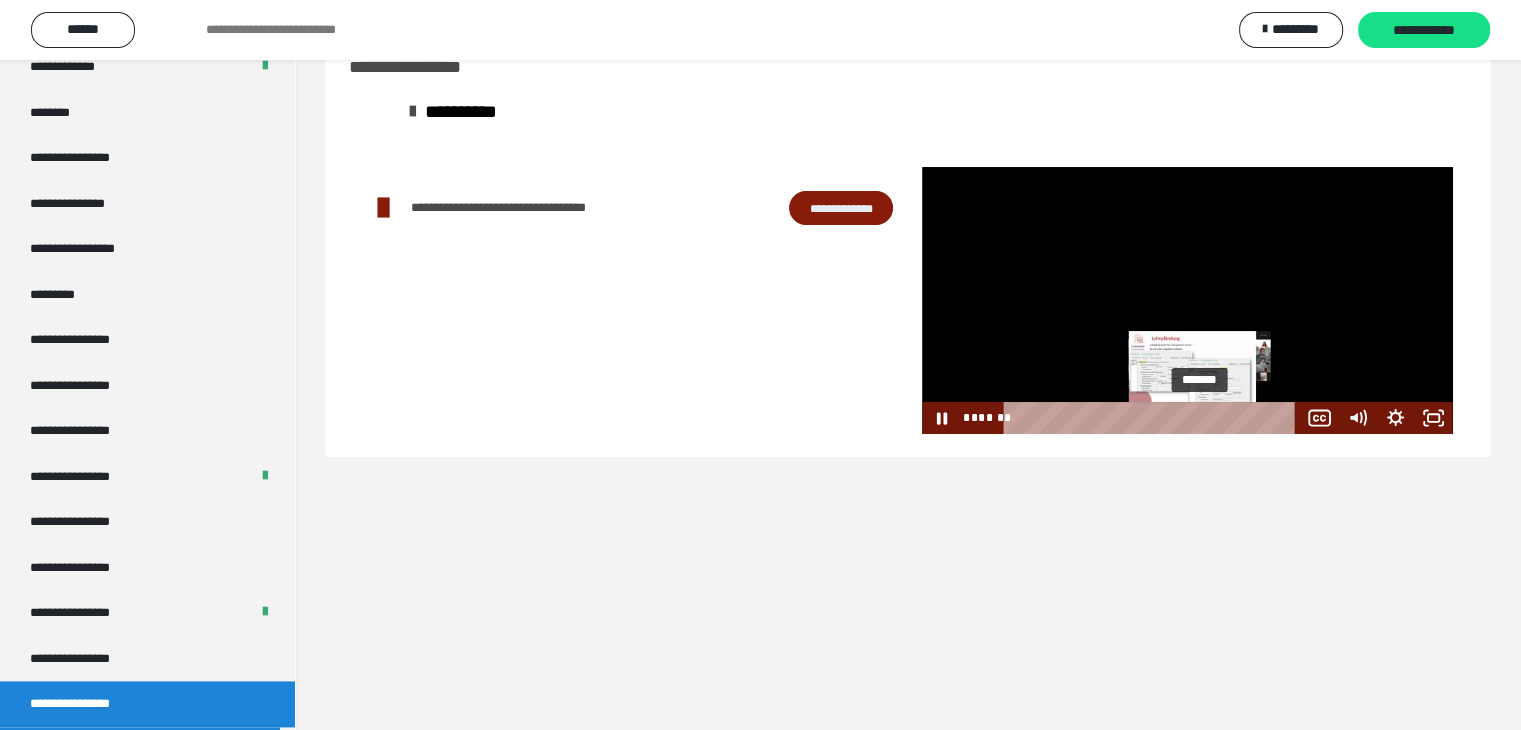 click on "*******" at bounding box center [1154, 418] 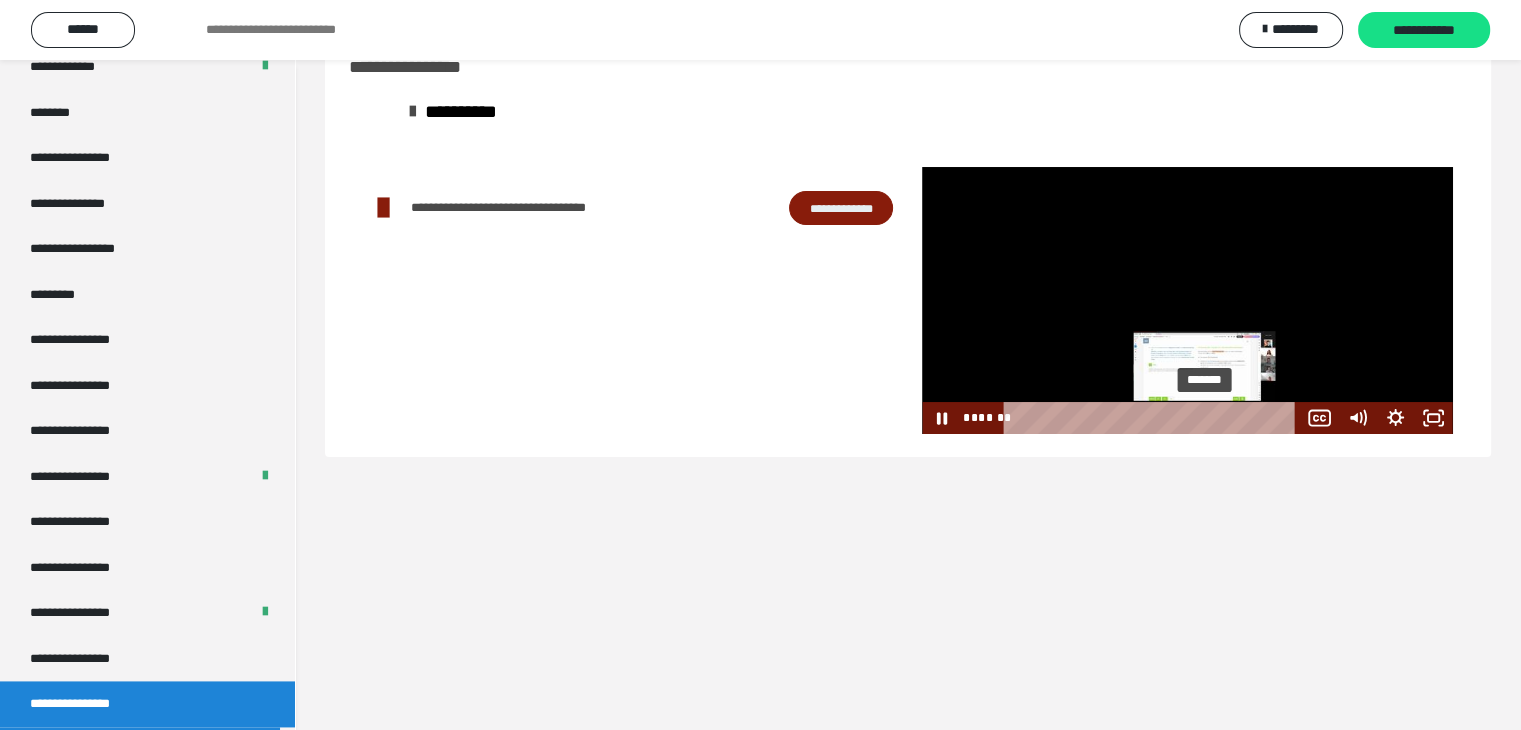 click on "*******" at bounding box center (1154, 418) 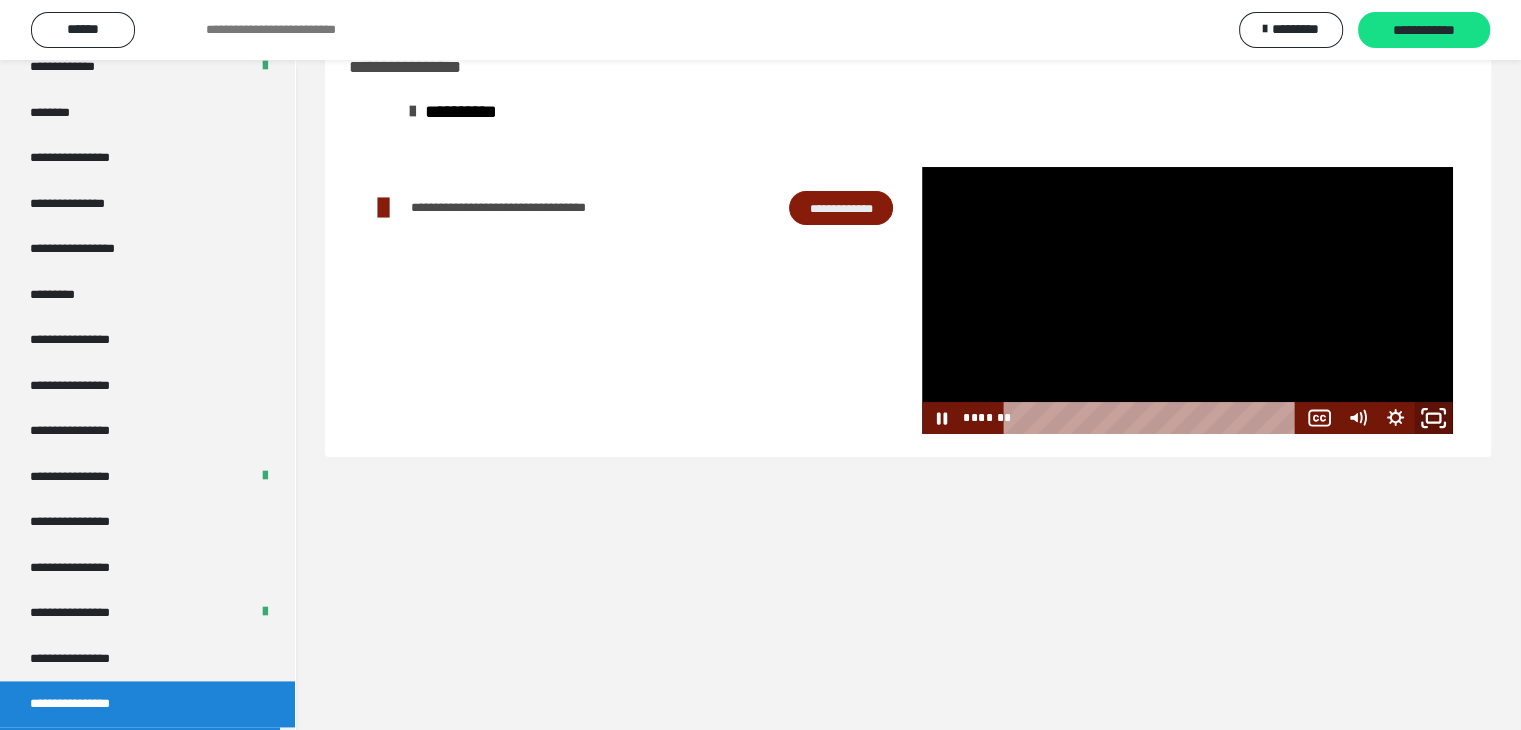 click 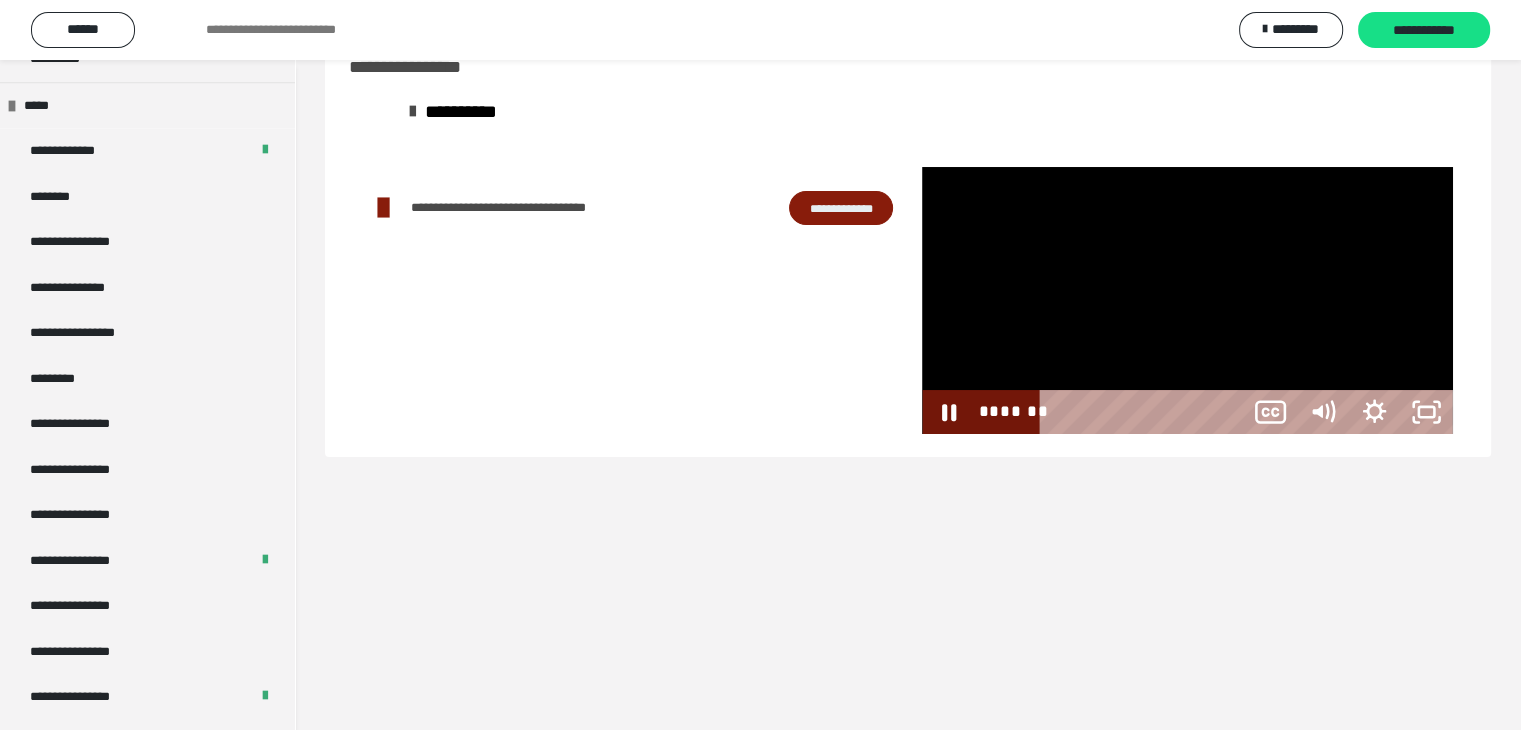 scroll, scrollTop: 2506, scrollLeft: 0, axis: vertical 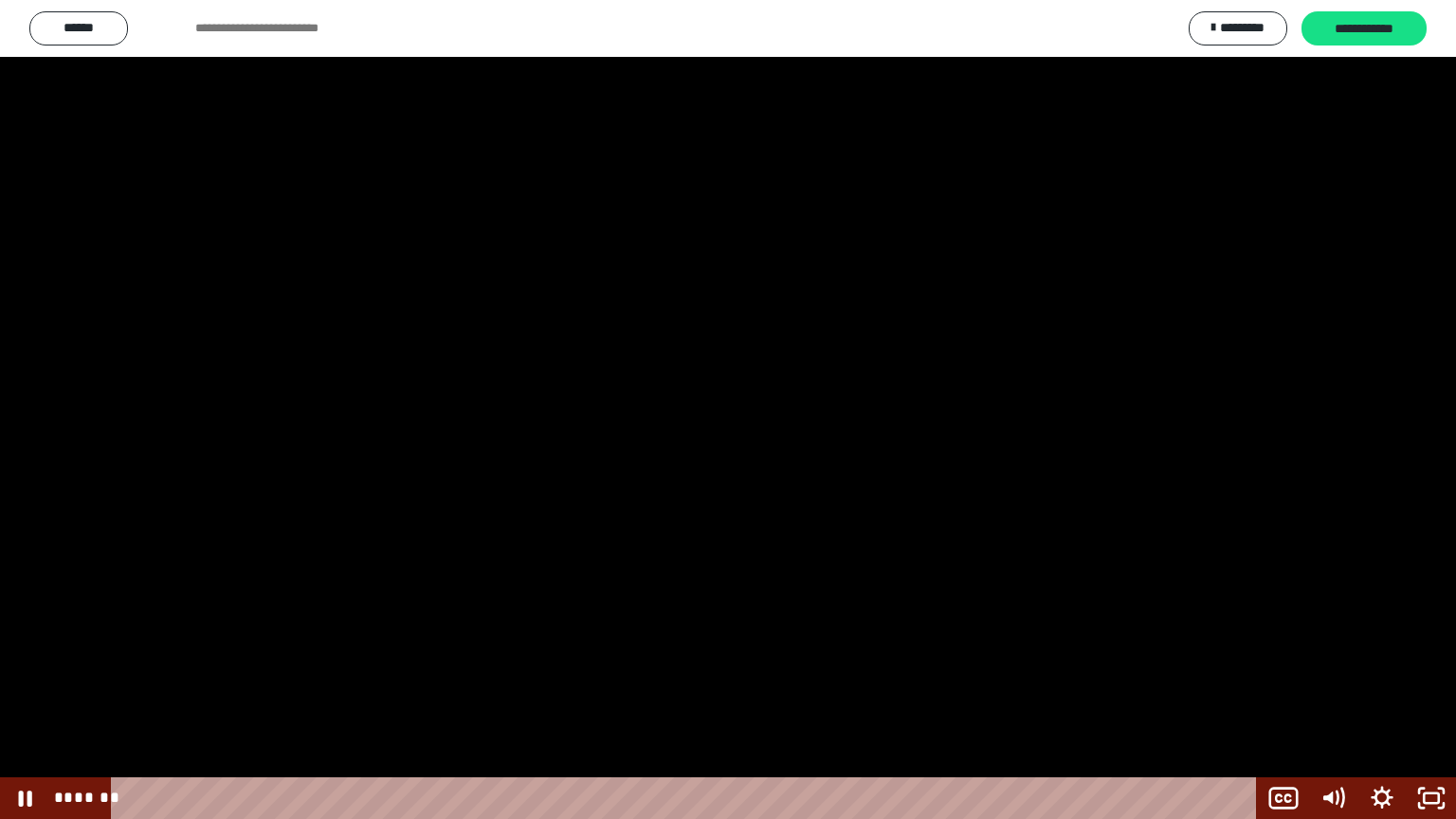 click at bounding box center (728, 410) 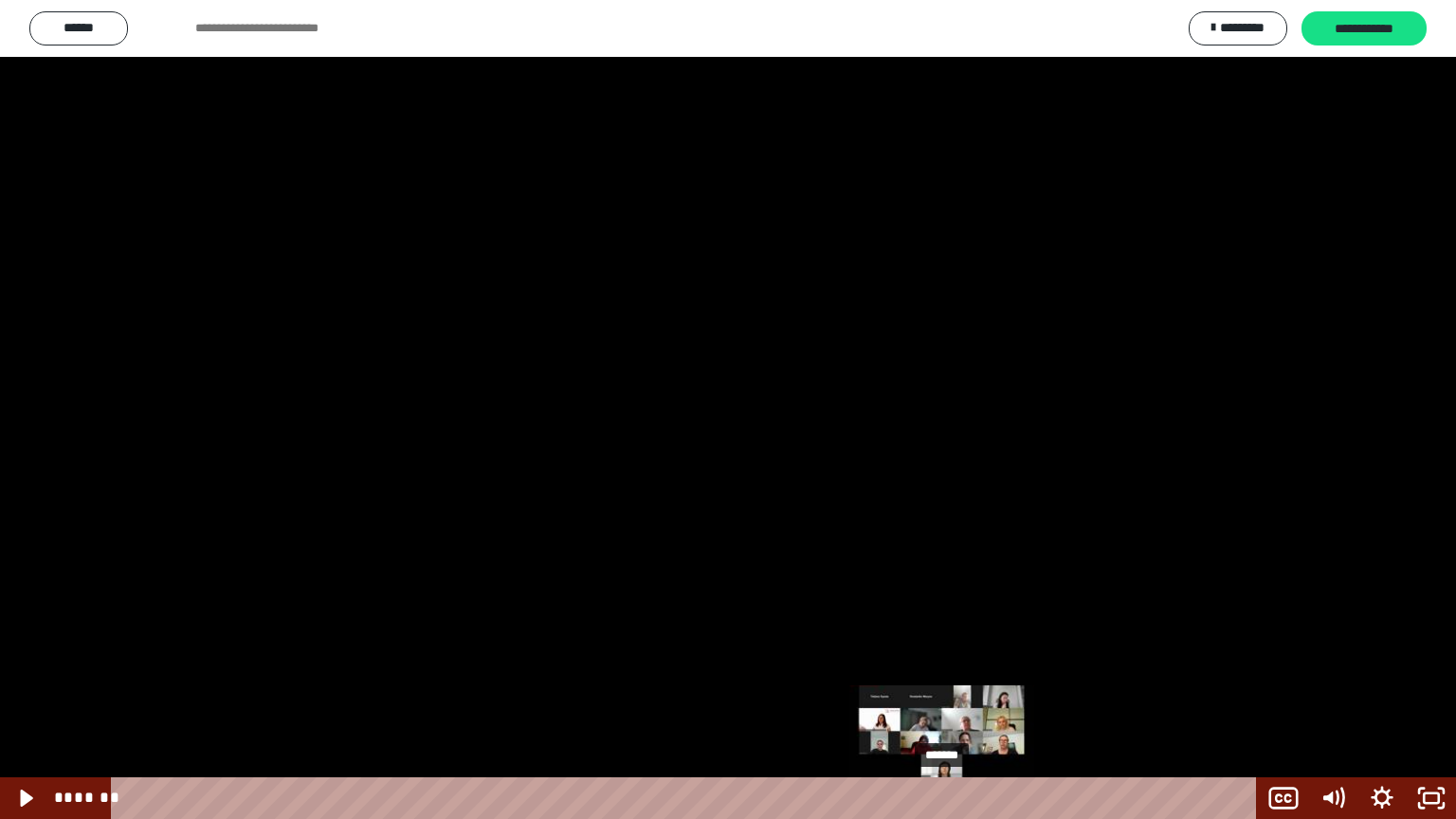 click on "*******" at bounding box center [687, 798] 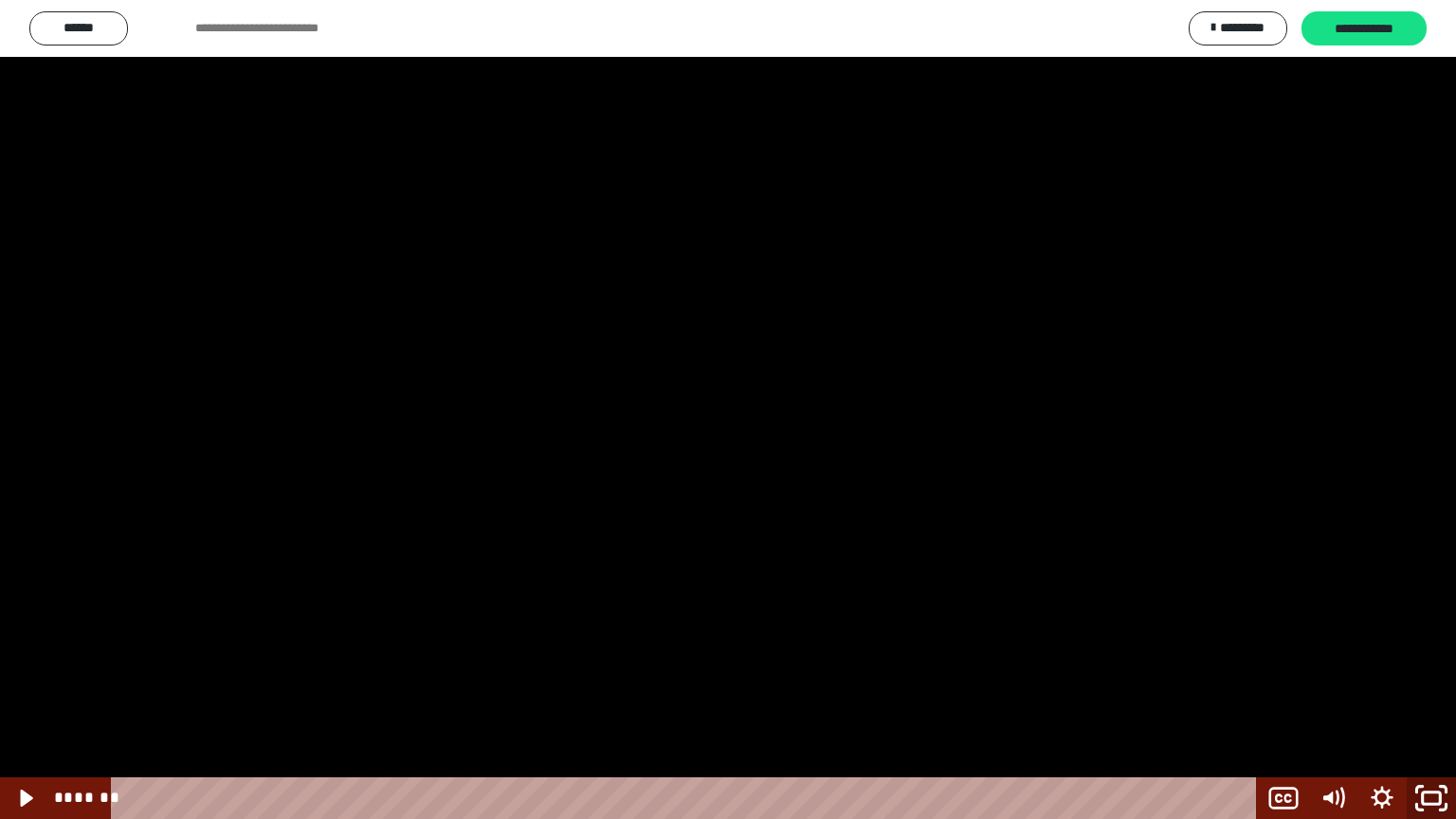 click 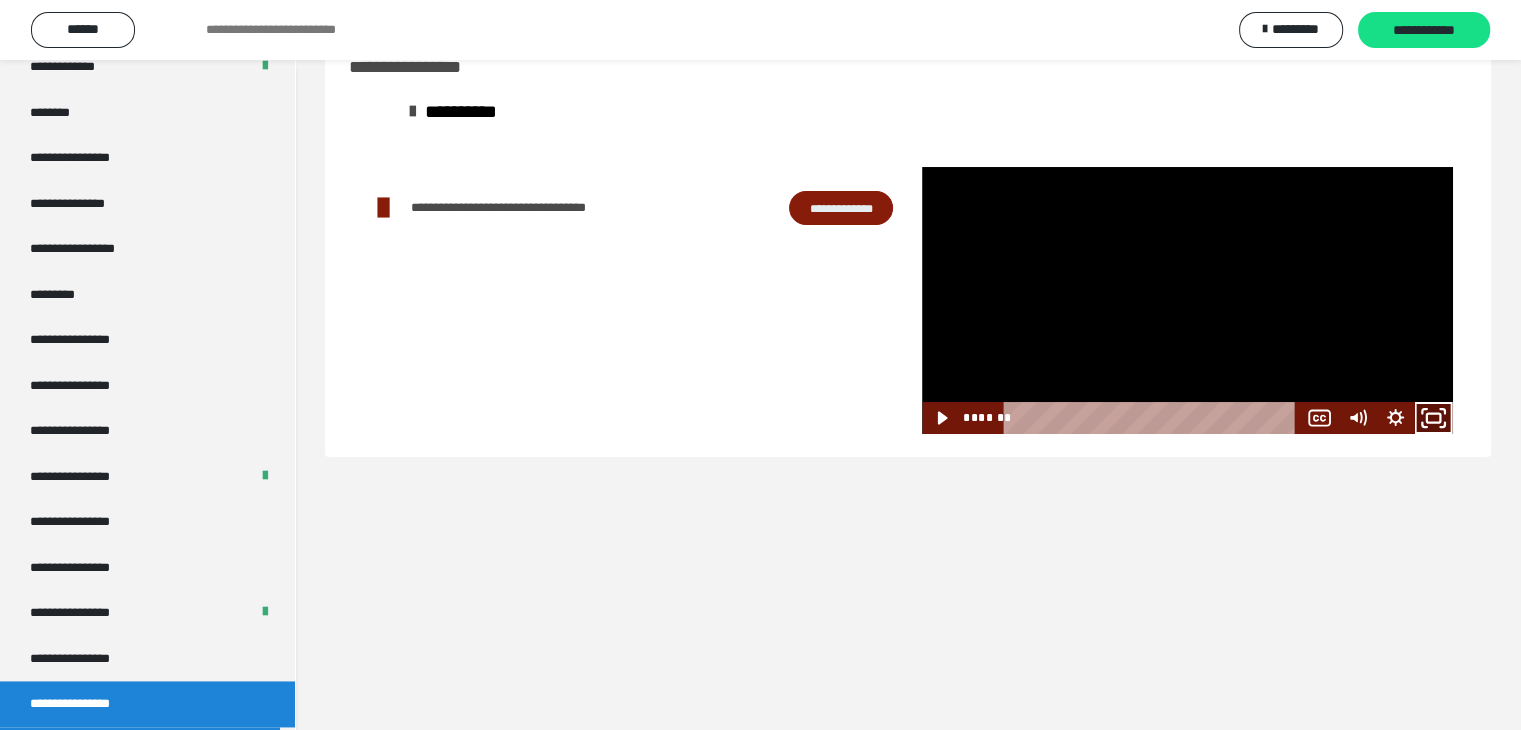 click 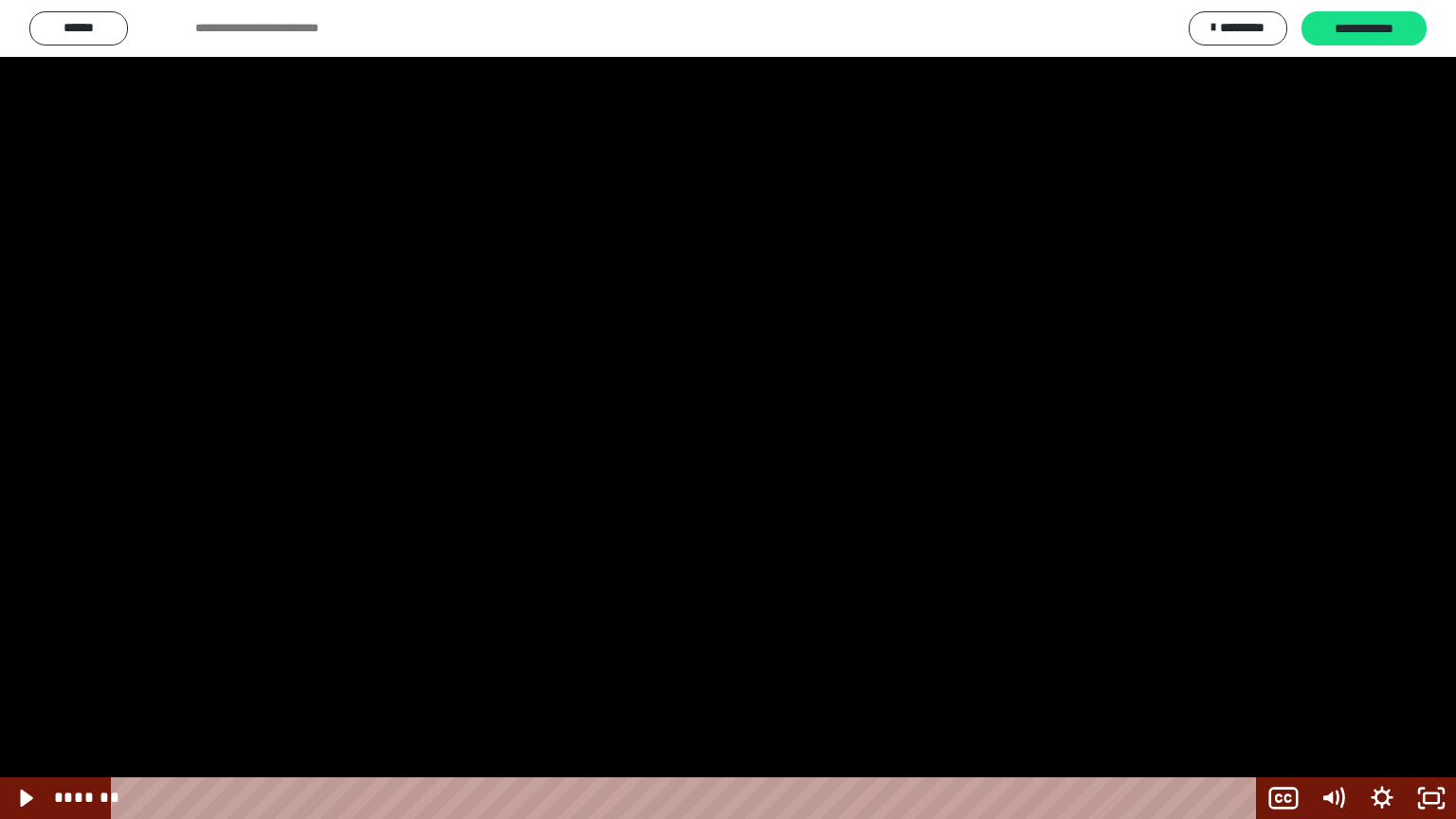 click at bounding box center (728, 410) 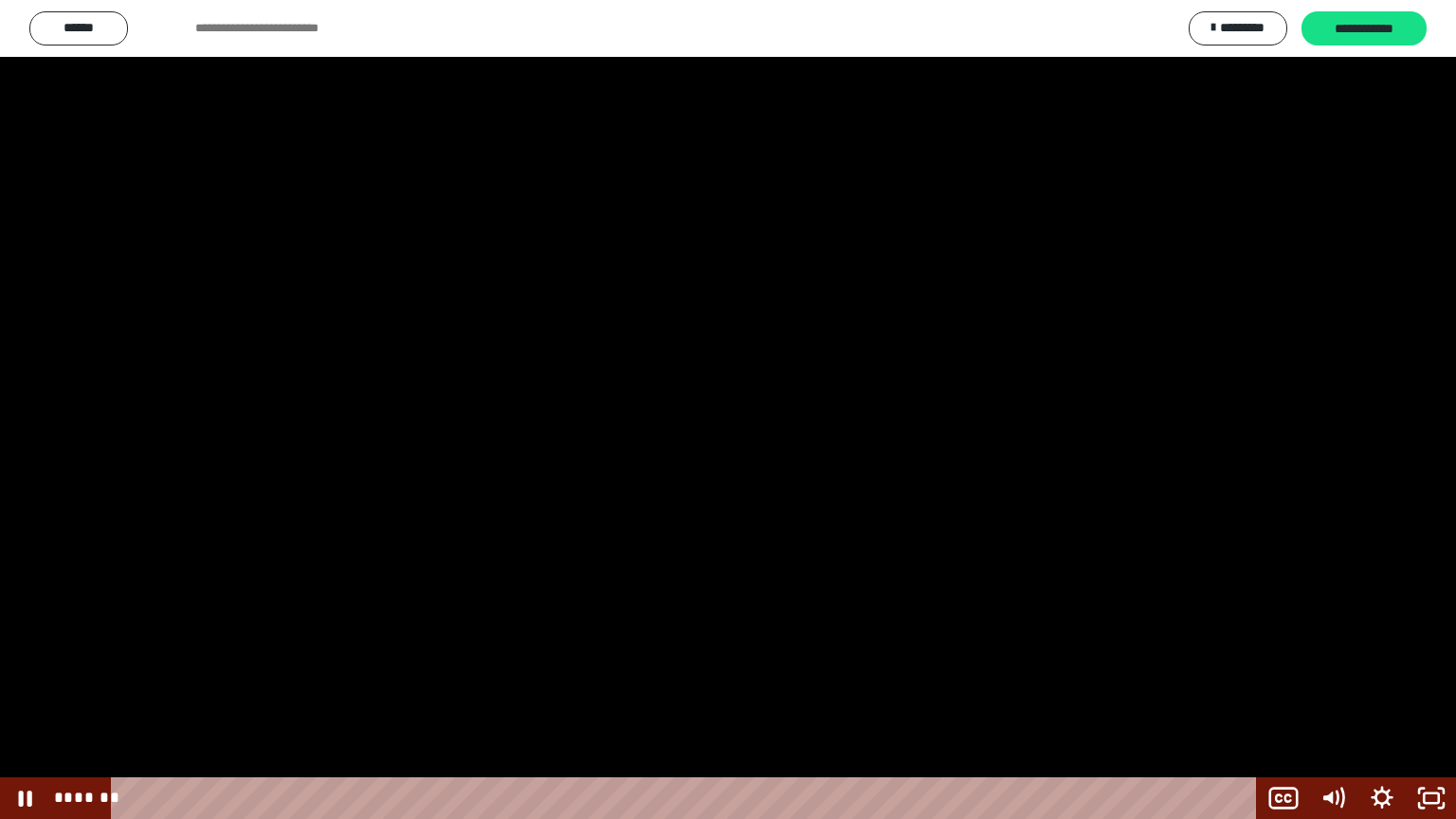 click at bounding box center [728, 410] 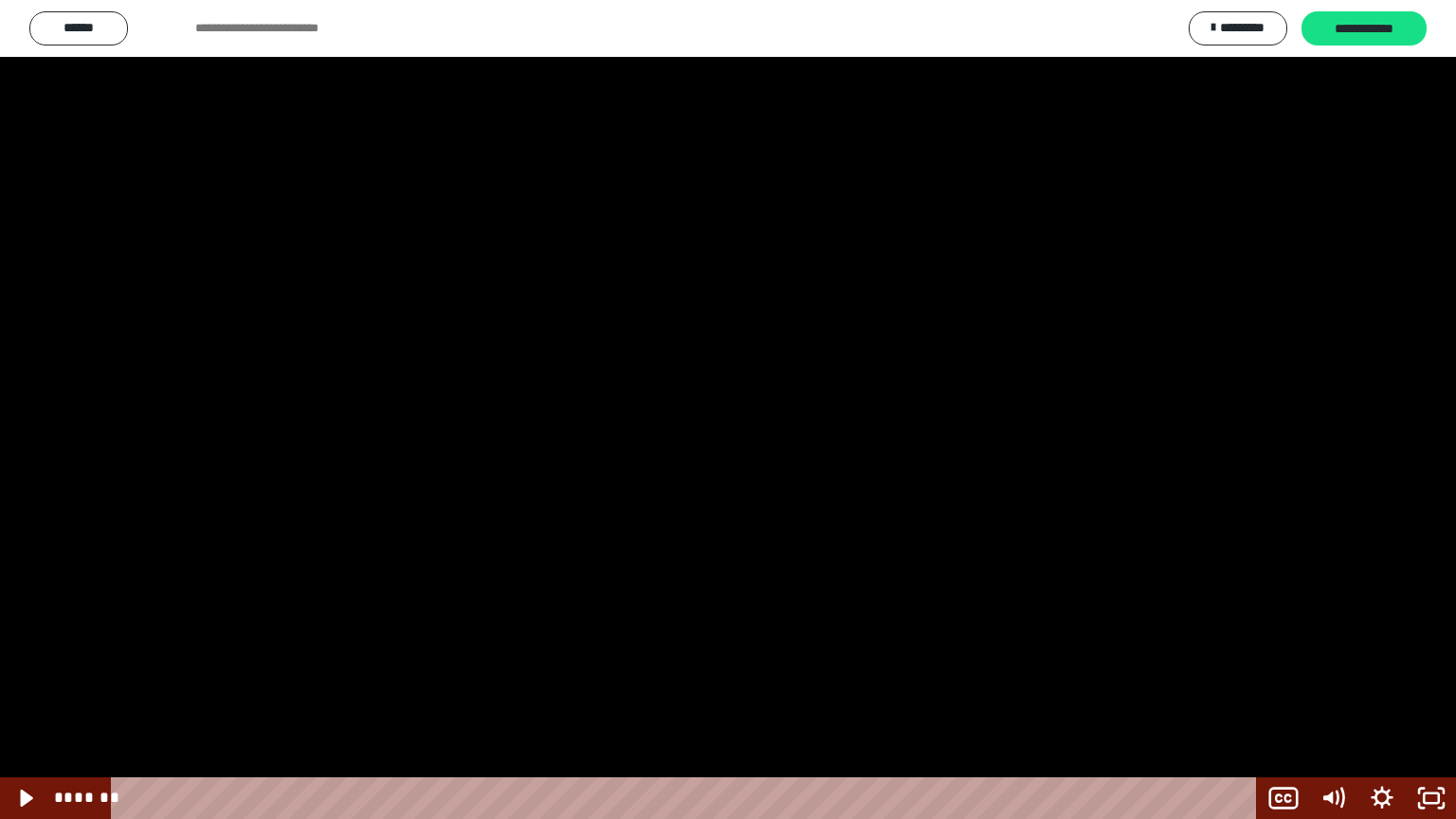 click at bounding box center (728, 410) 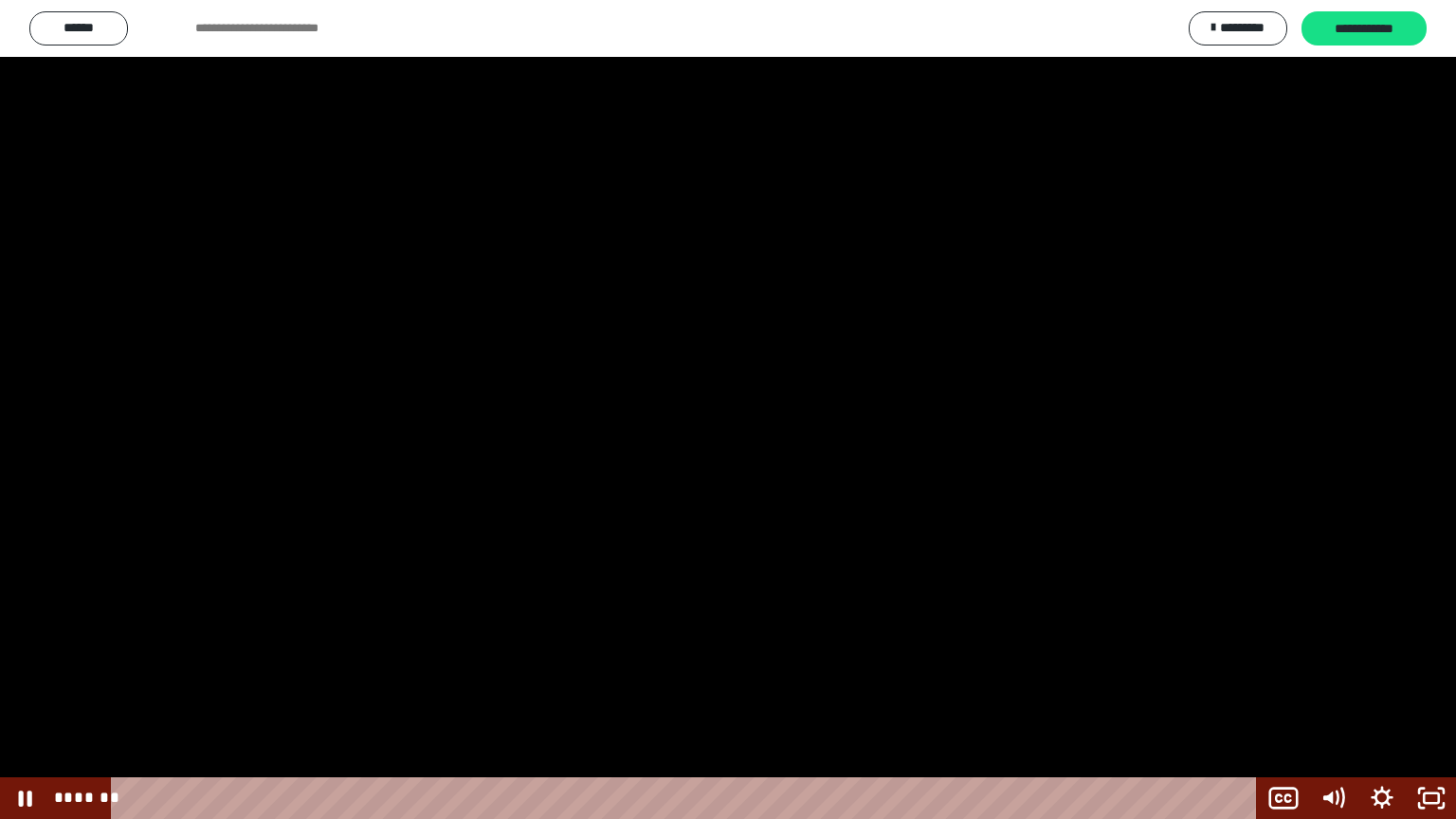 click at bounding box center [728, 410] 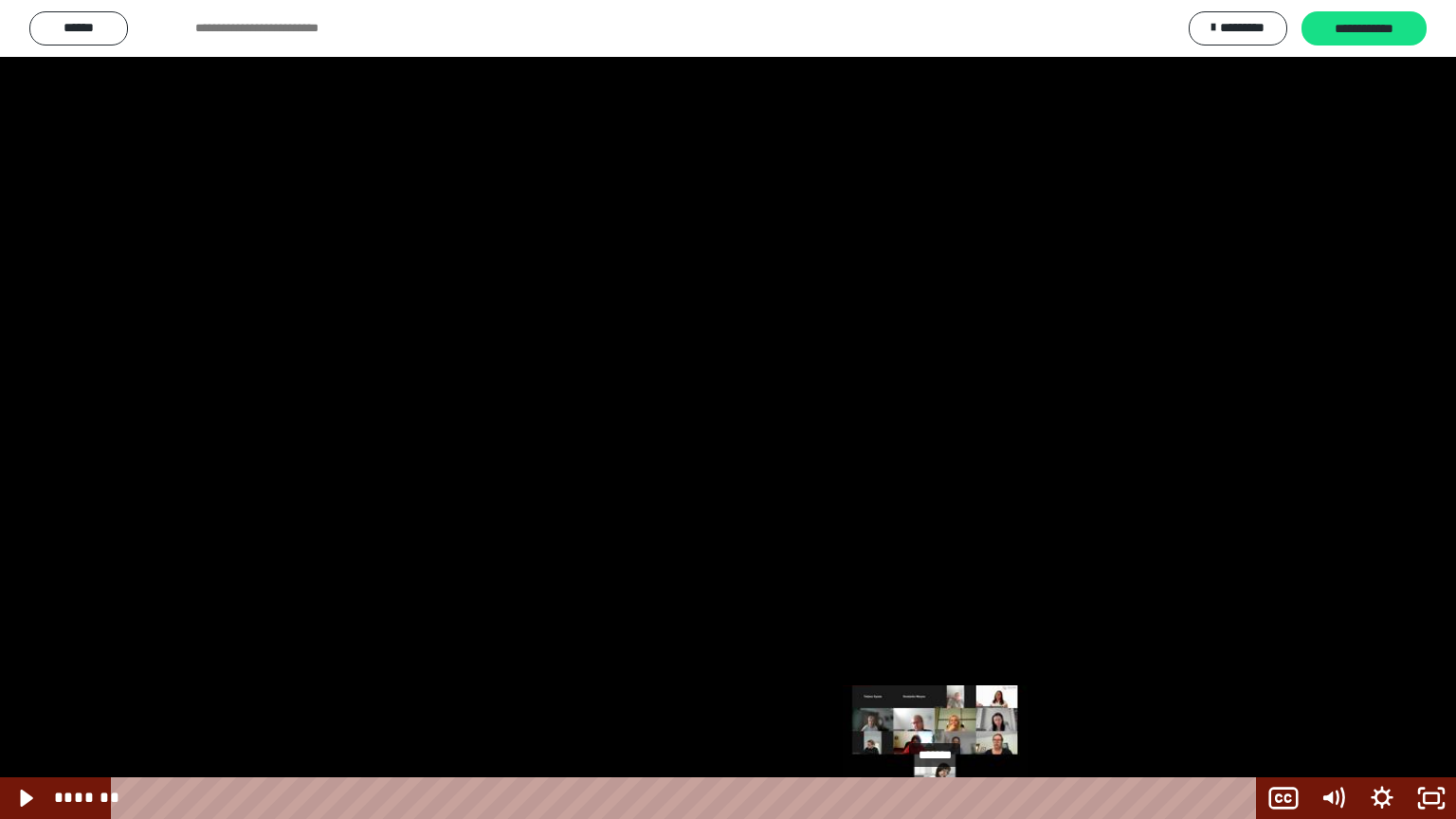 click at bounding box center [935, 798] 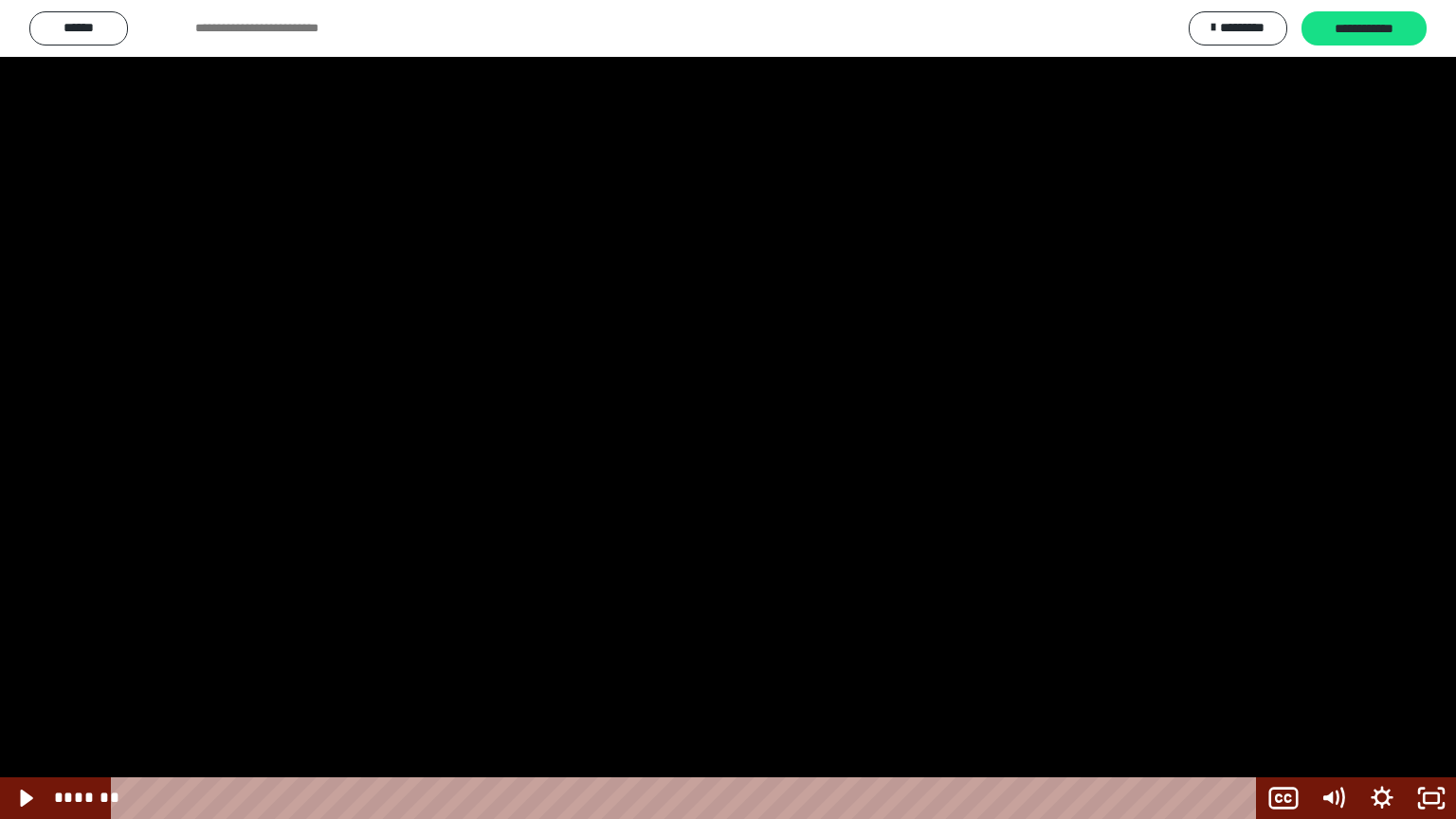 click at bounding box center [728, 410] 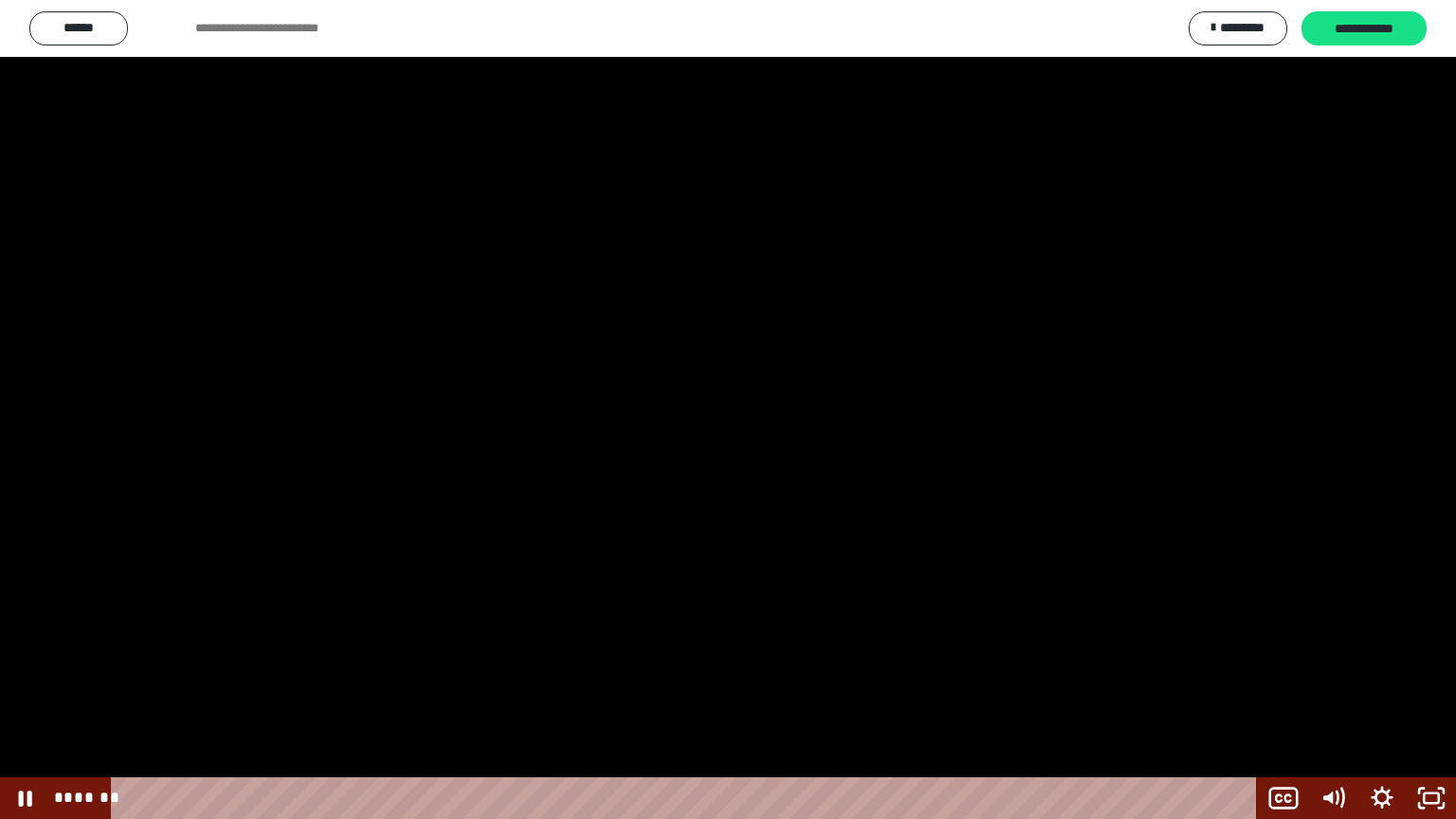 click at bounding box center (728, 410) 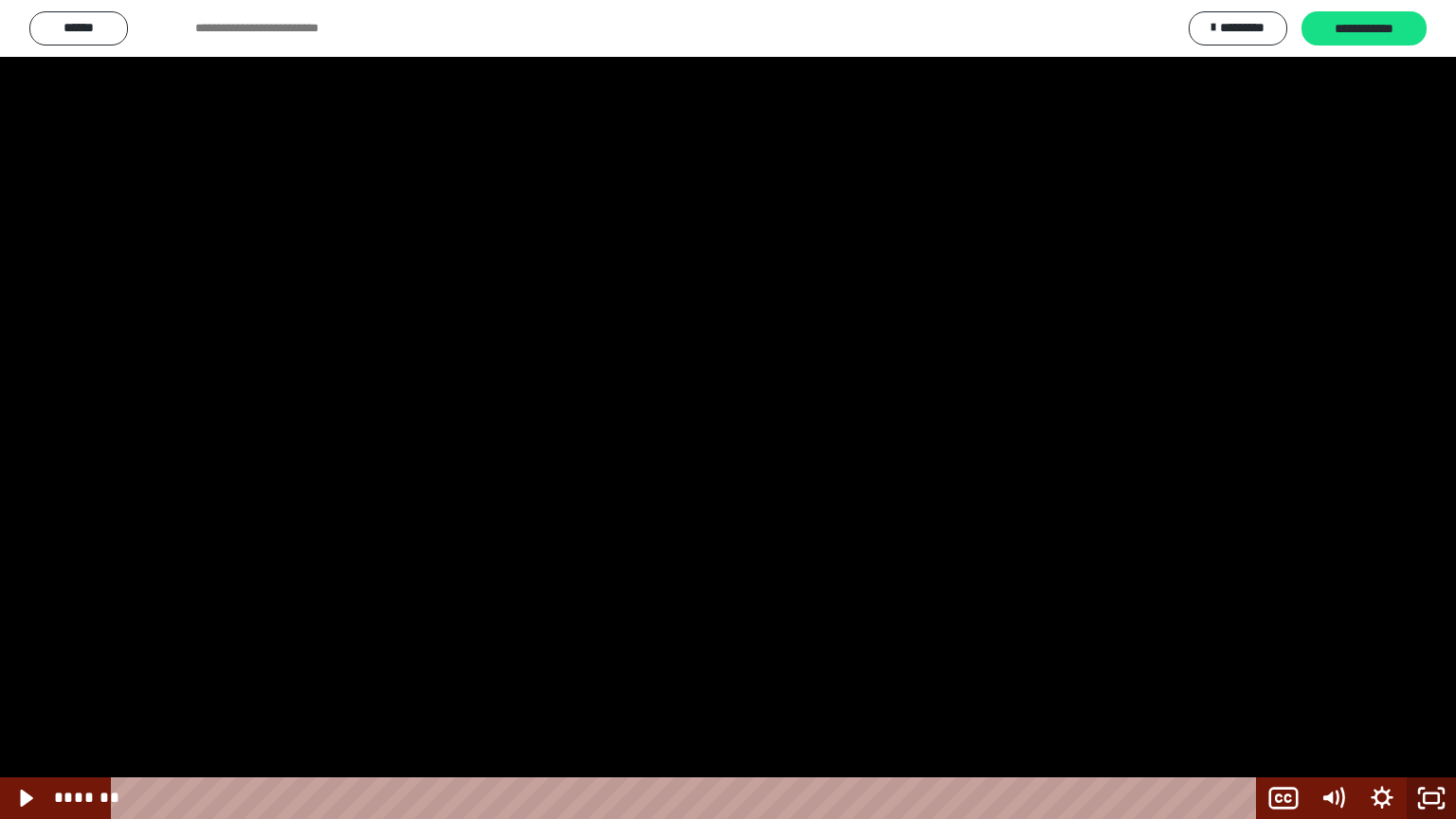 click 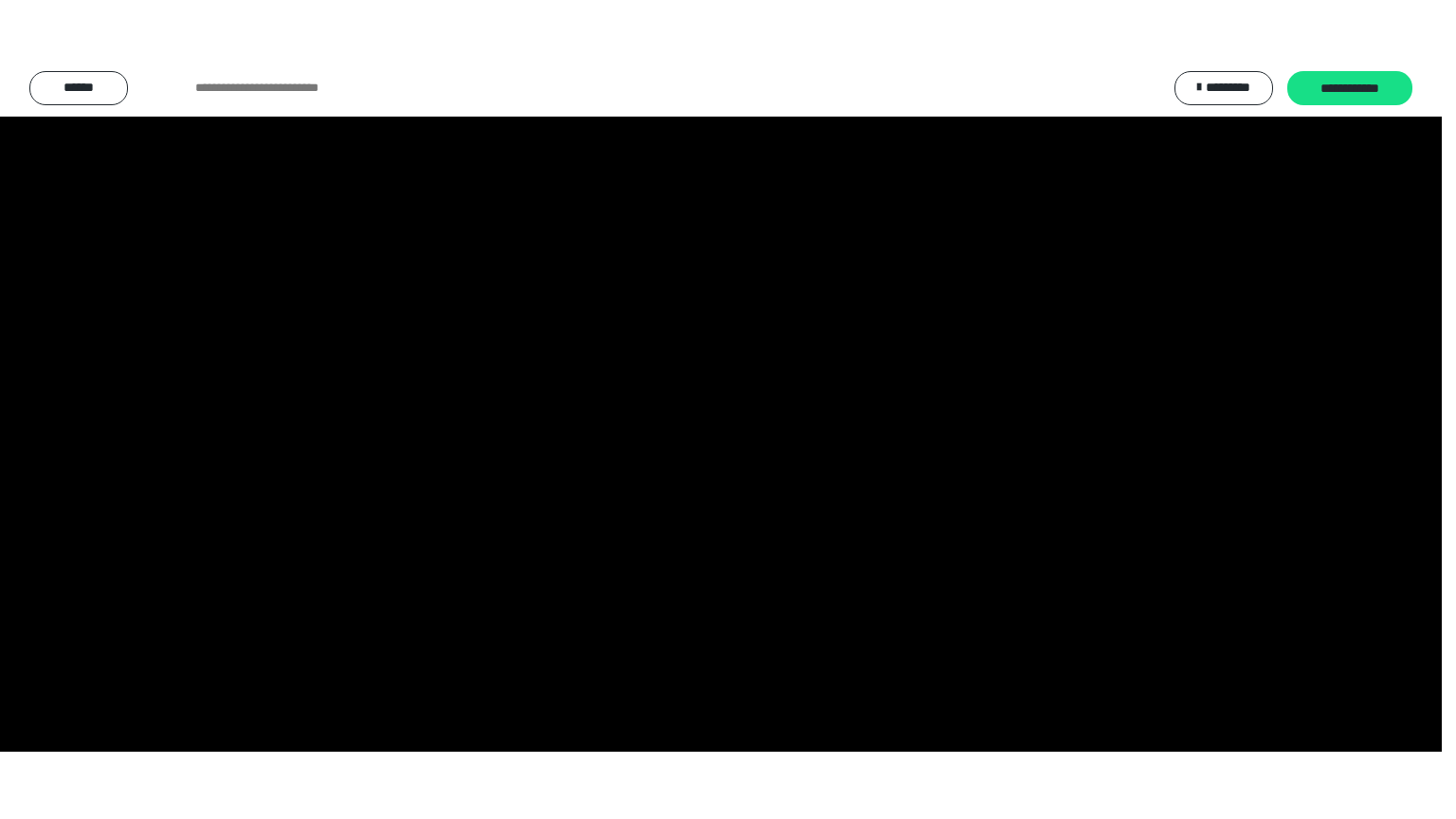 scroll, scrollTop: 2459, scrollLeft: 0, axis: vertical 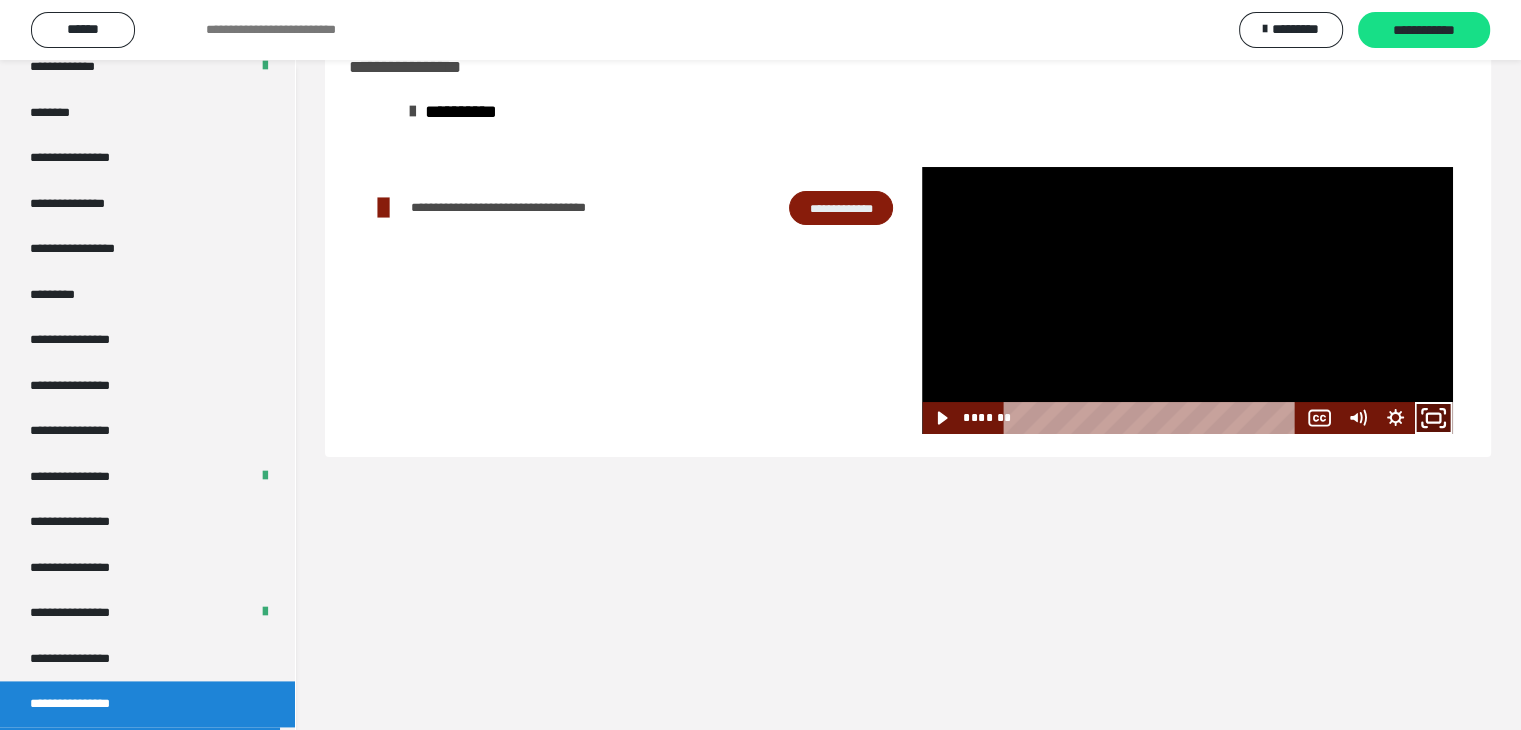click 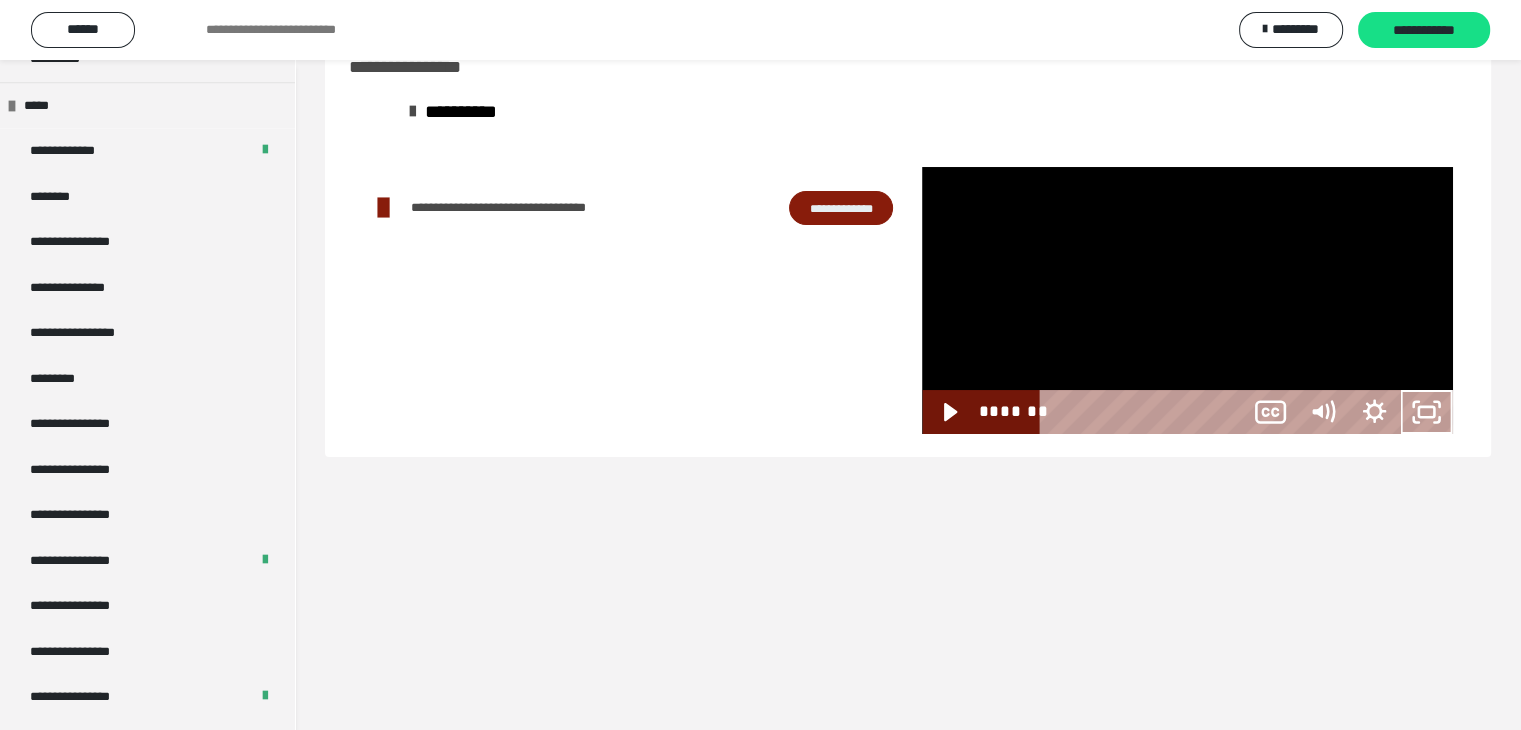 scroll, scrollTop: 2506, scrollLeft: 0, axis: vertical 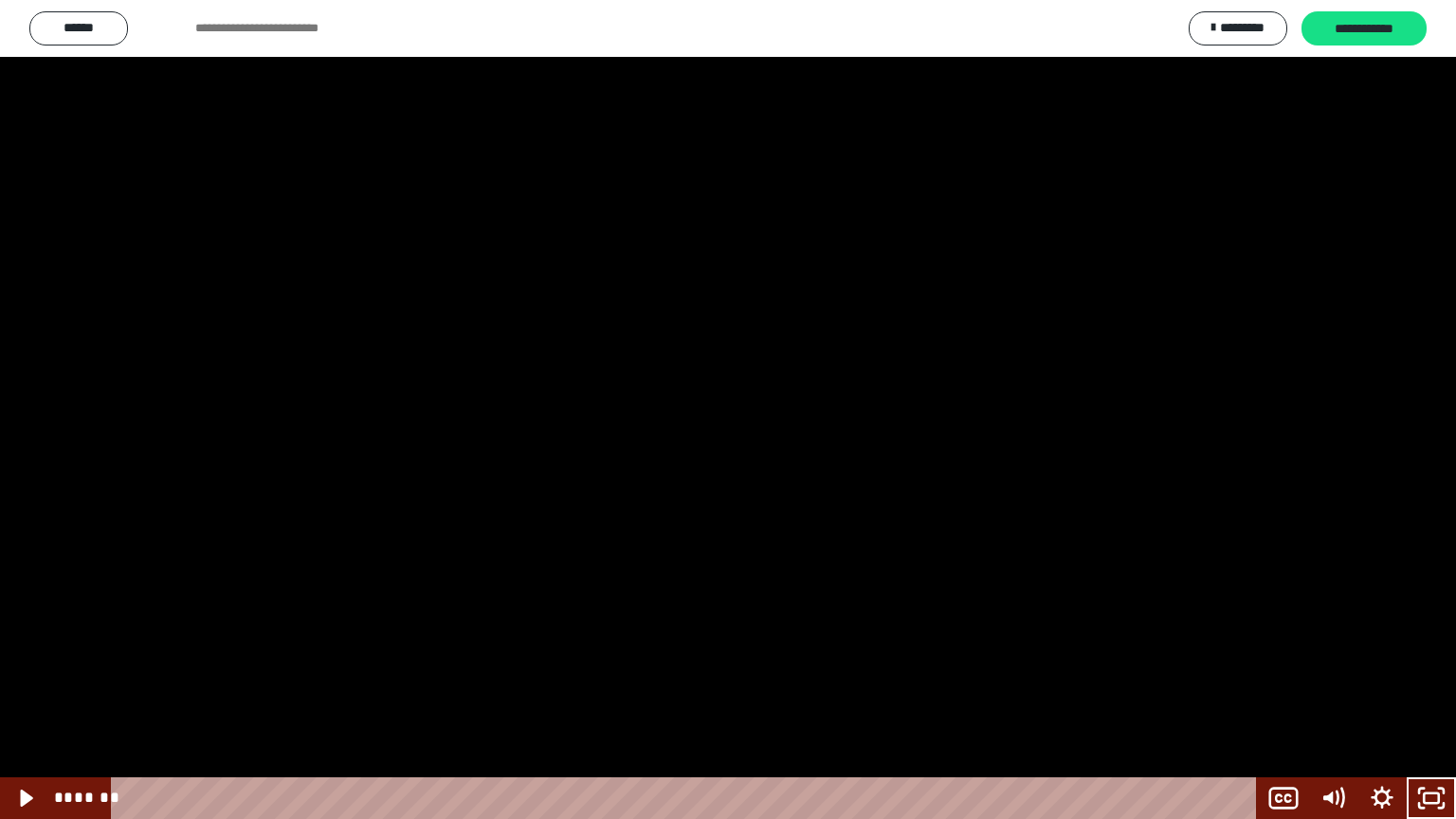 click at bounding box center (728, 410) 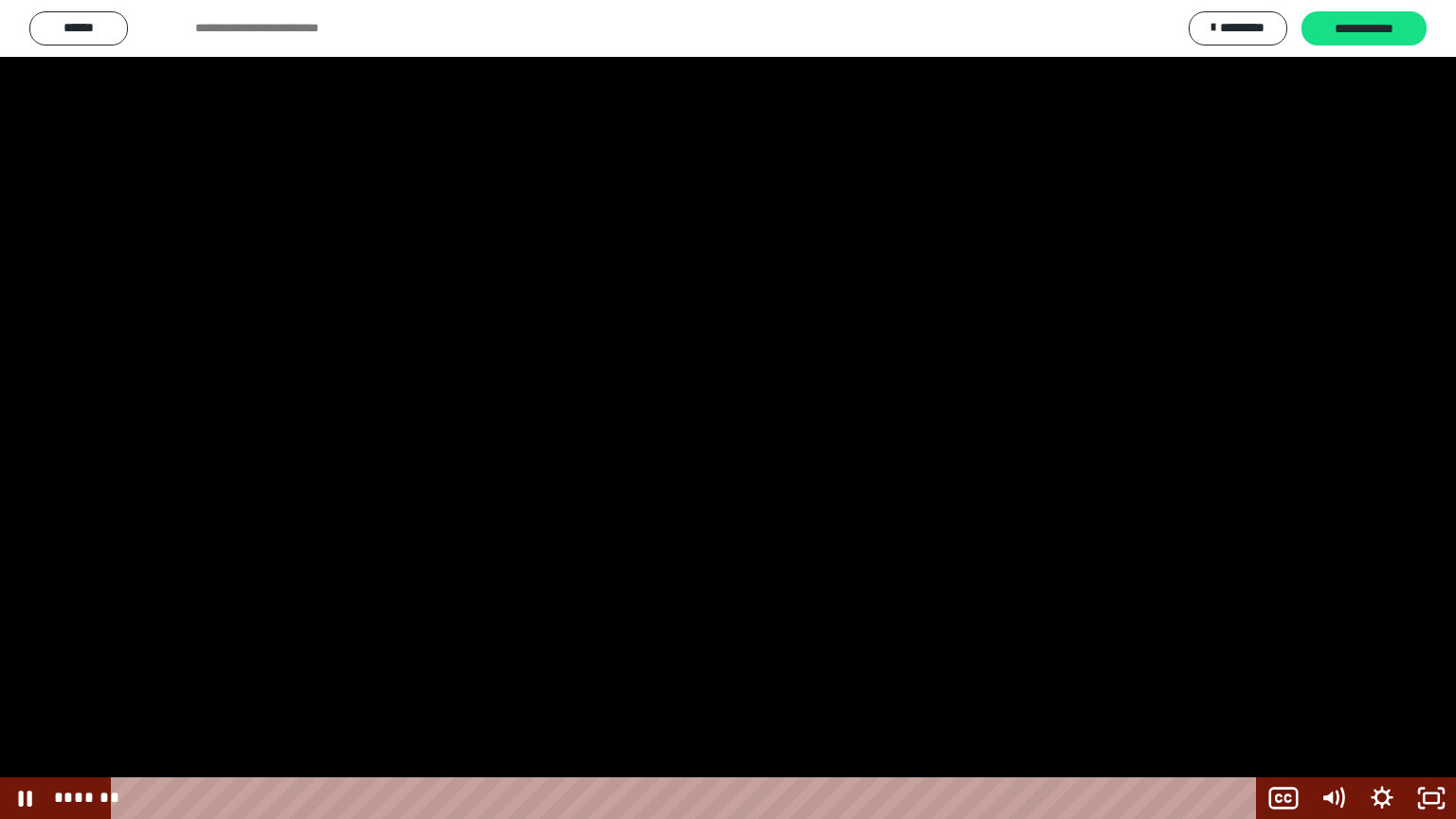 click at bounding box center [728, 410] 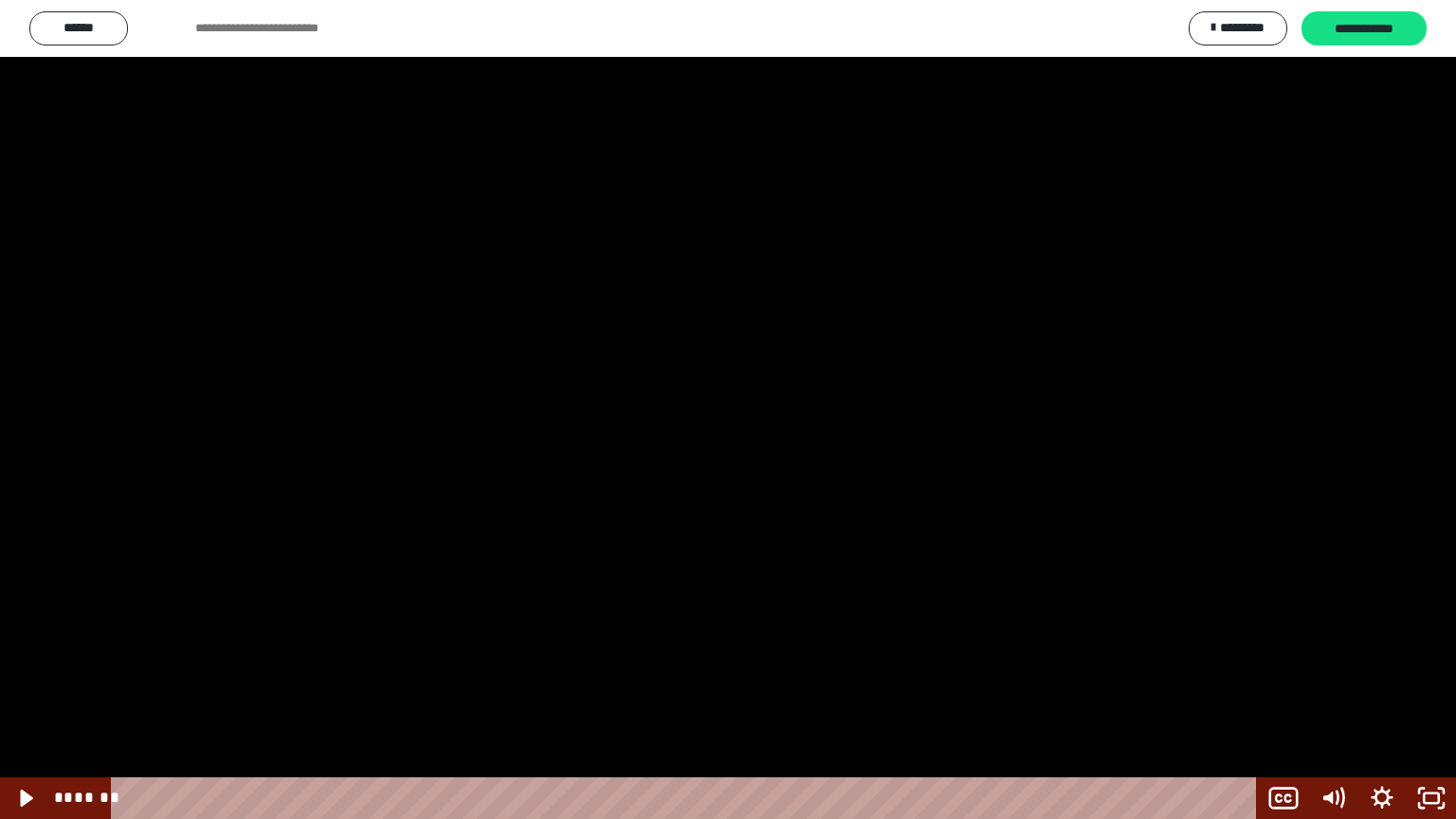 click at bounding box center (728, 410) 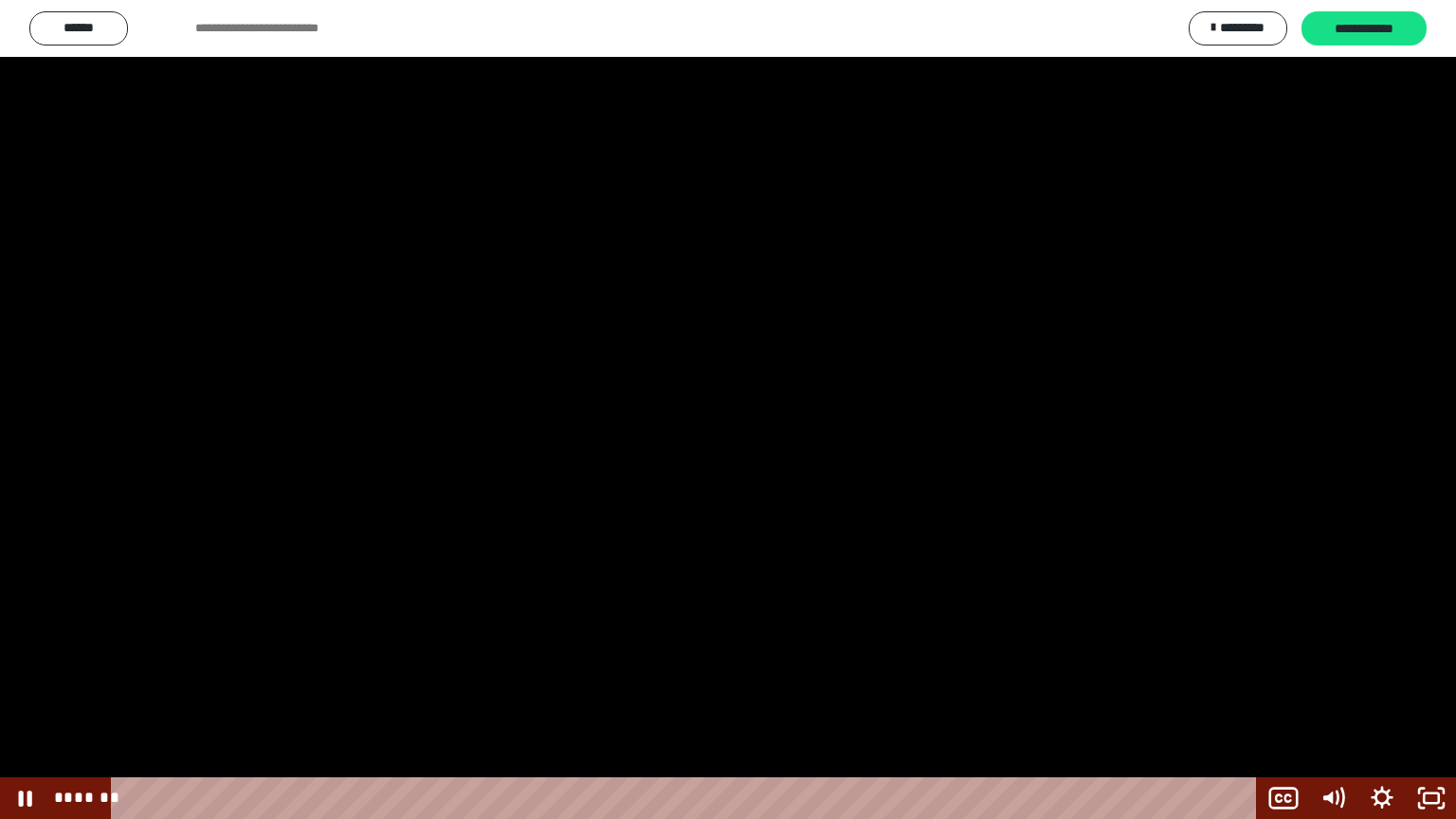 click at bounding box center (728, 410) 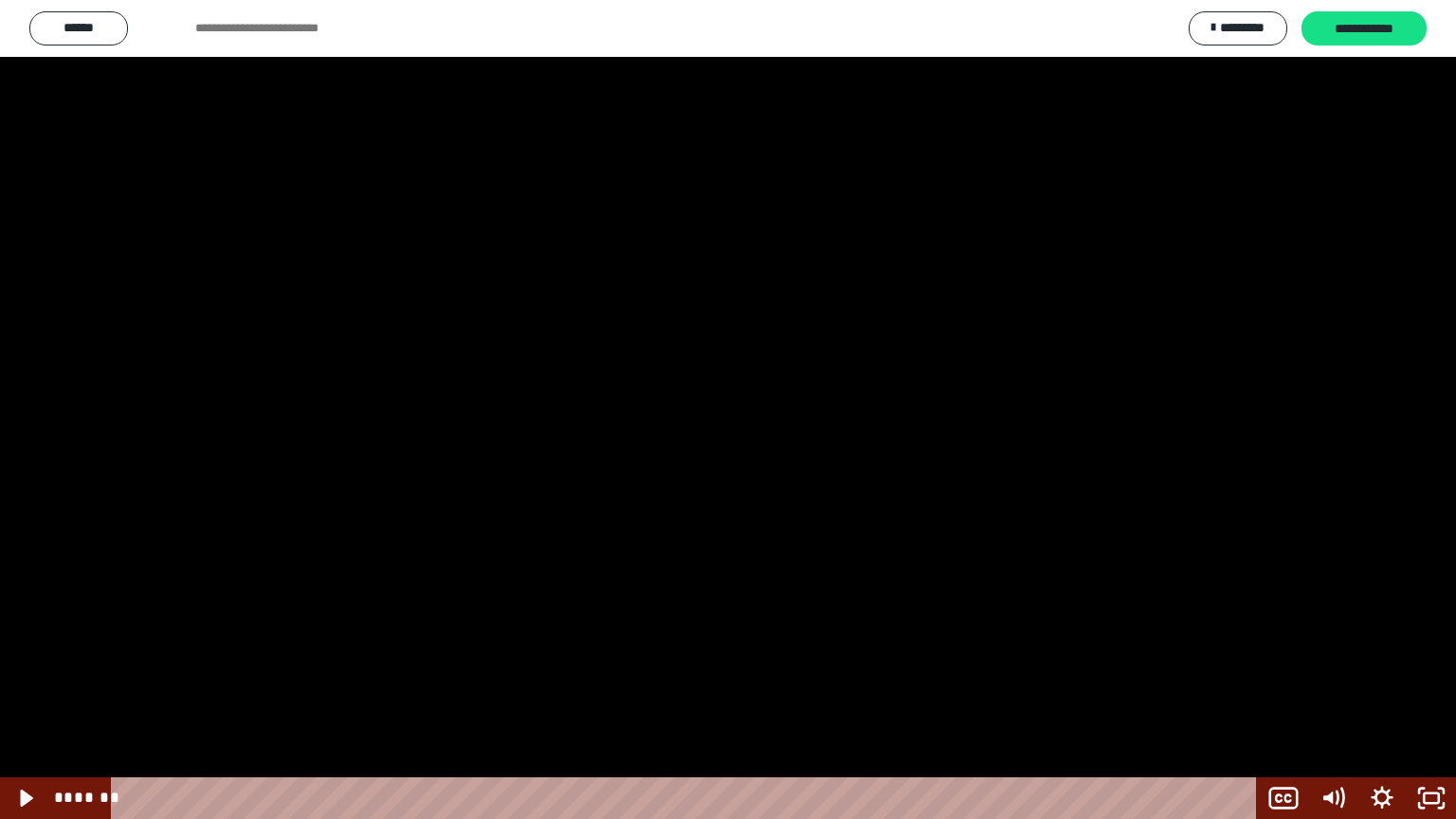 click at bounding box center [728, 410] 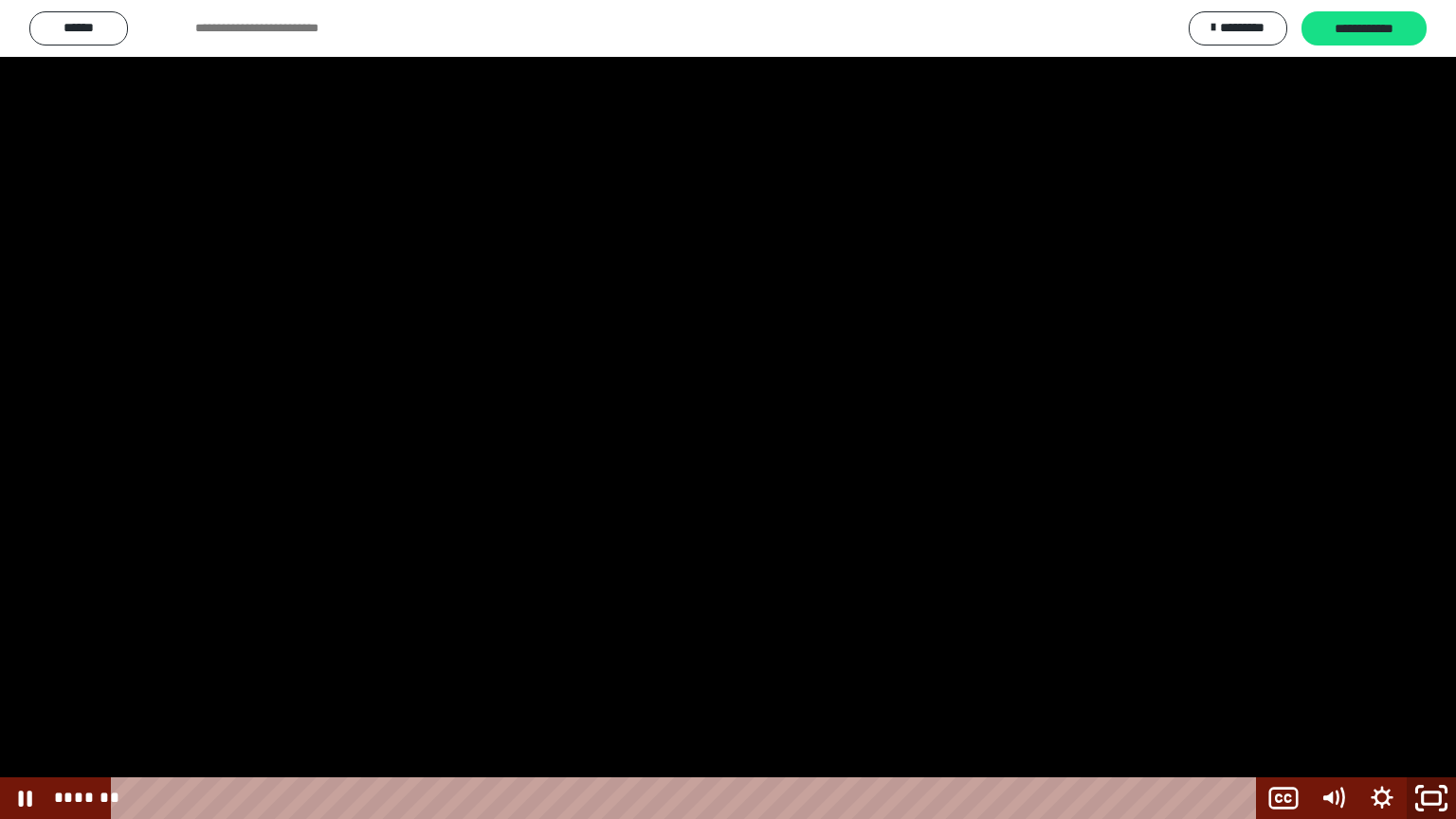 click 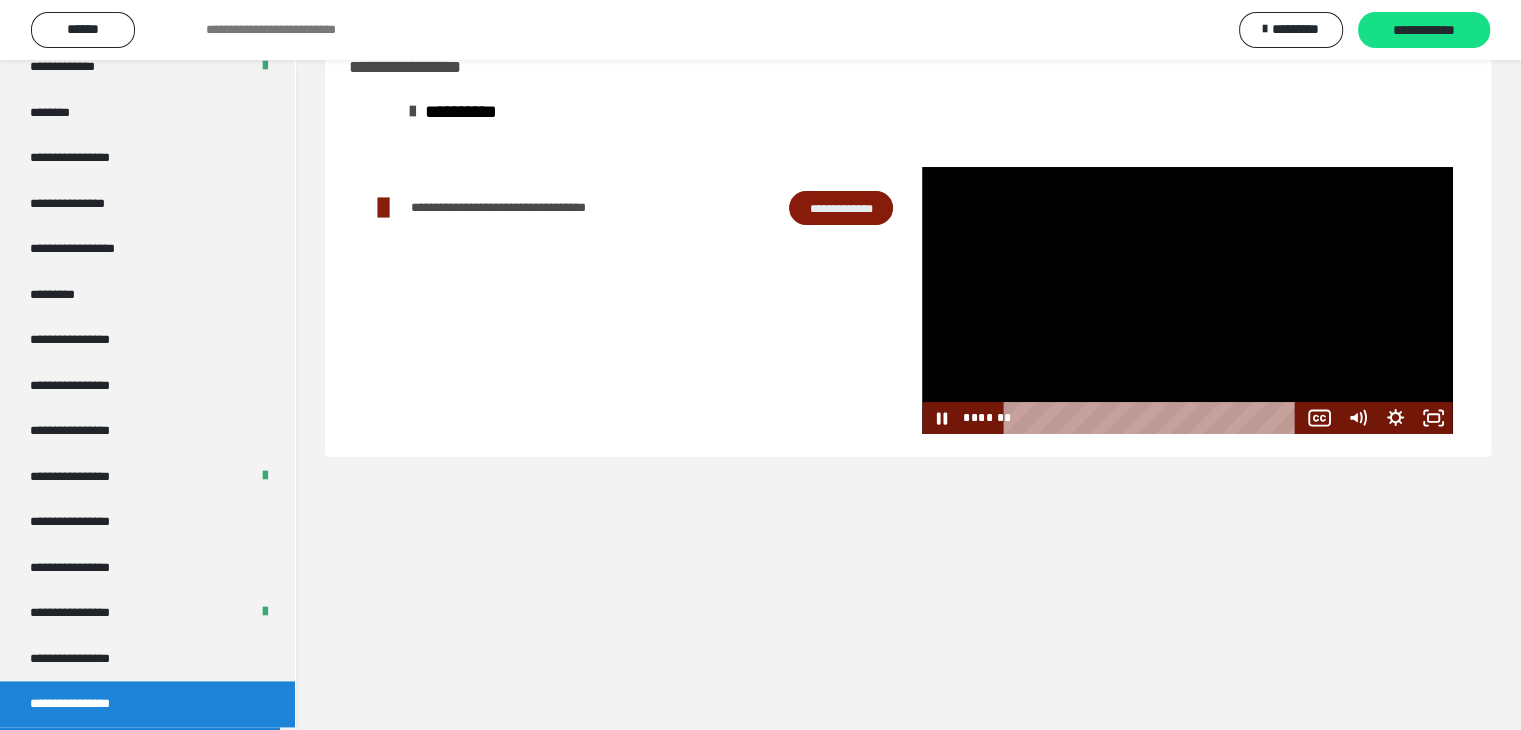 click at bounding box center [1187, 300] 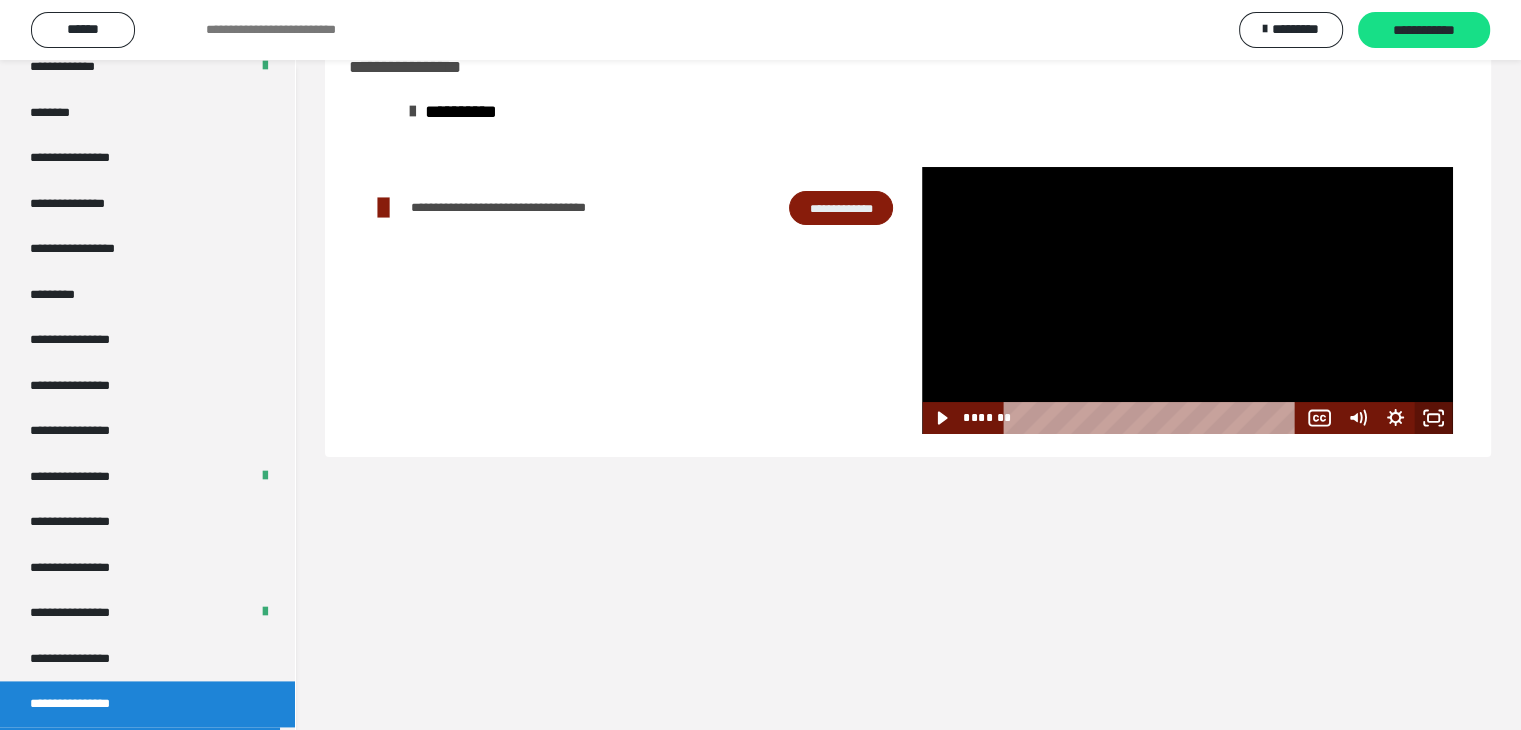 click 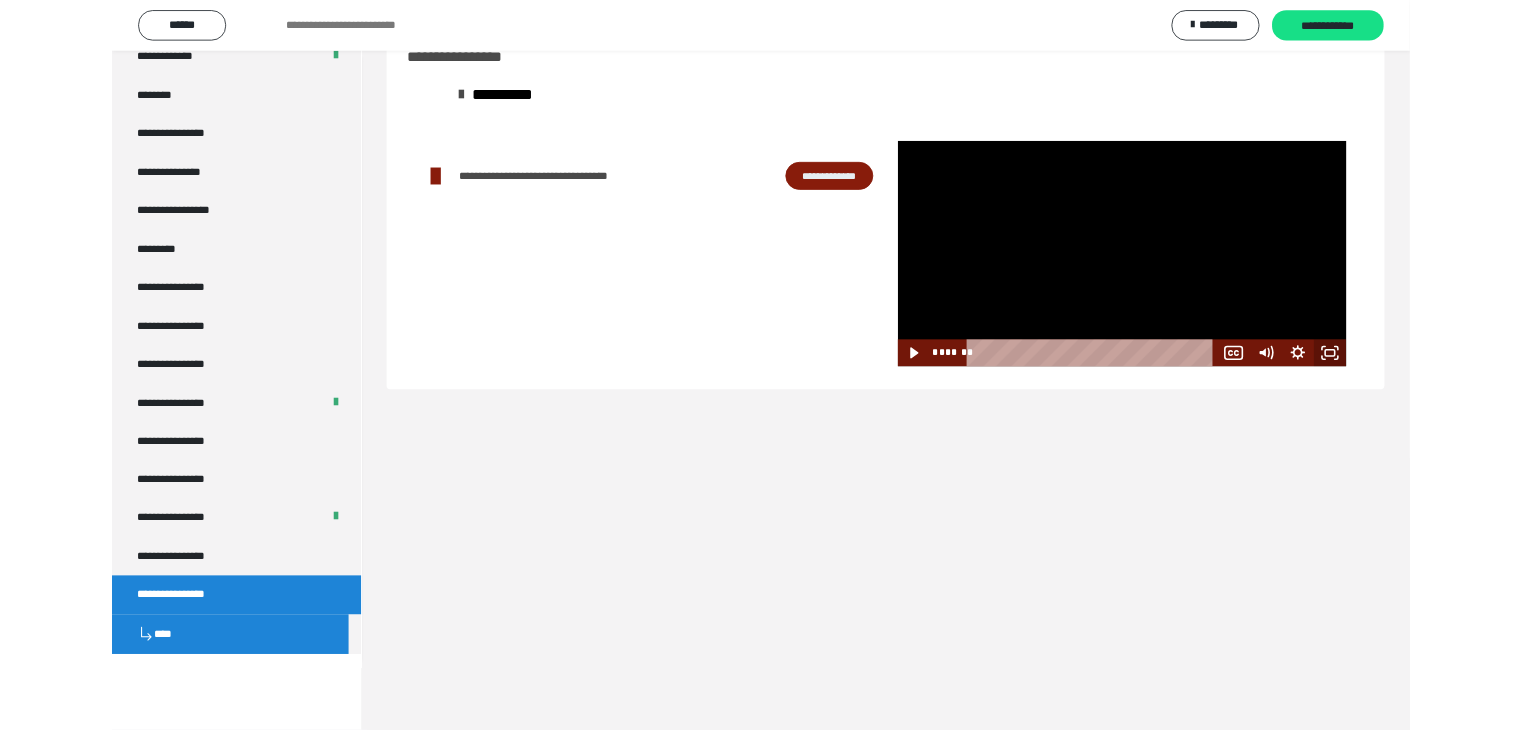 scroll, scrollTop: 2506, scrollLeft: 0, axis: vertical 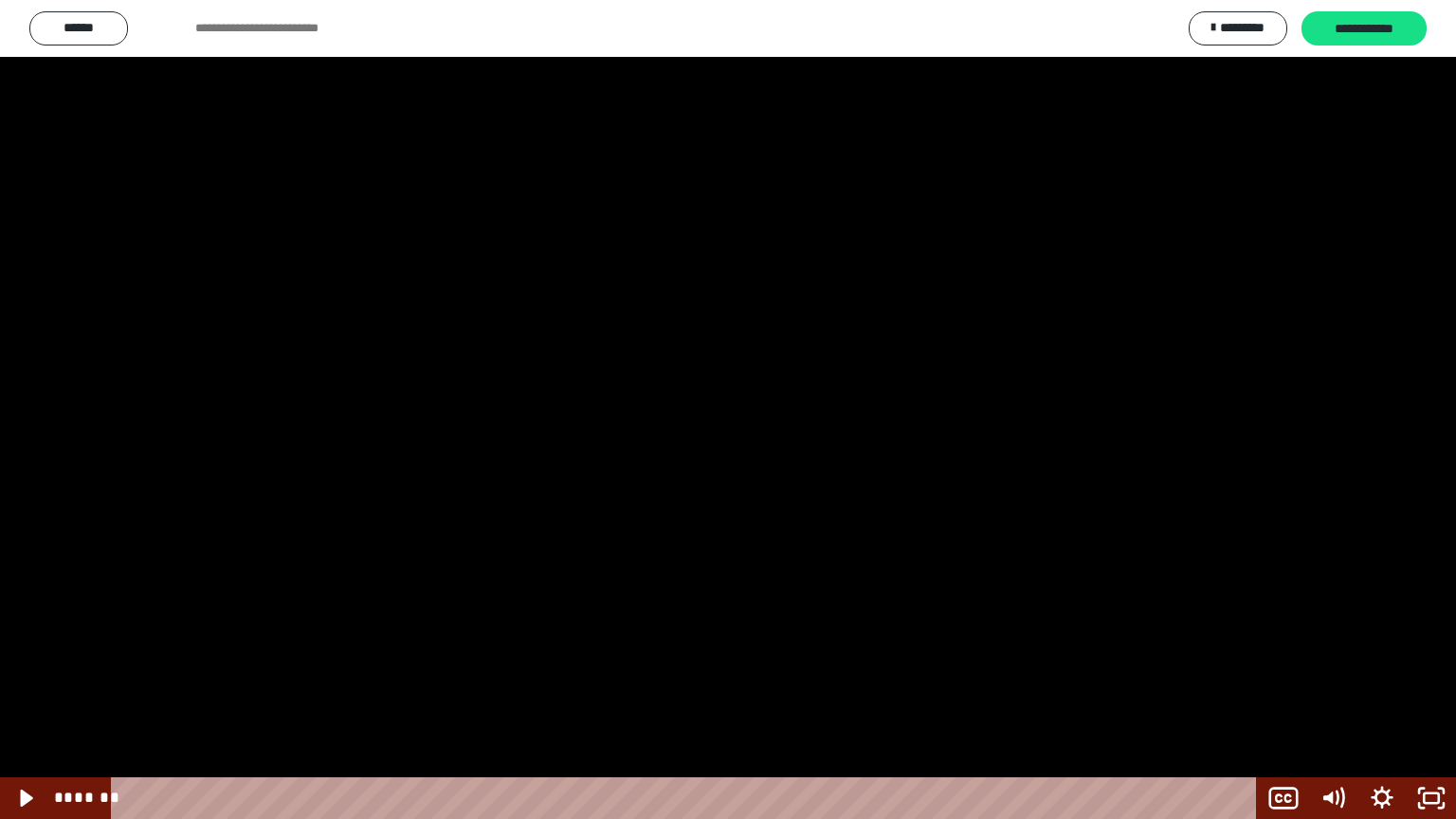 click at bounding box center (728, 410) 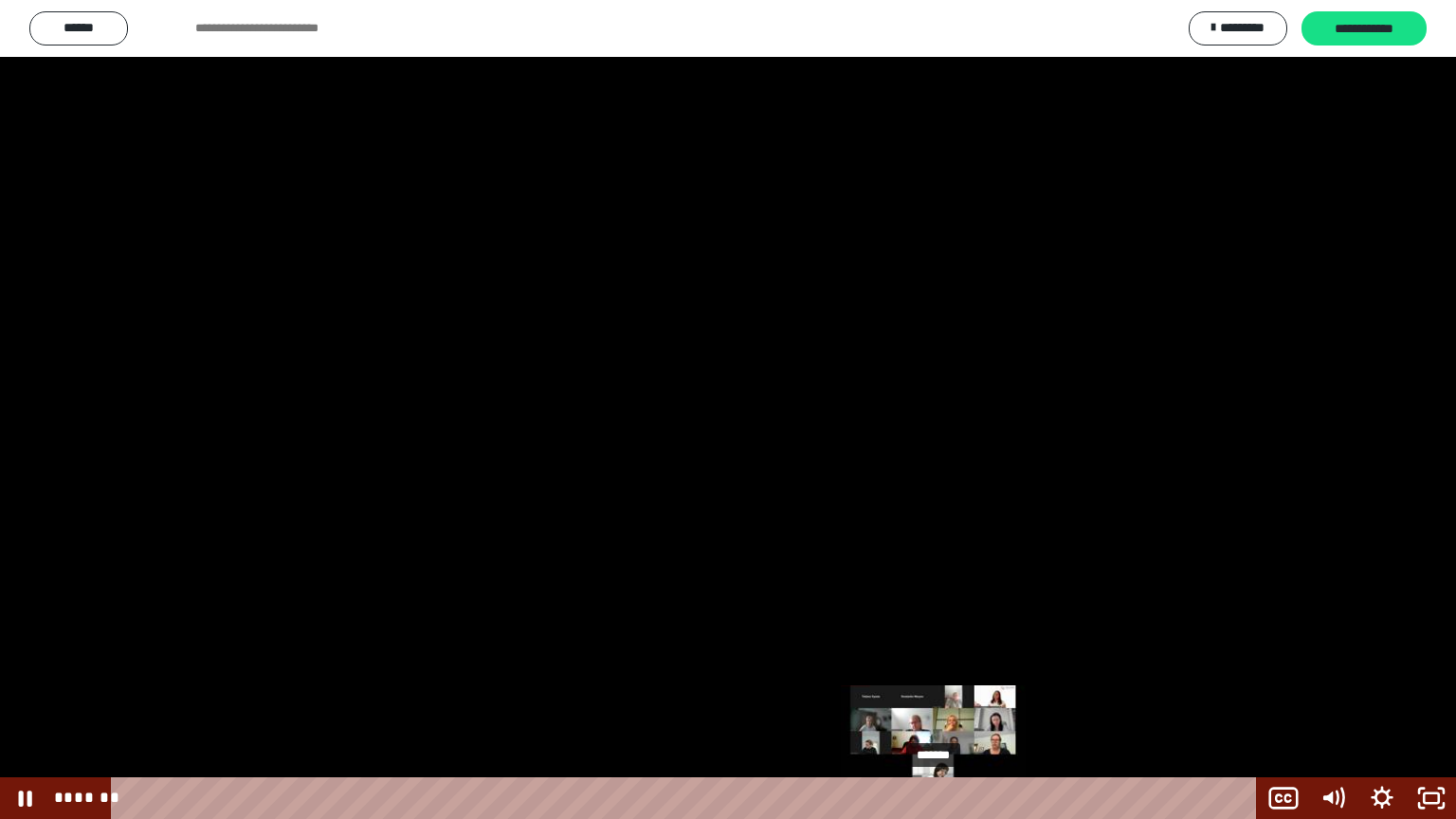 click at bounding box center (940, 798) 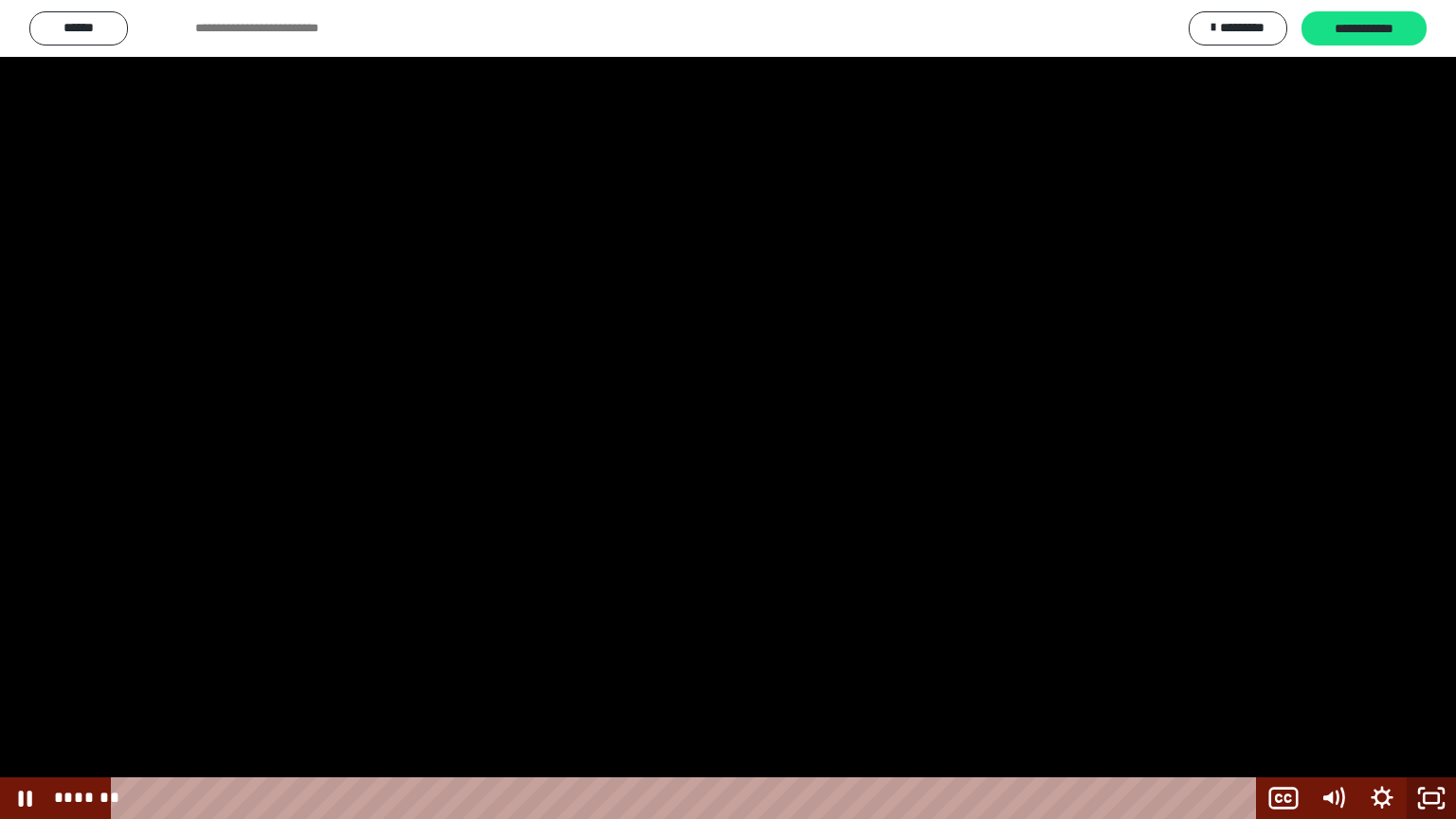 click 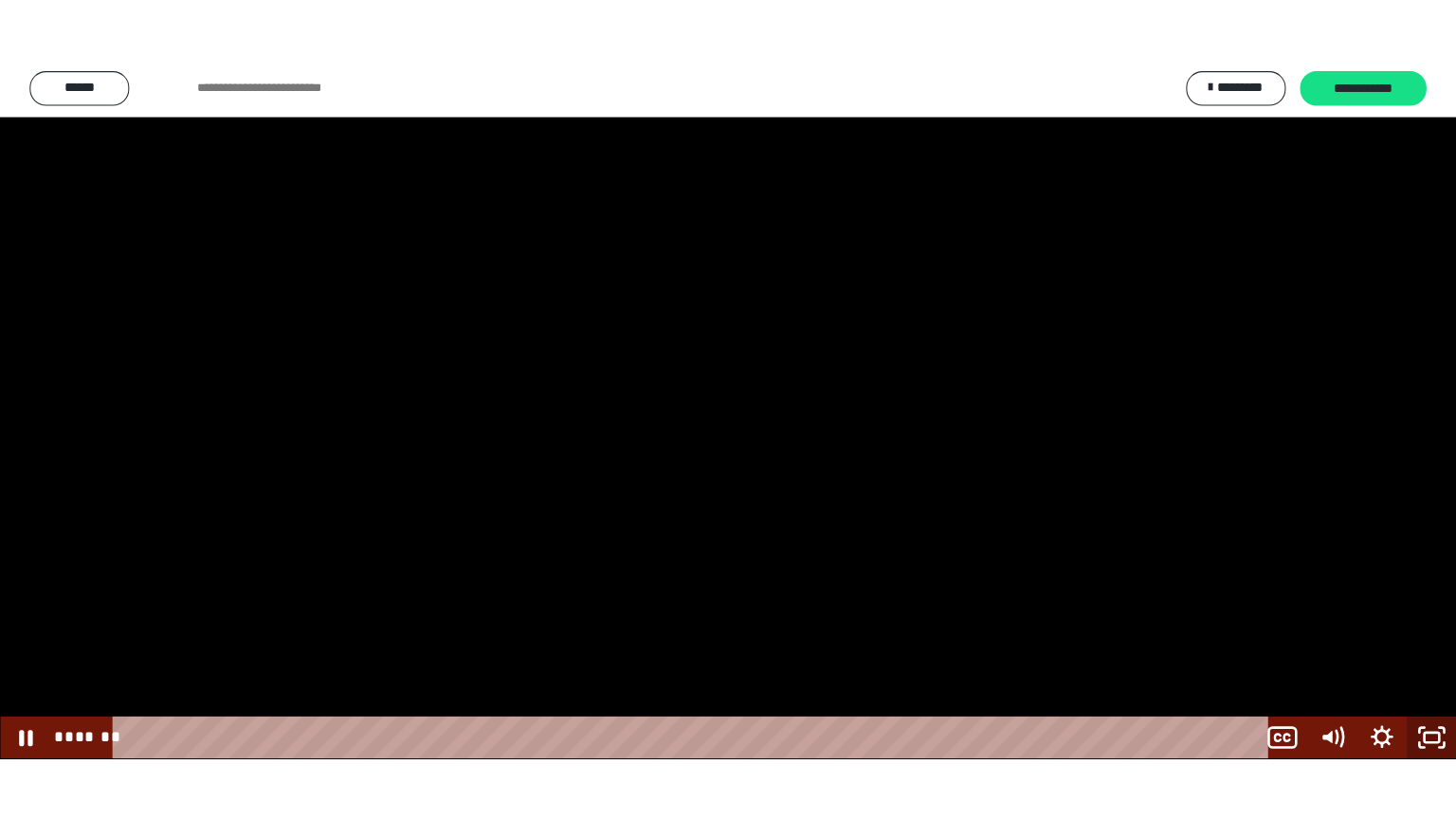 scroll, scrollTop: 2459, scrollLeft: 0, axis: vertical 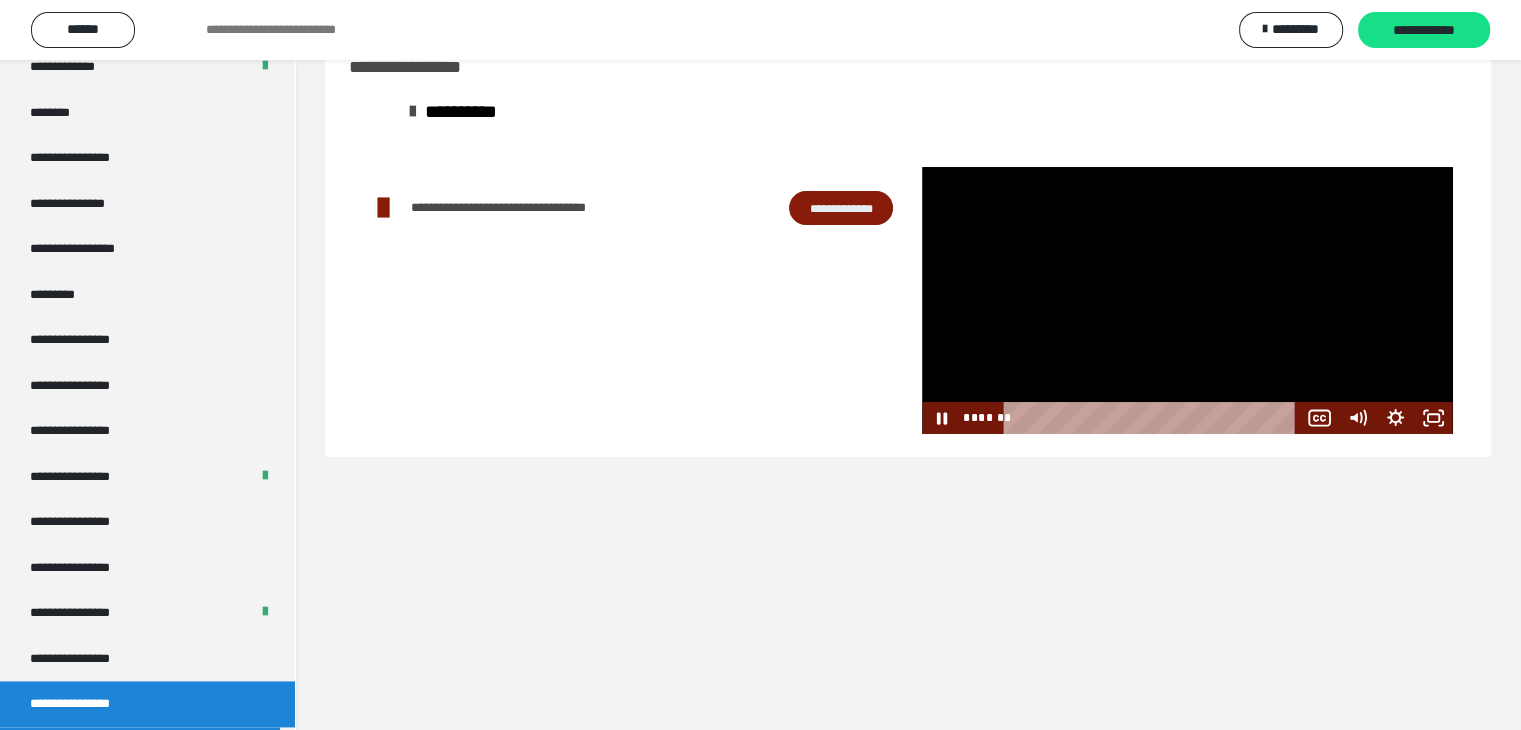 click at bounding box center [1187, 300] 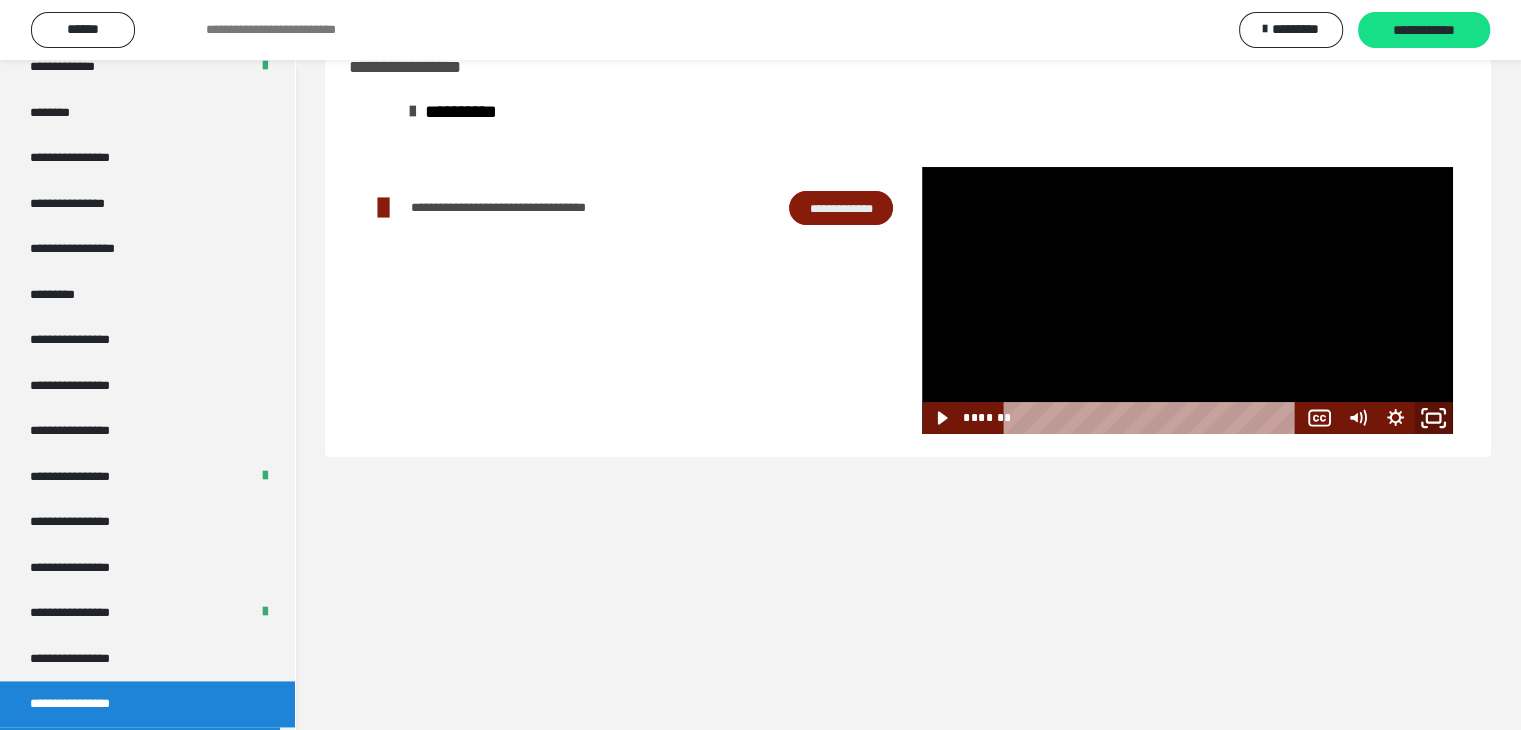 click 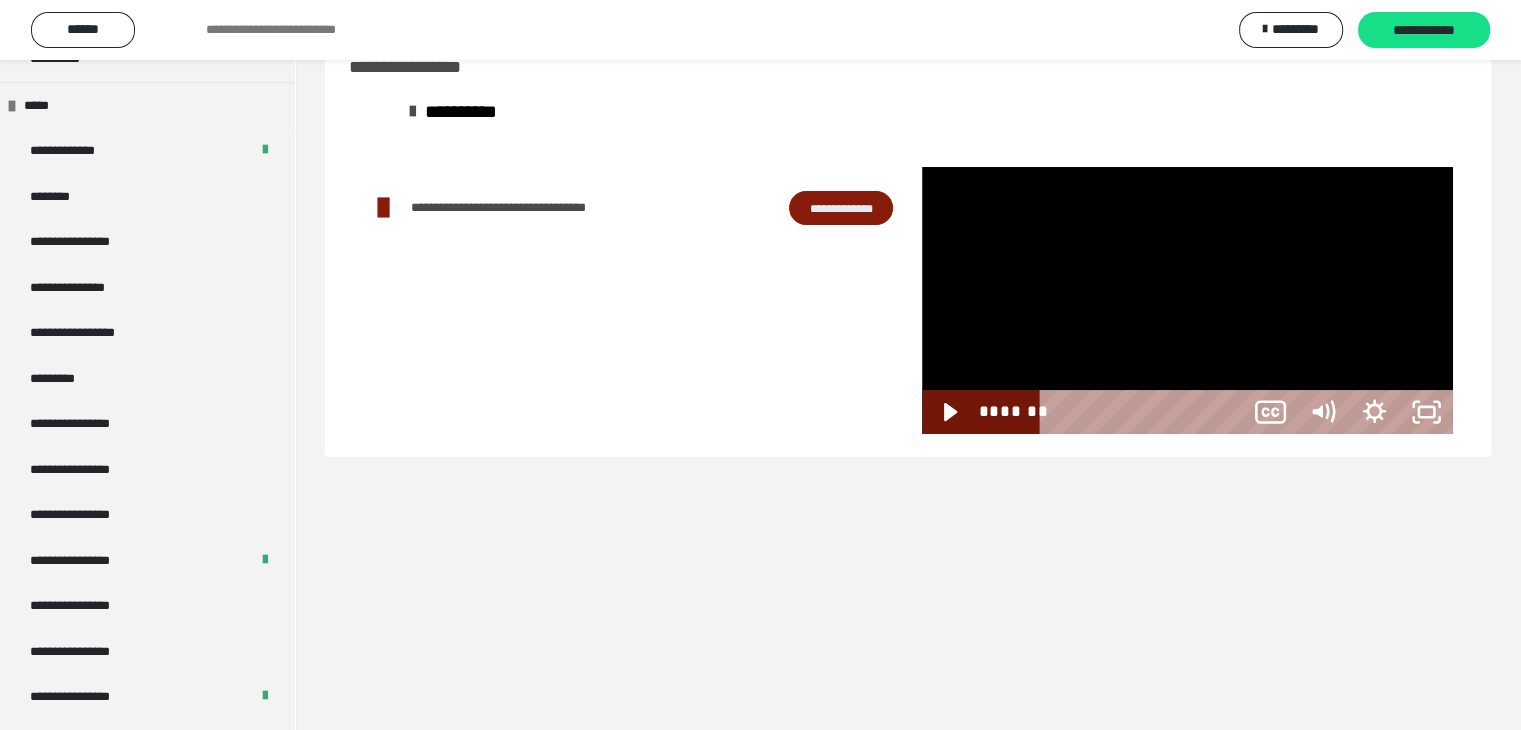scroll, scrollTop: 2506, scrollLeft: 0, axis: vertical 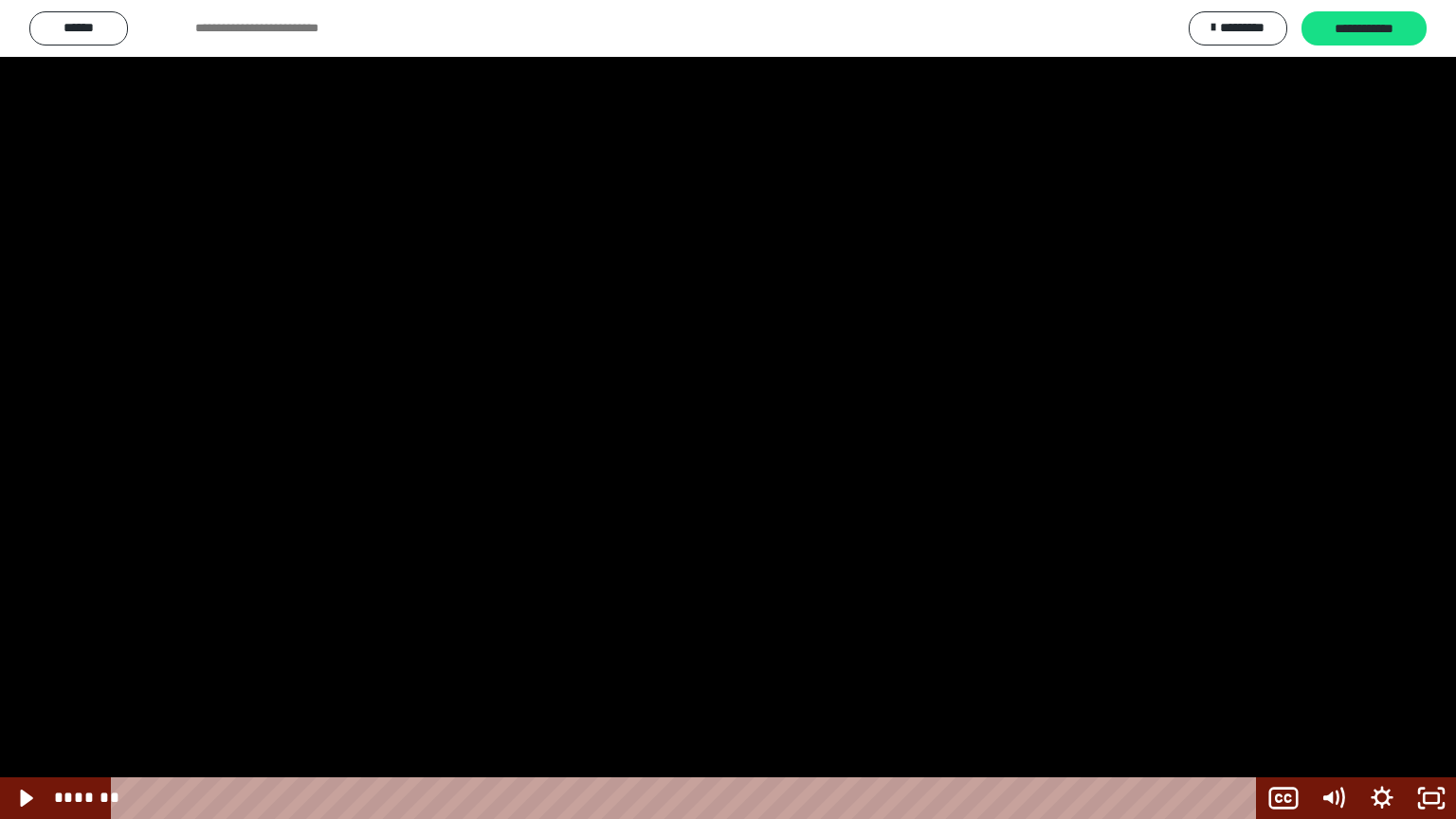 click at bounding box center (728, 410) 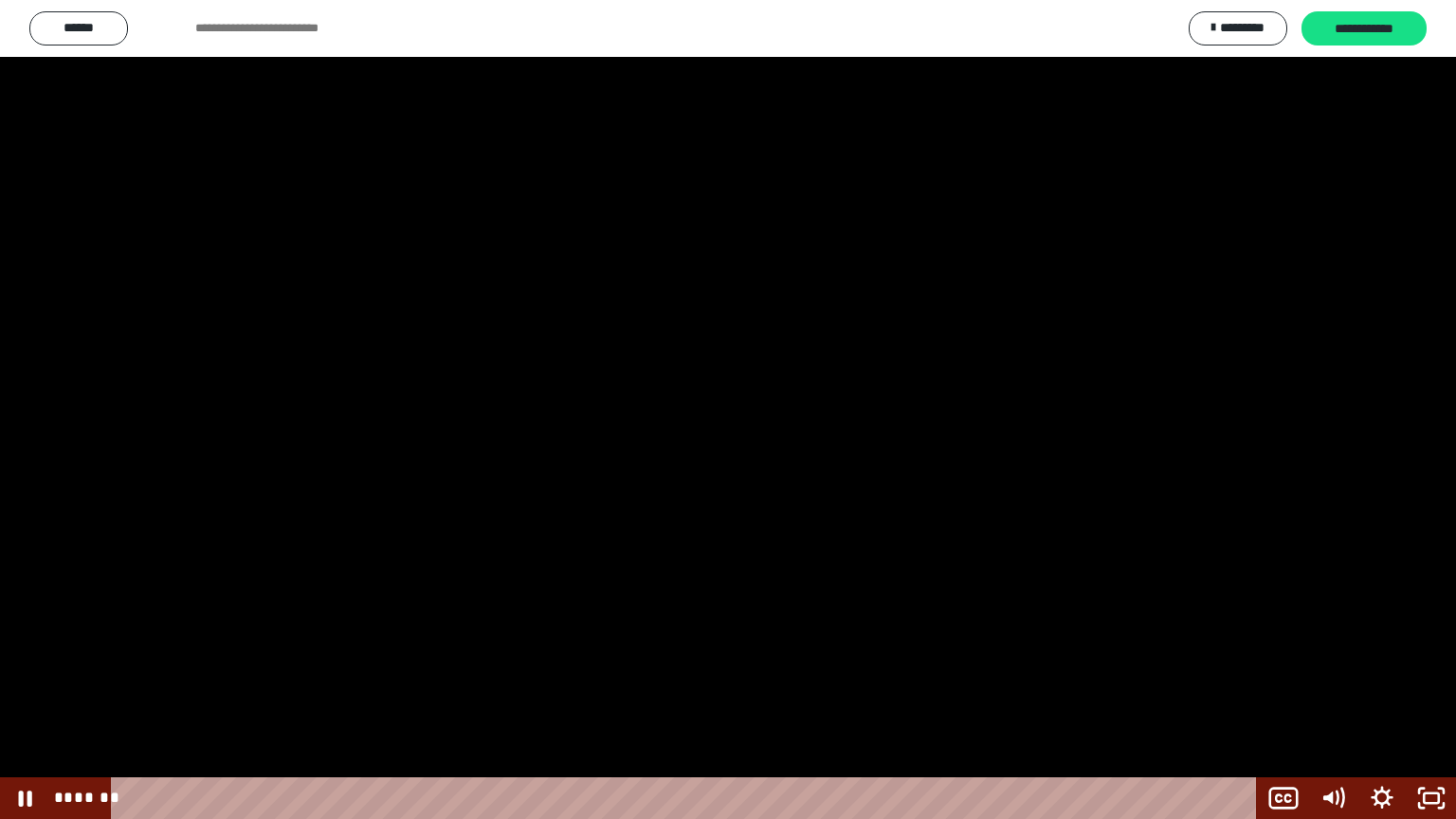 click at bounding box center [728, 410] 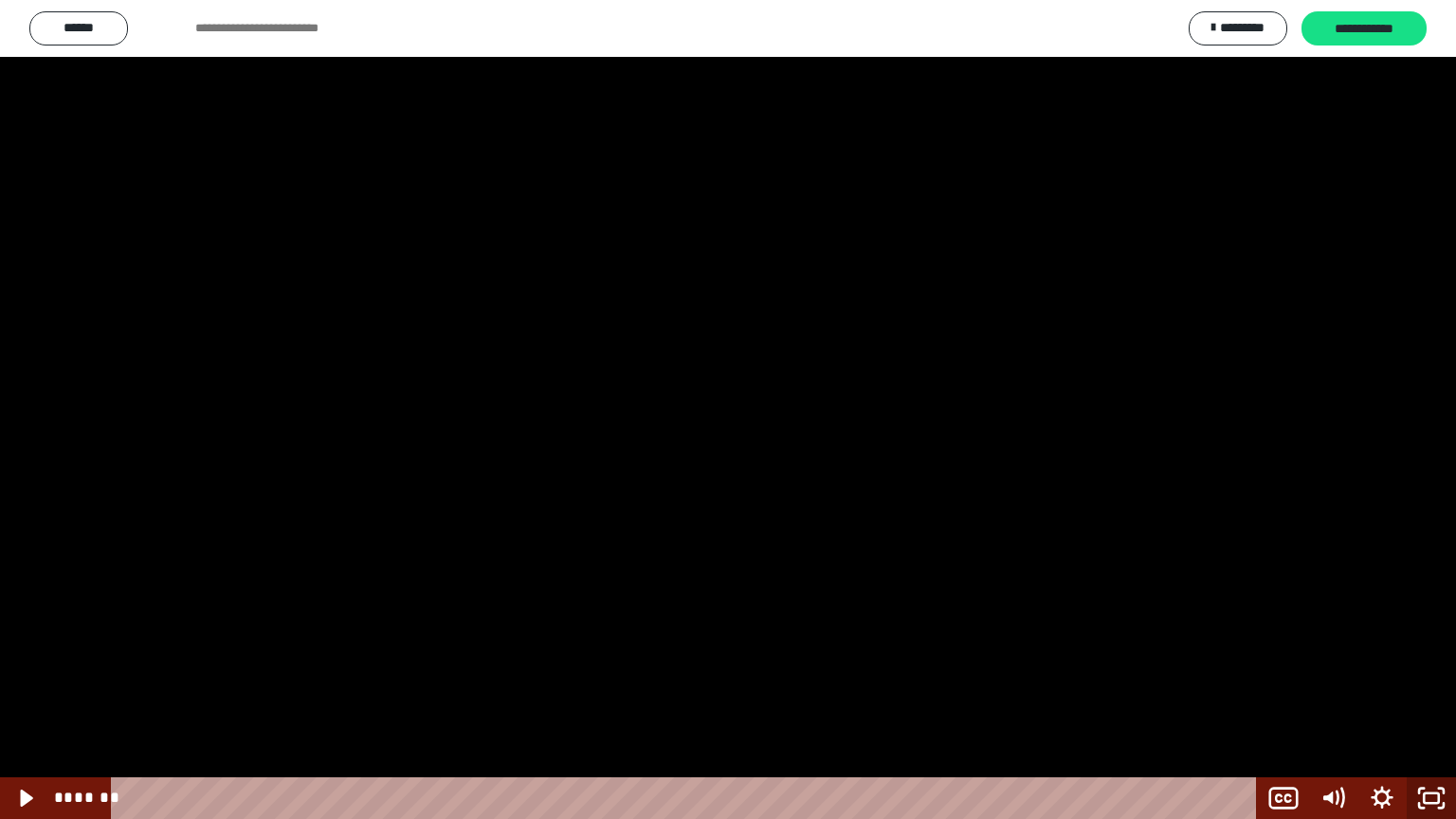 click 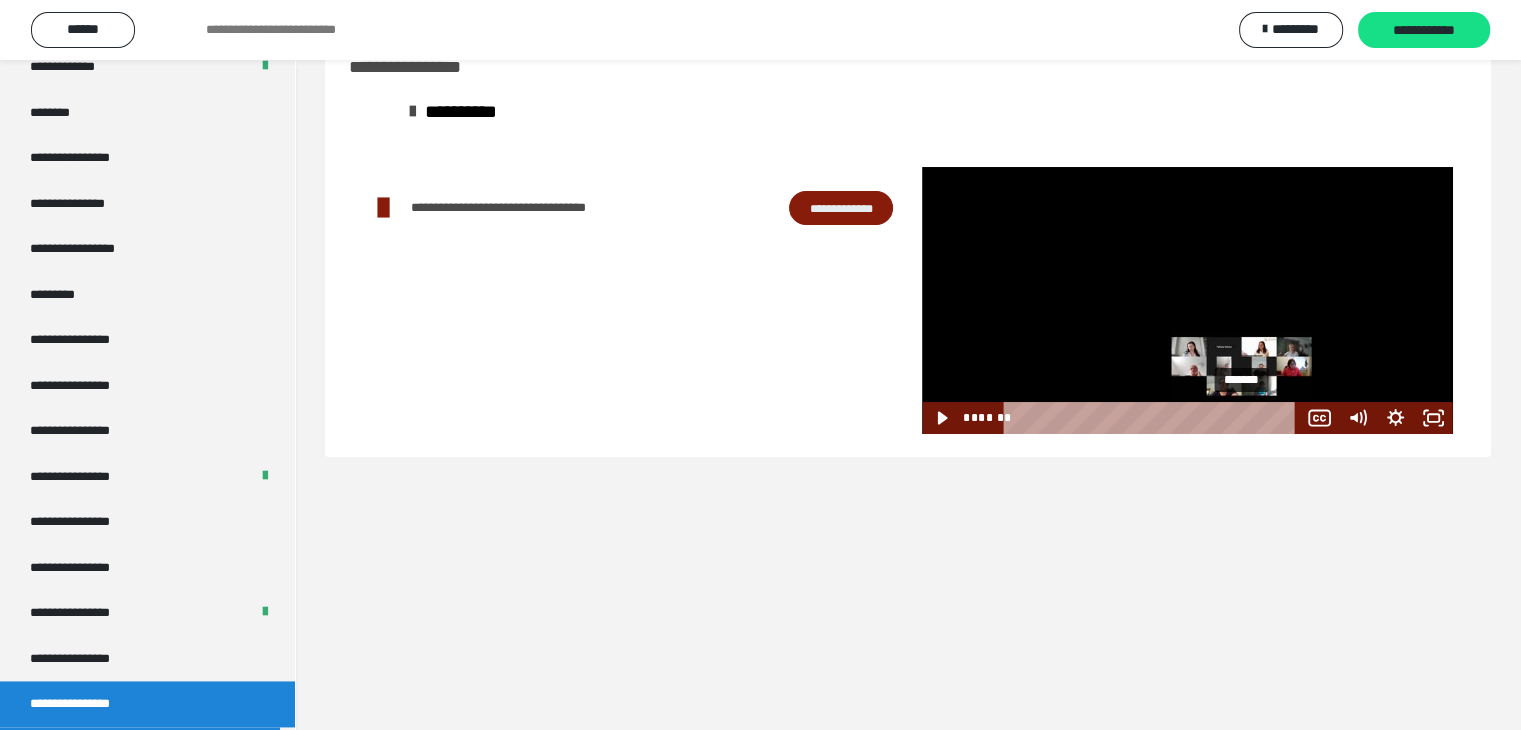 click on "*******" at bounding box center (1154, 418) 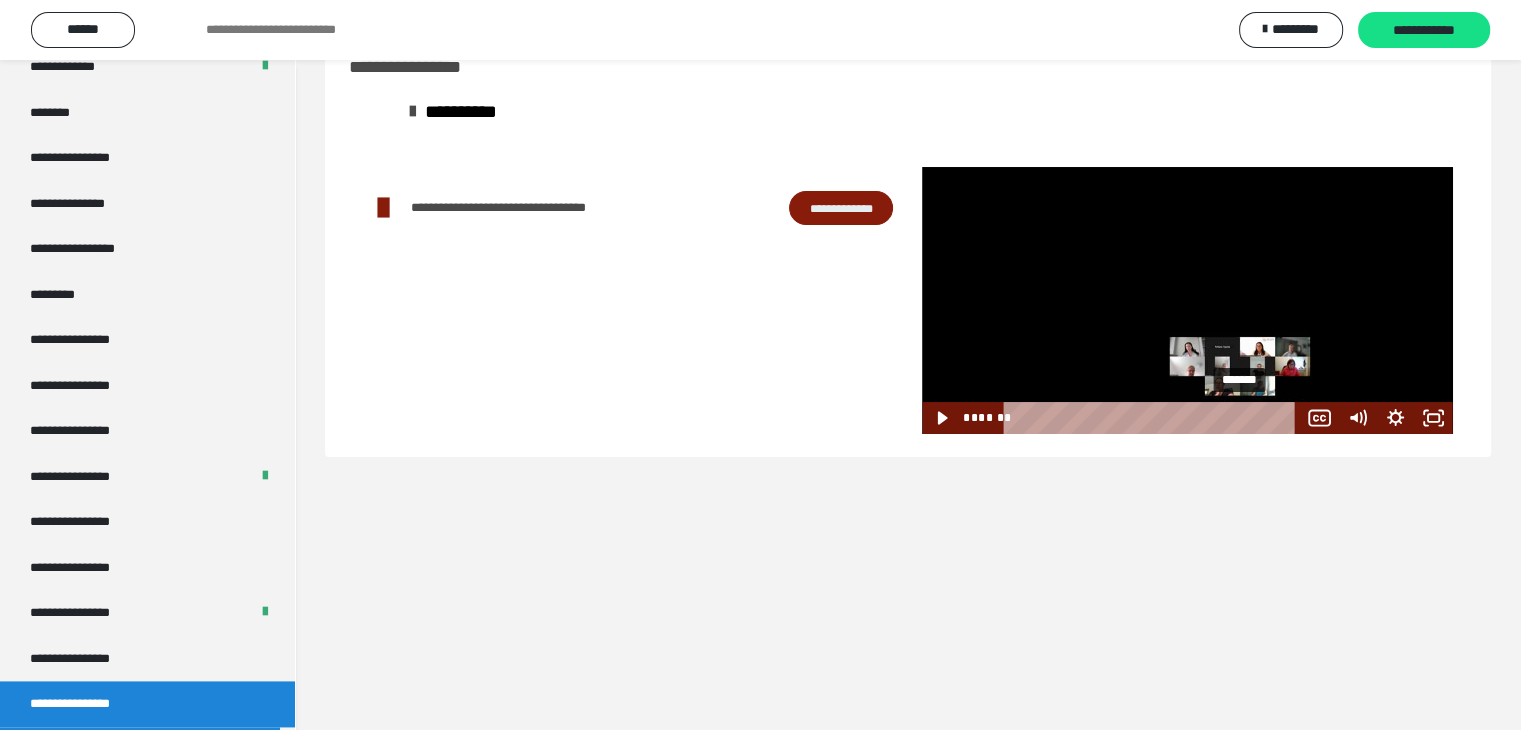 click at bounding box center [1239, 417] 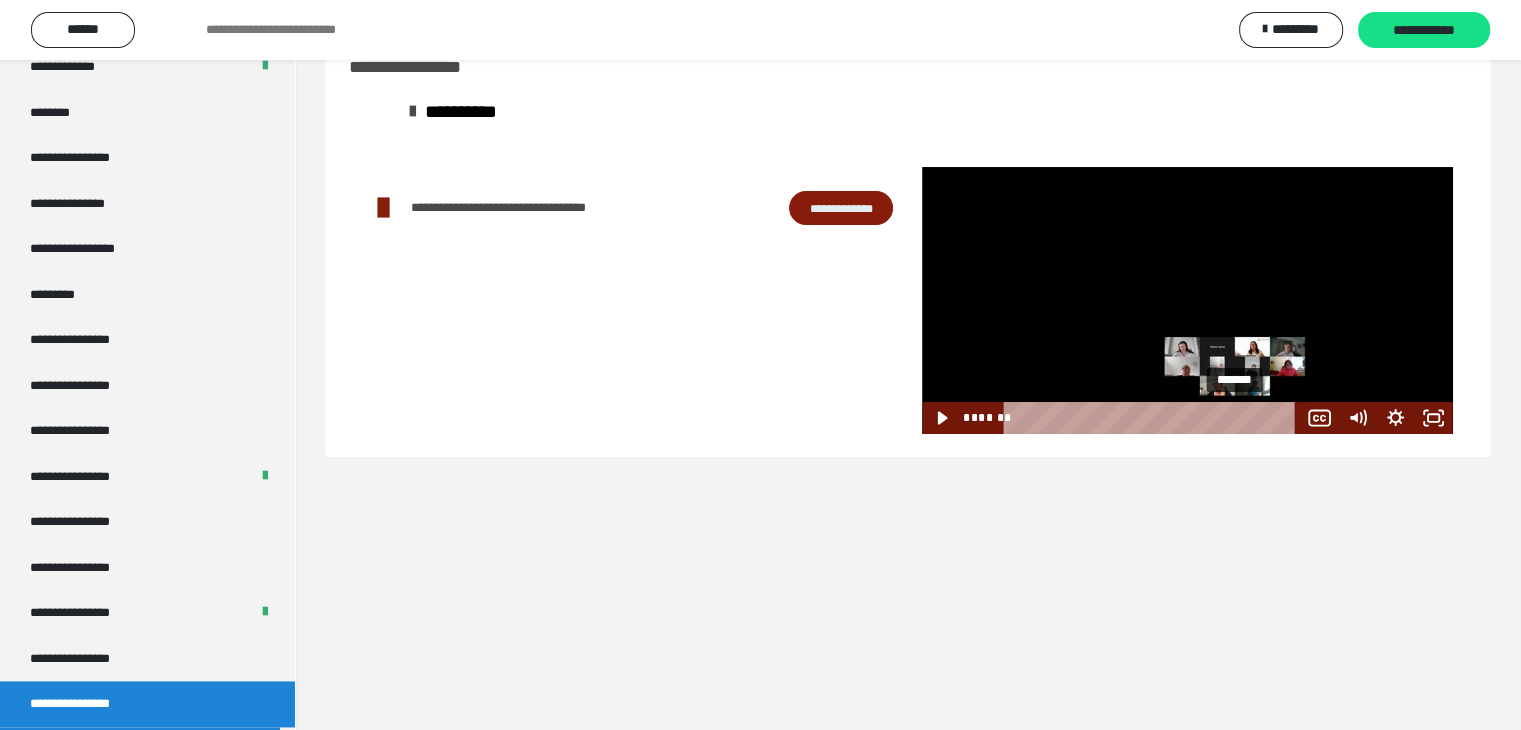 click at bounding box center [1239, 417] 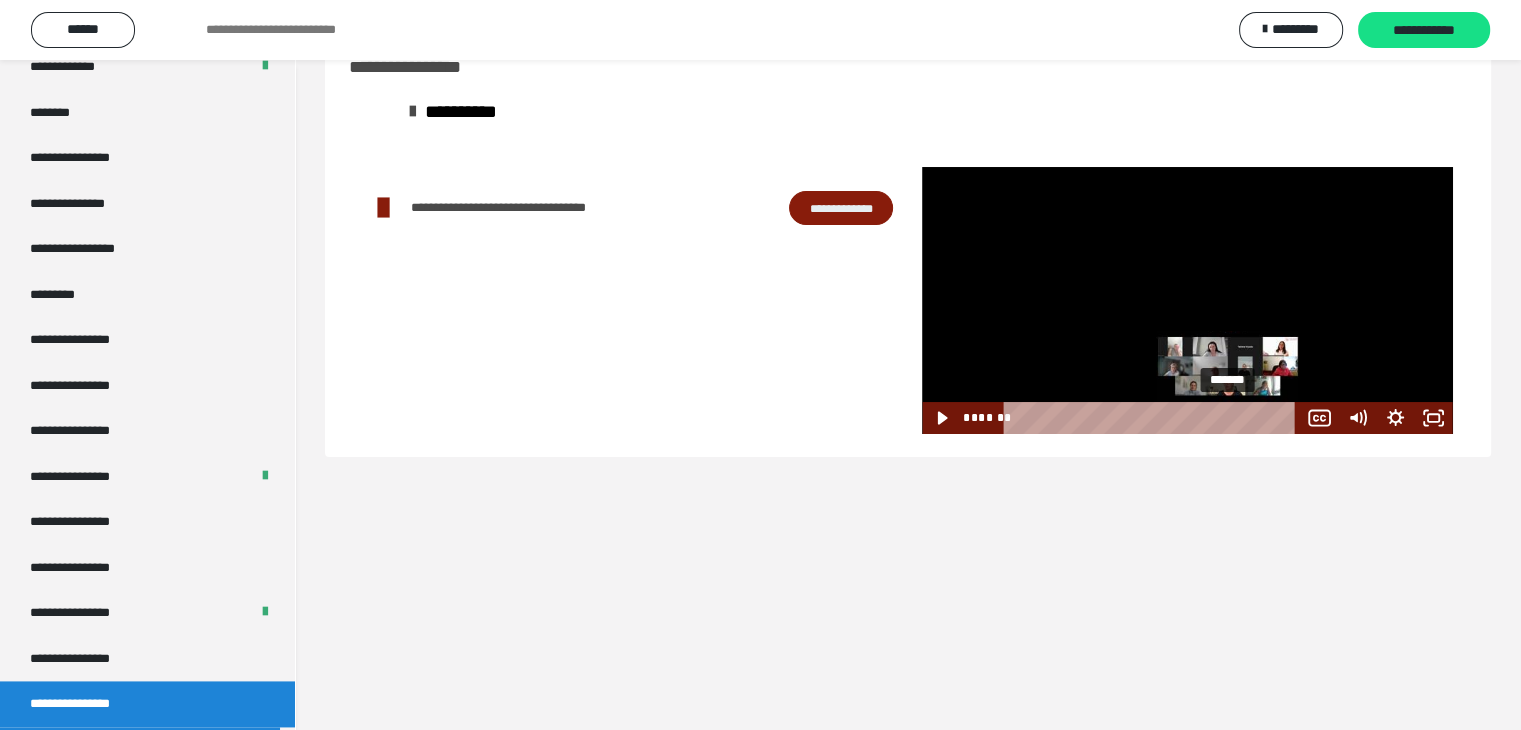 click on "*******" at bounding box center (1154, 418) 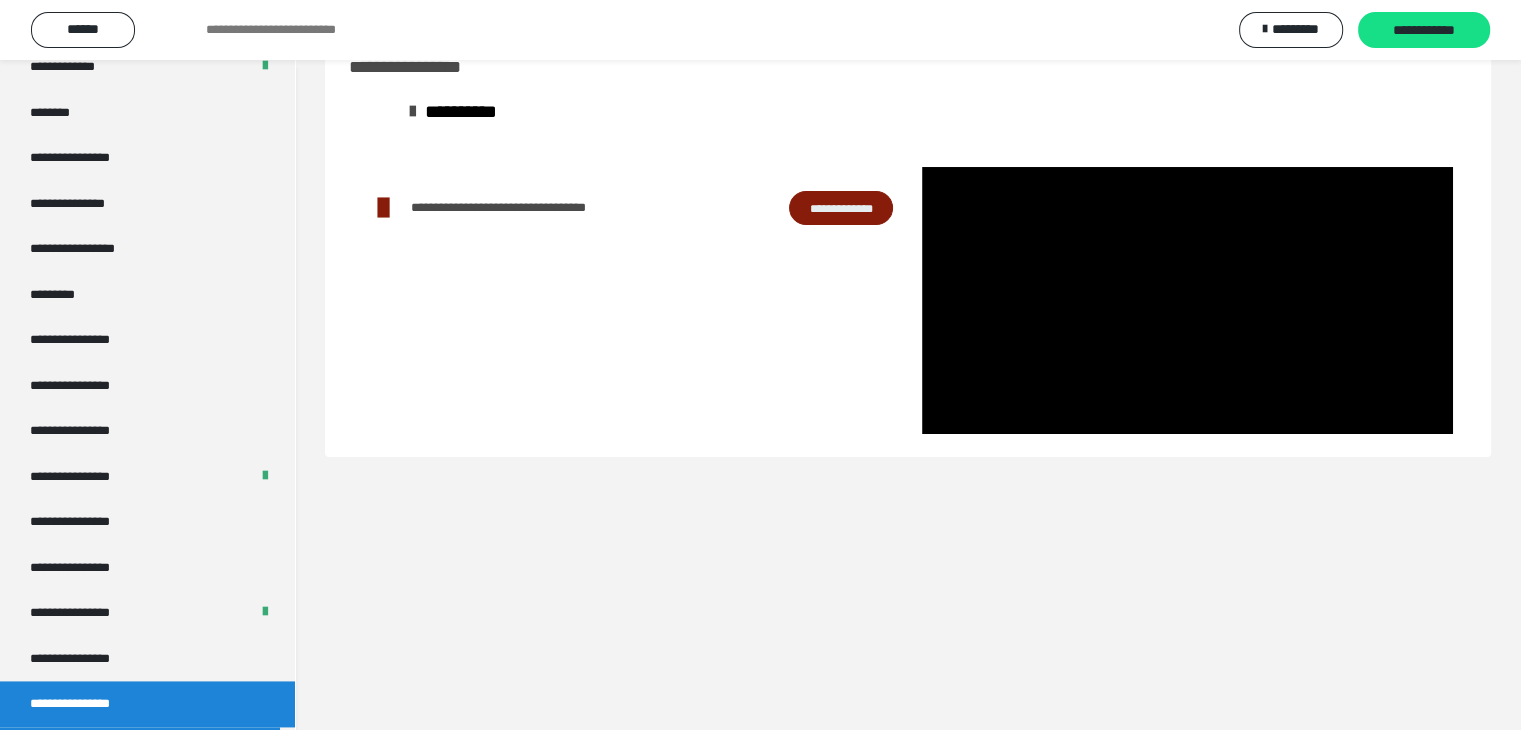 click on "**********" at bounding box center (908, 365) 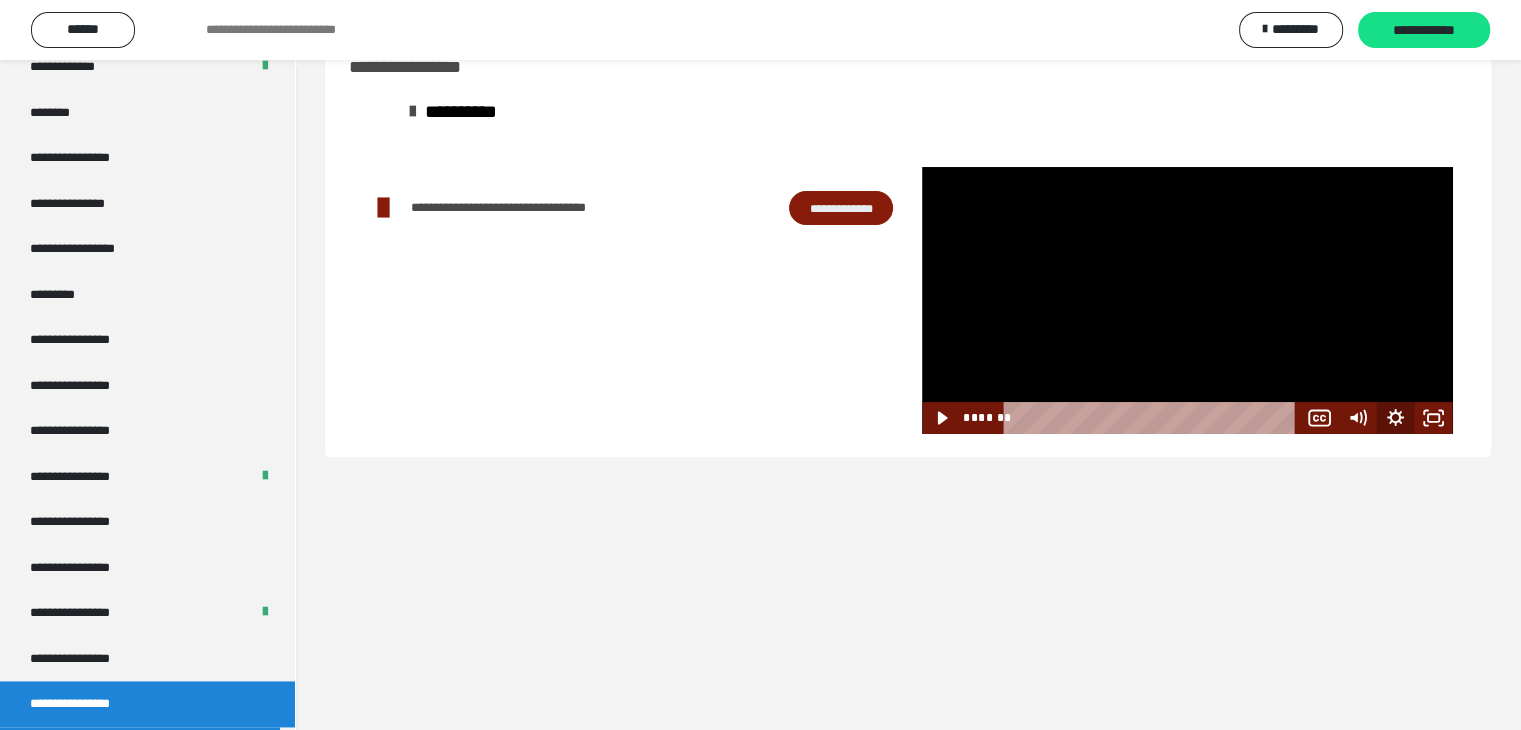 click 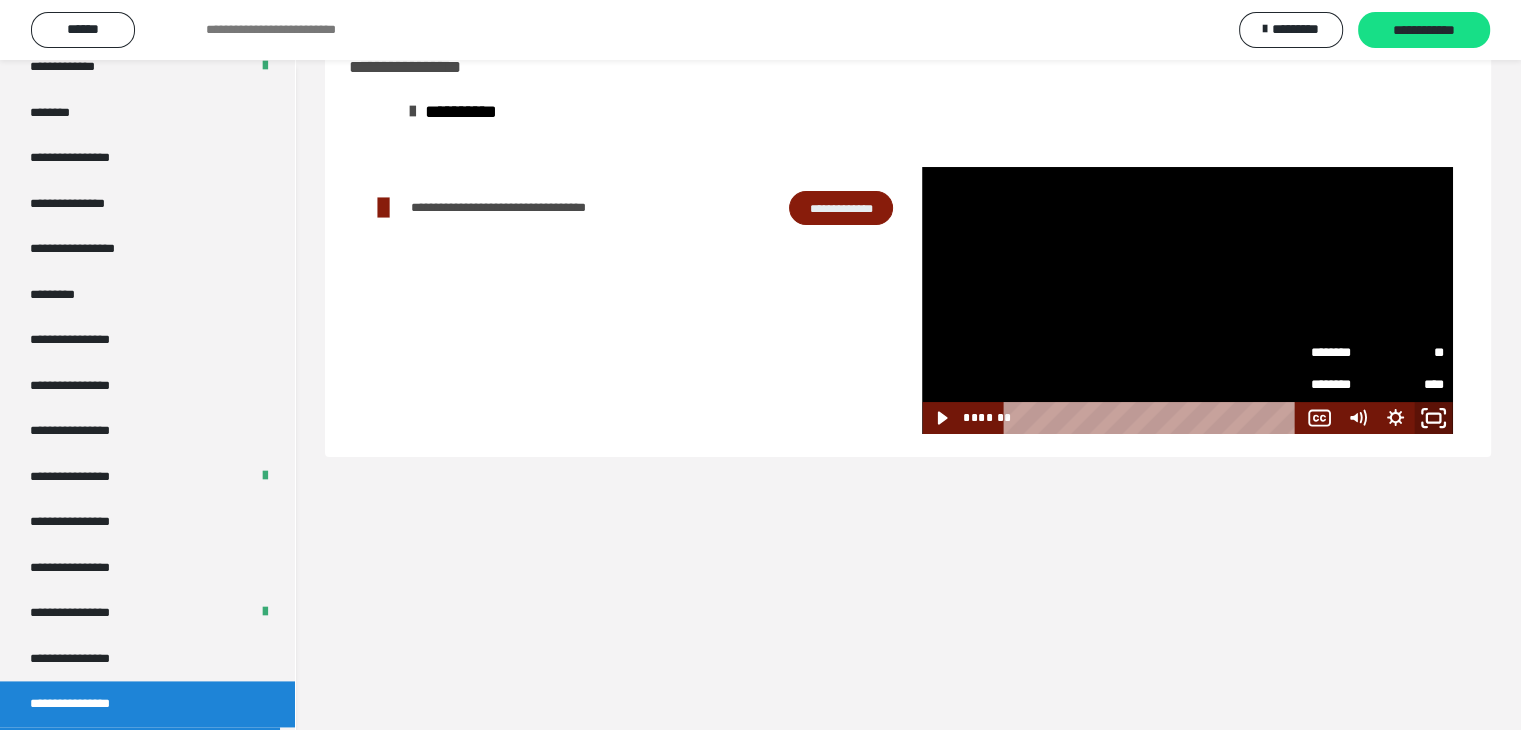 click 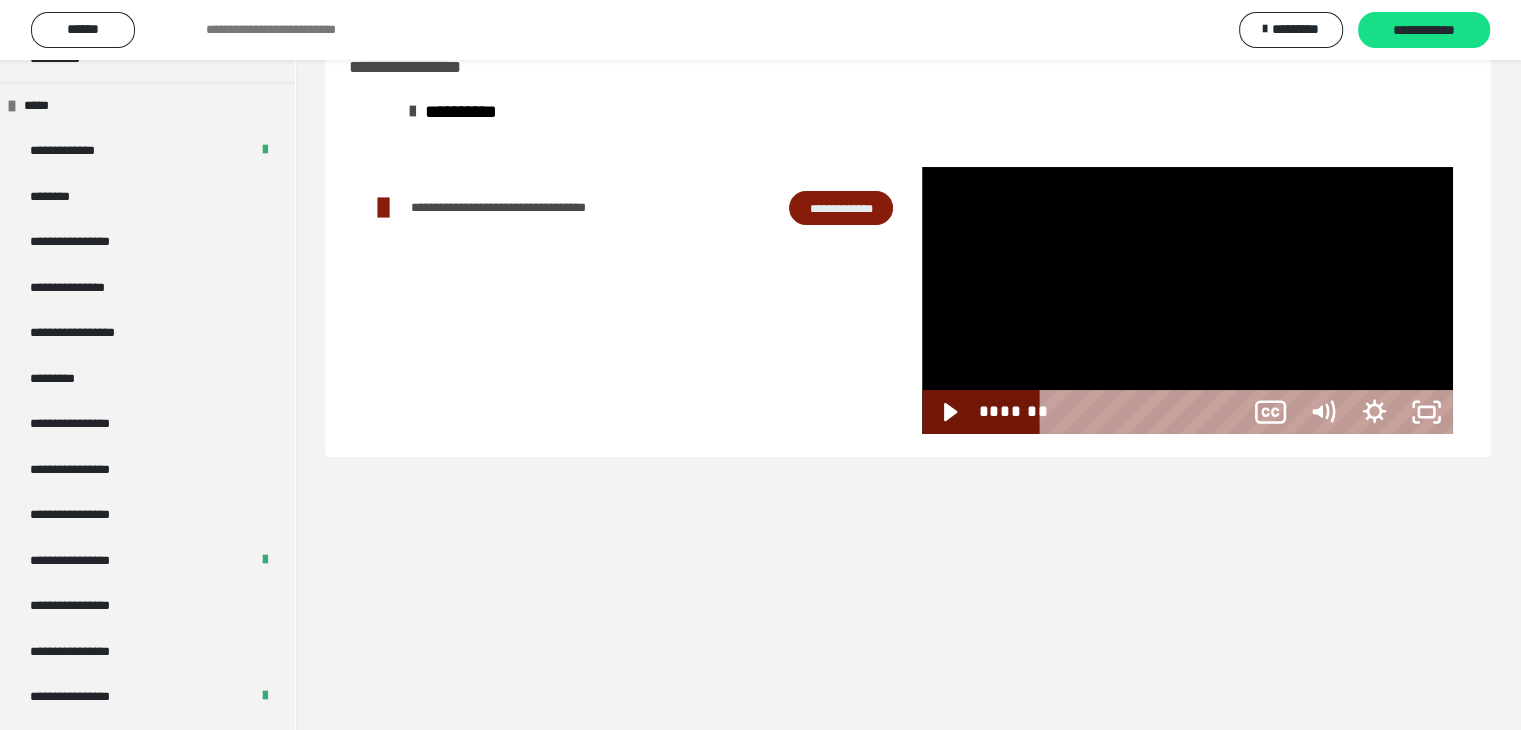 scroll, scrollTop: 2506, scrollLeft: 0, axis: vertical 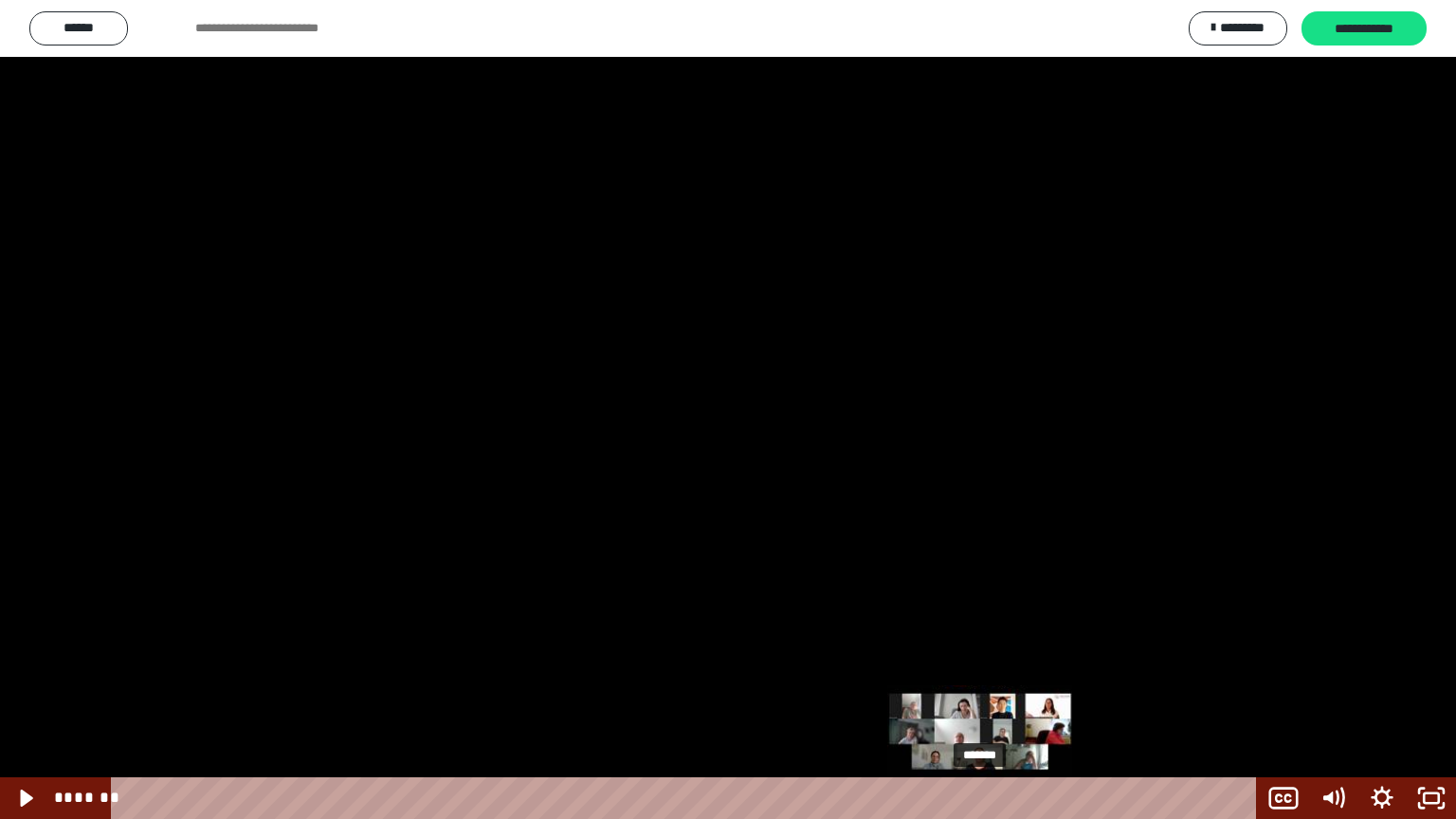 click on "*******" at bounding box center [687, 798] 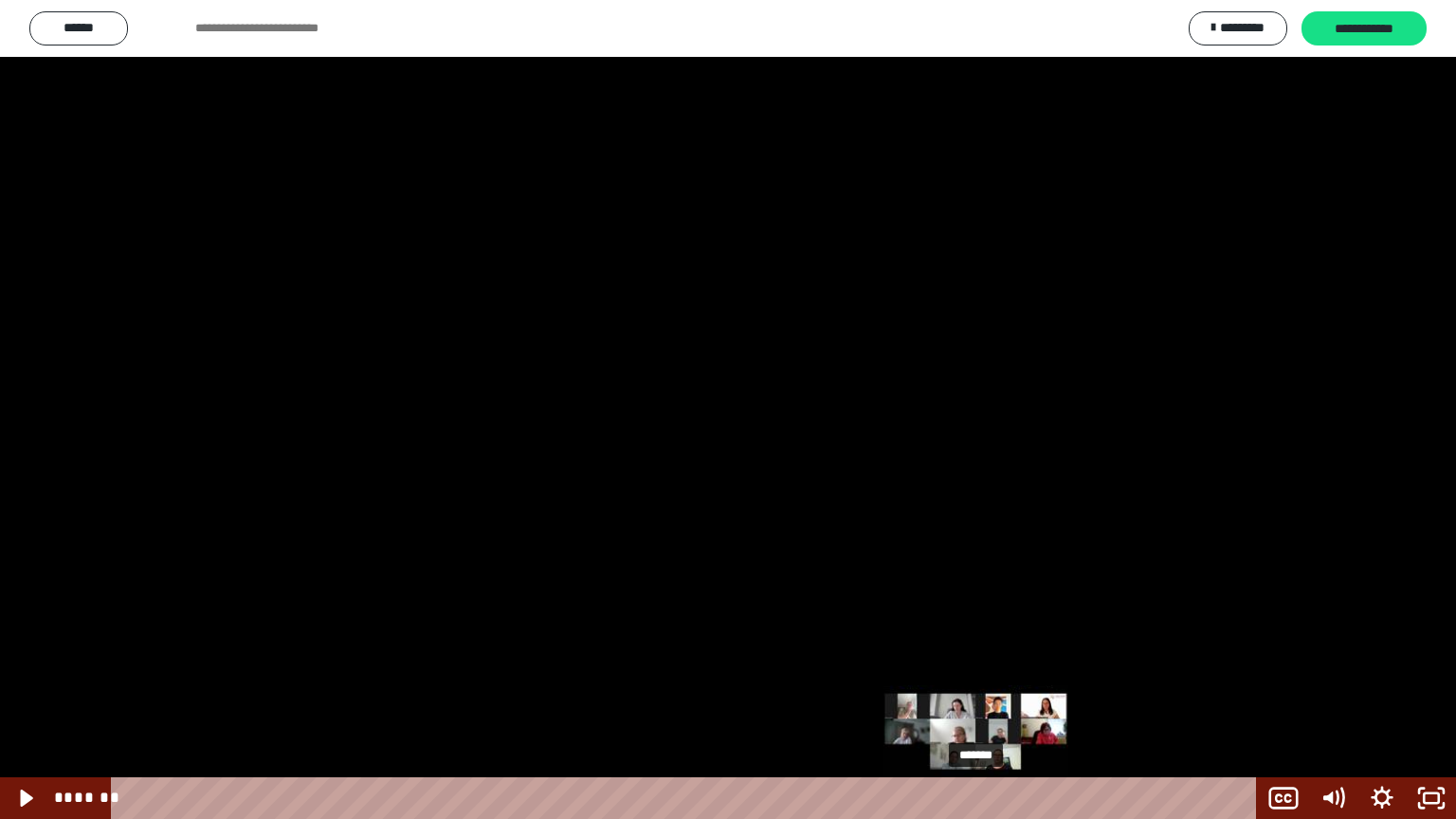click at bounding box center [979, 798] 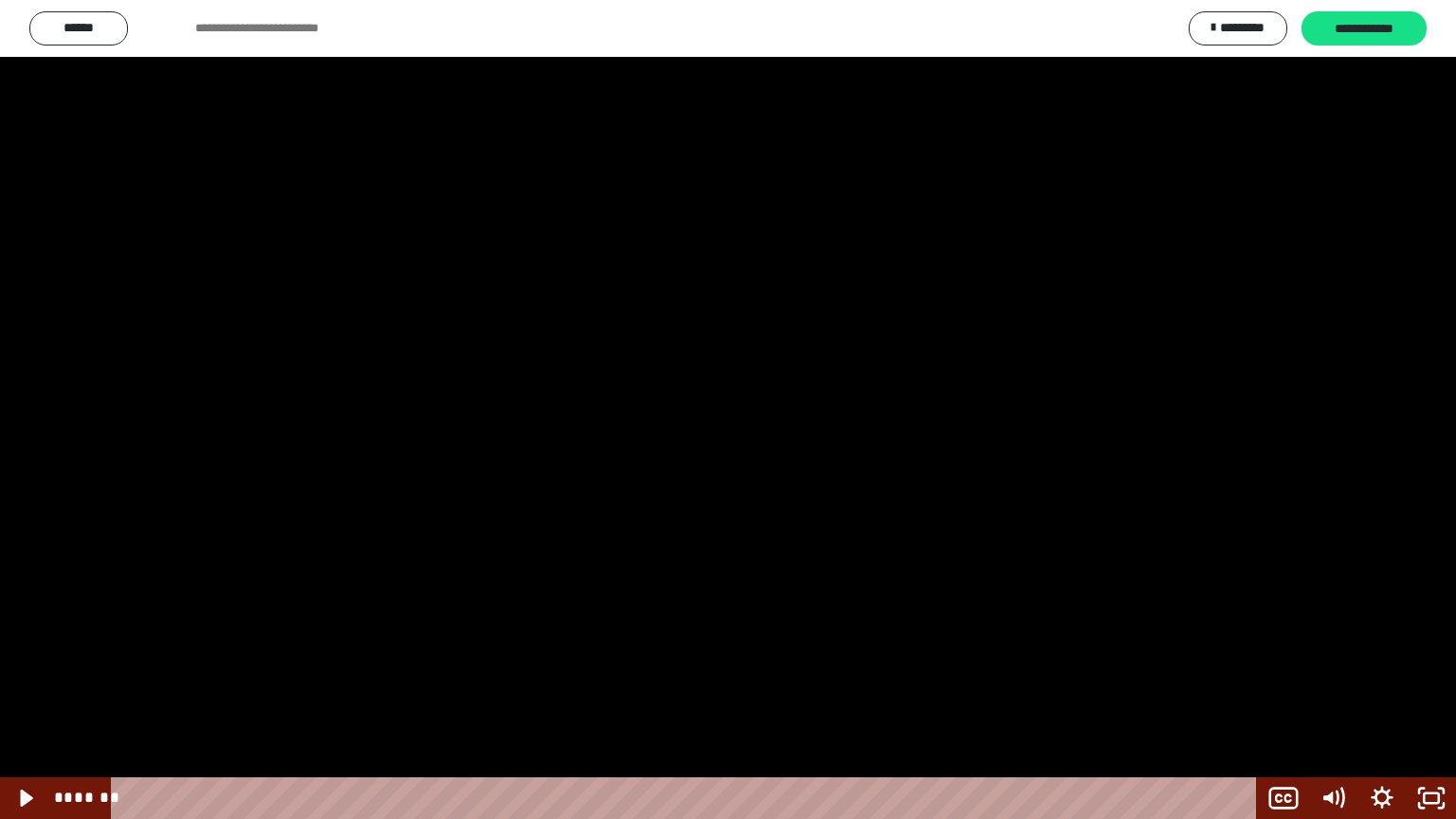 click at bounding box center [728, 410] 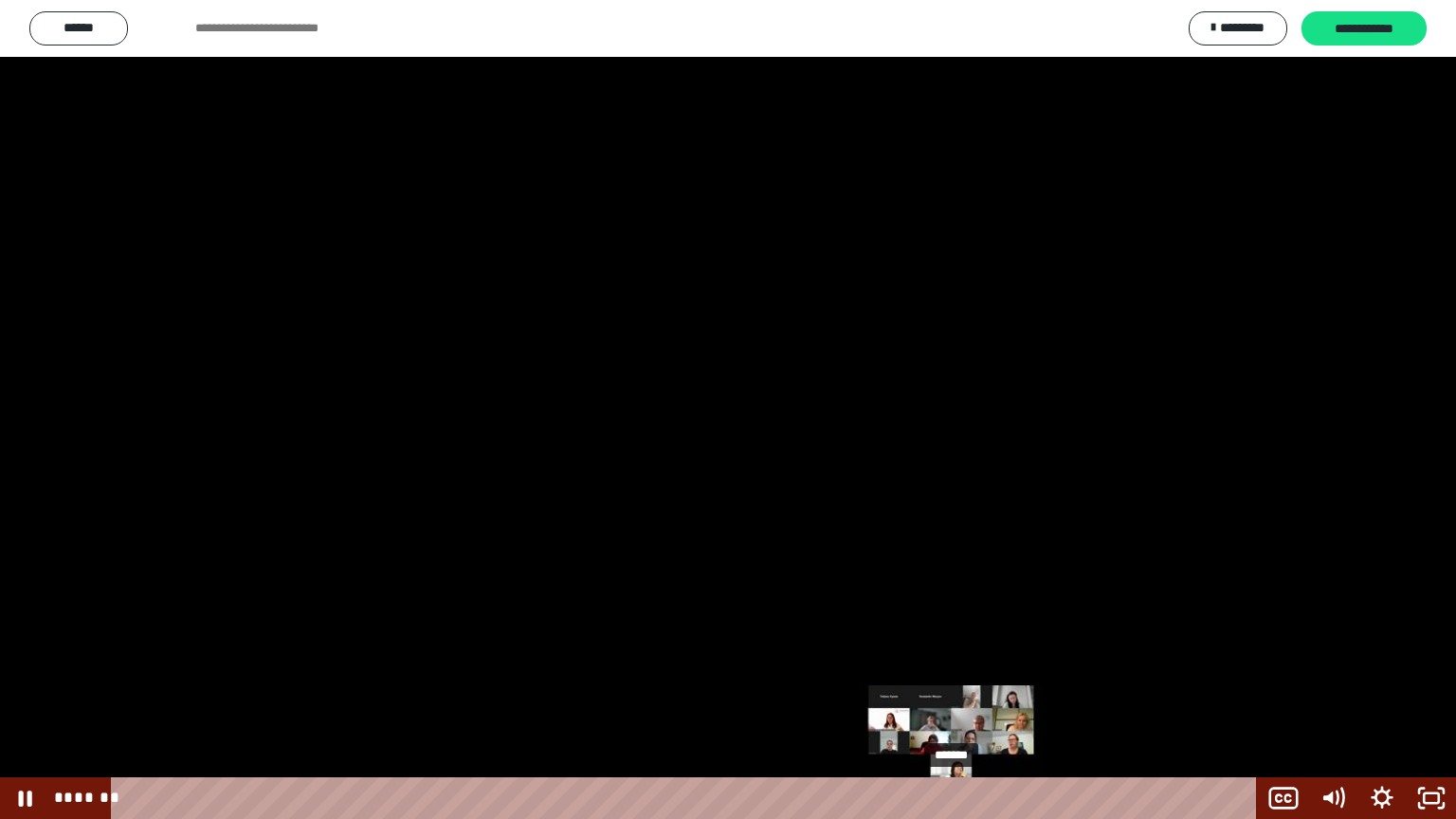 click on "*******" at bounding box center (687, 798) 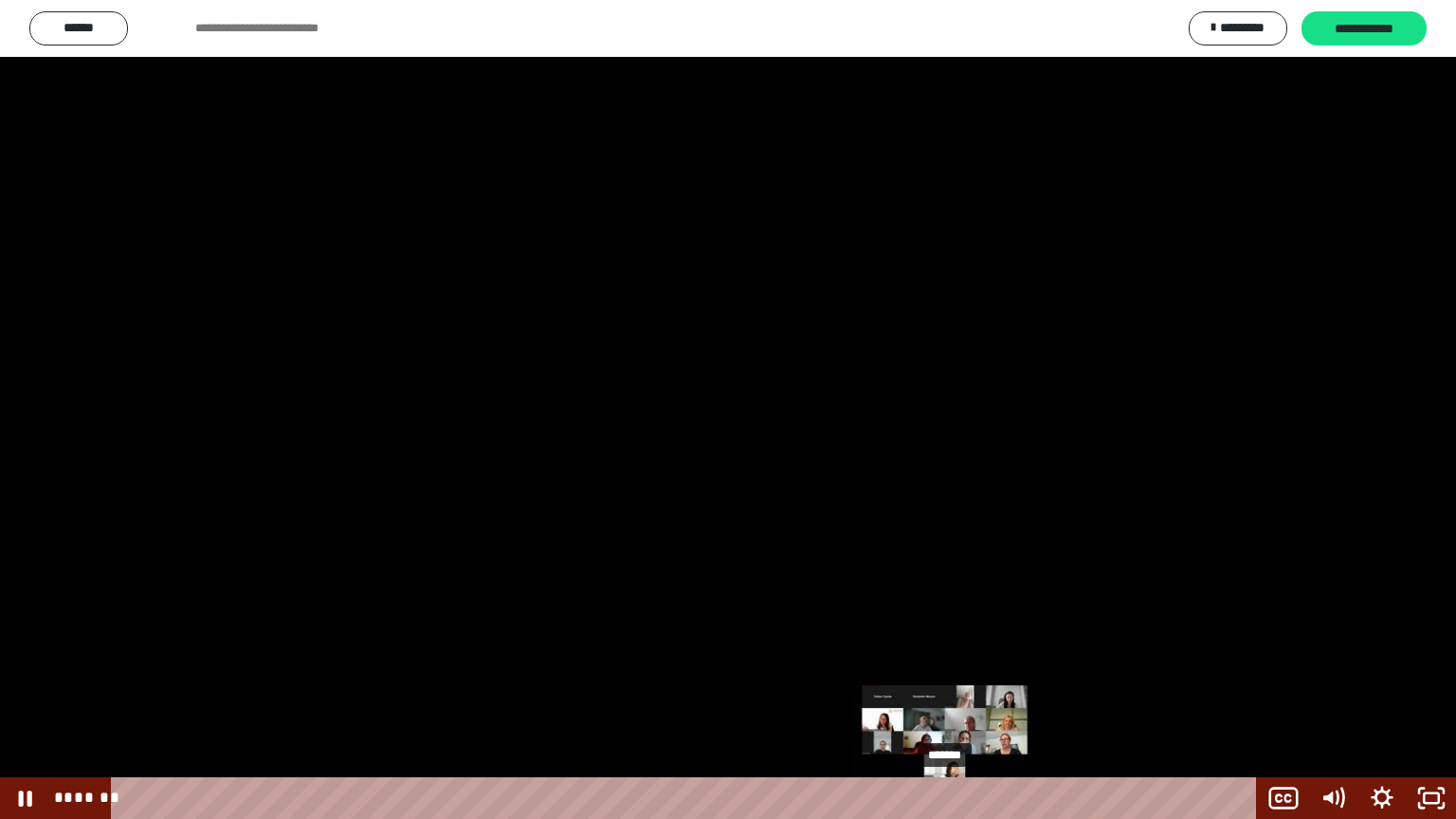 click at bounding box center [952, 798] 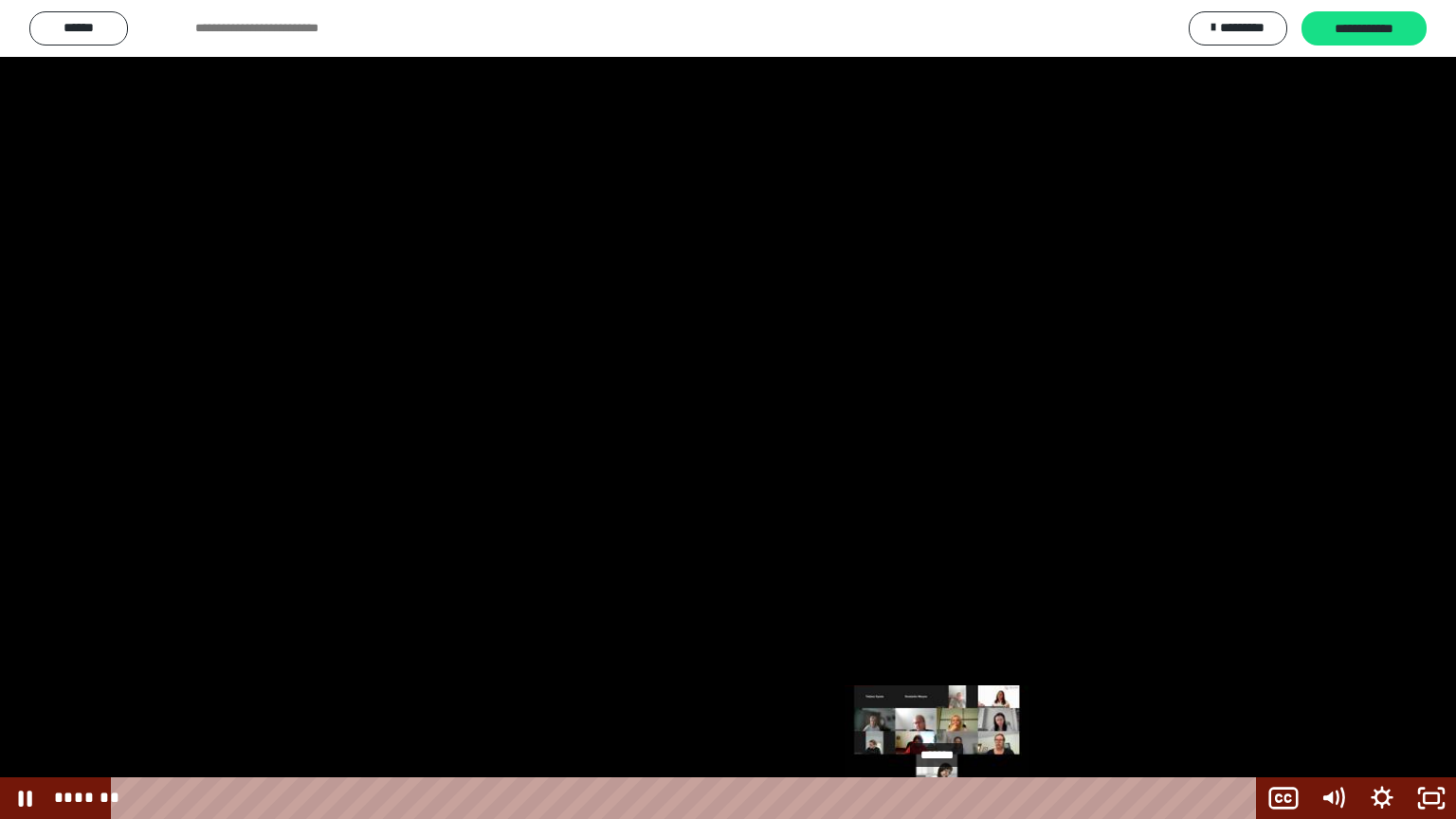 click at bounding box center (937, 798) 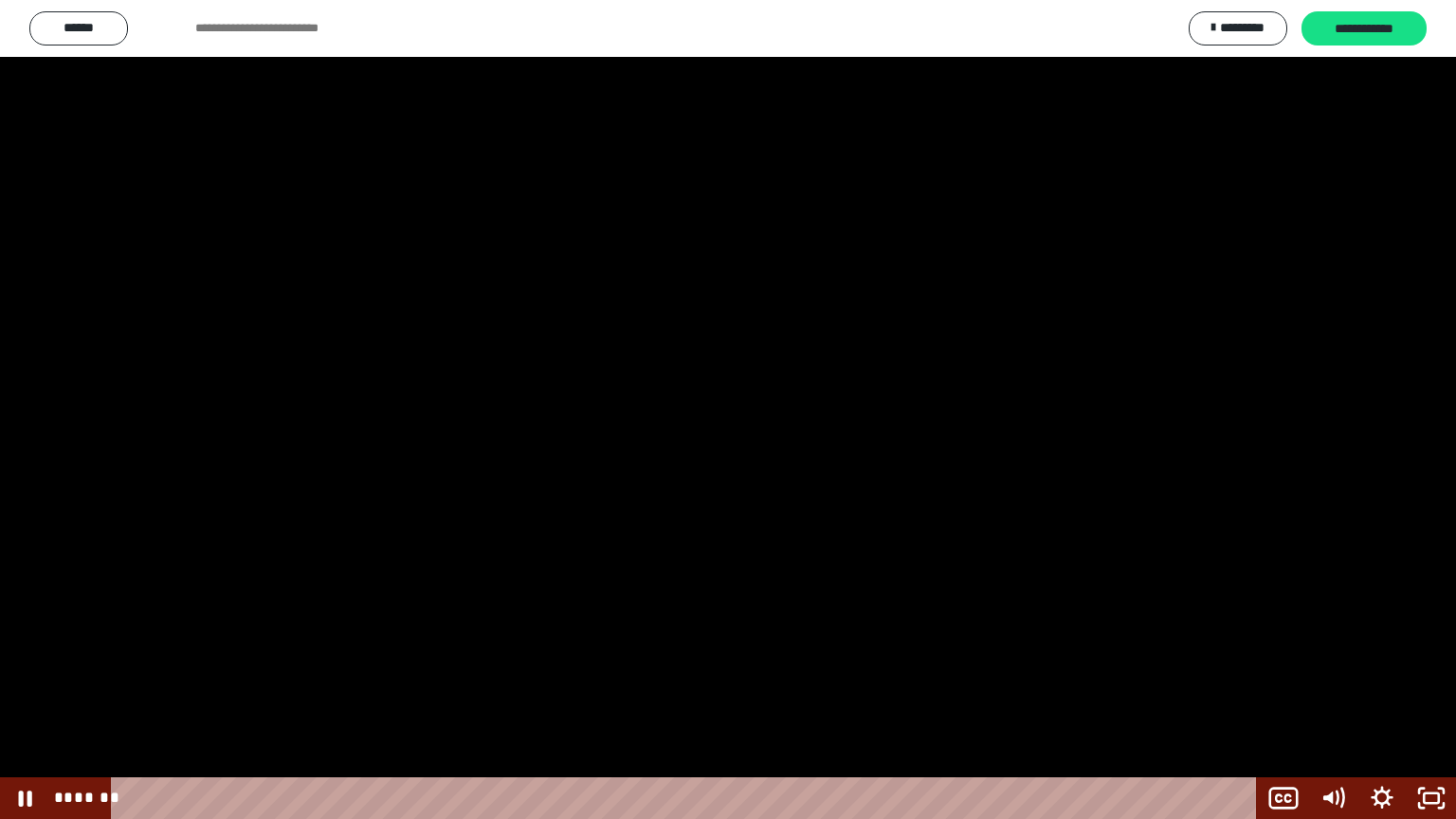 click at bounding box center [728, 410] 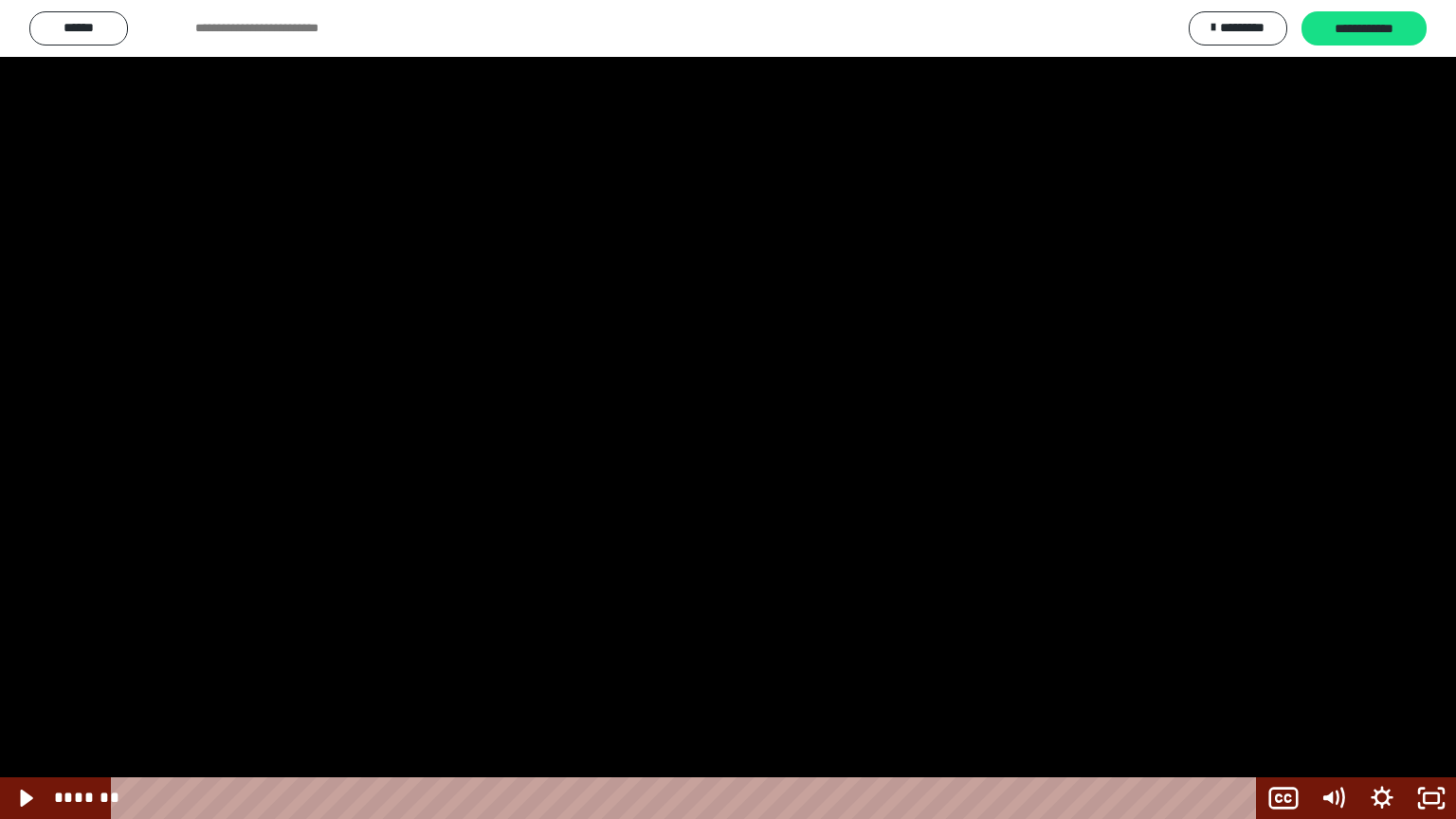 click at bounding box center [728, 410] 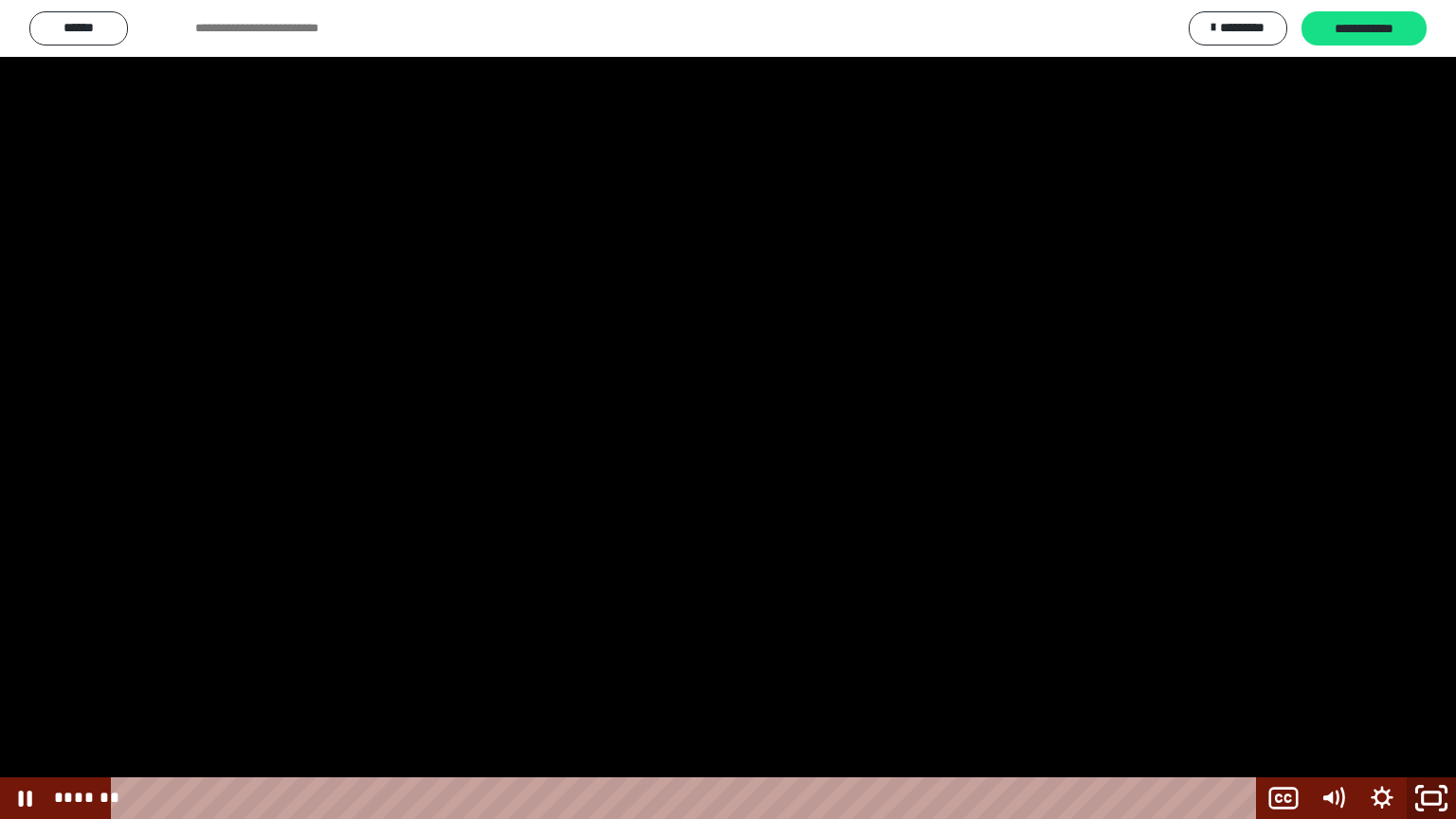click 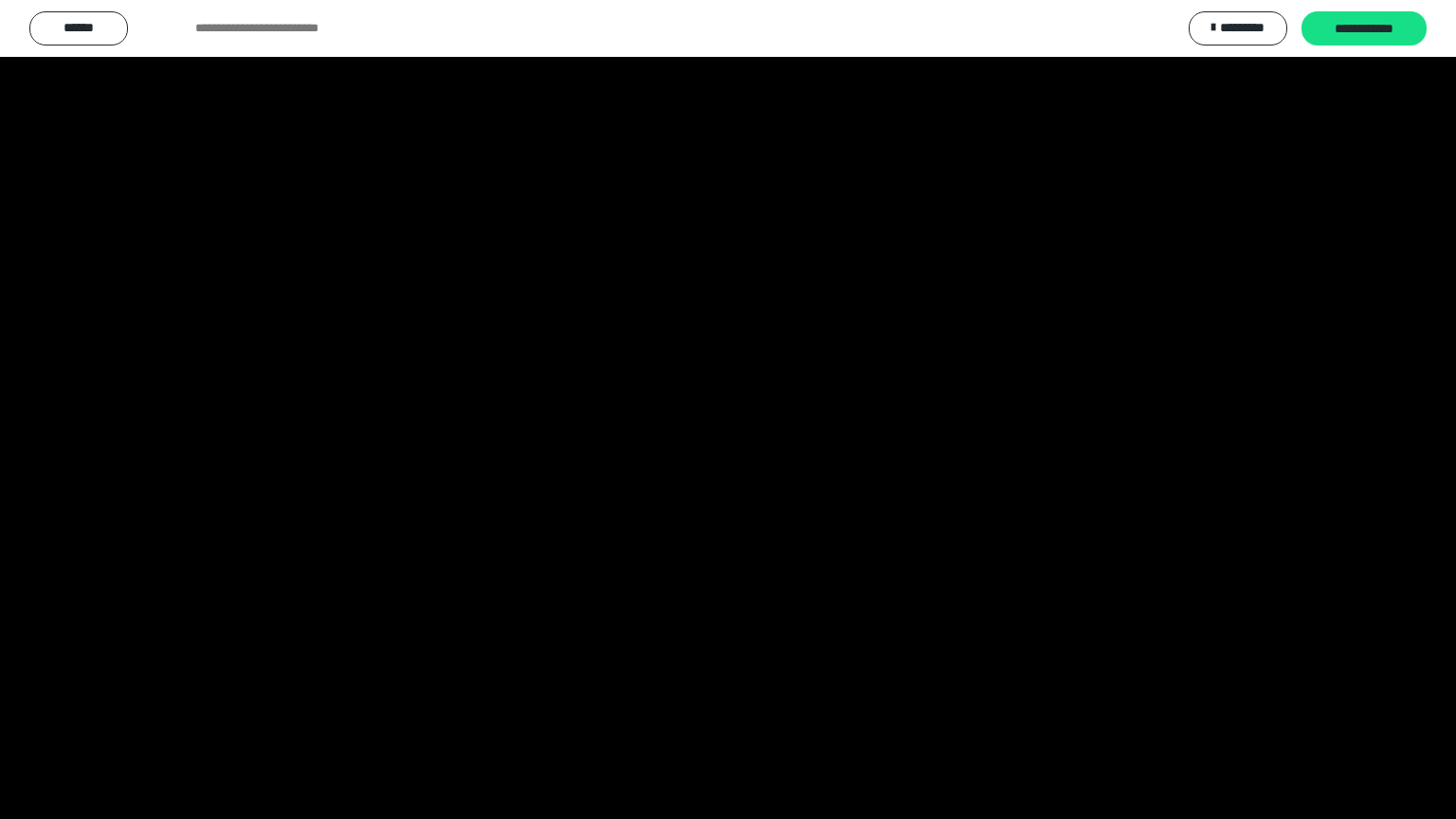 scroll, scrollTop: 2459, scrollLeft: 0, axis: vertical 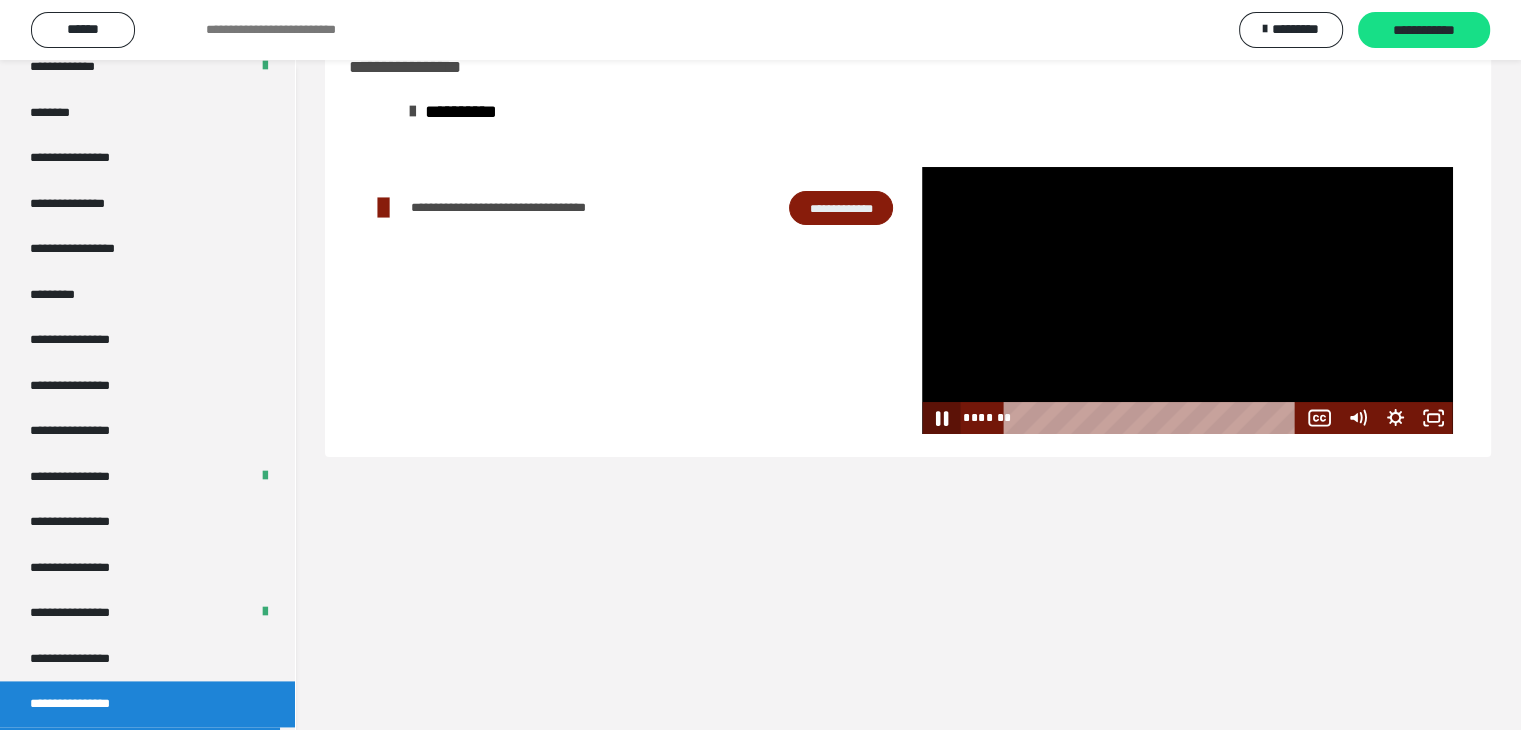 click 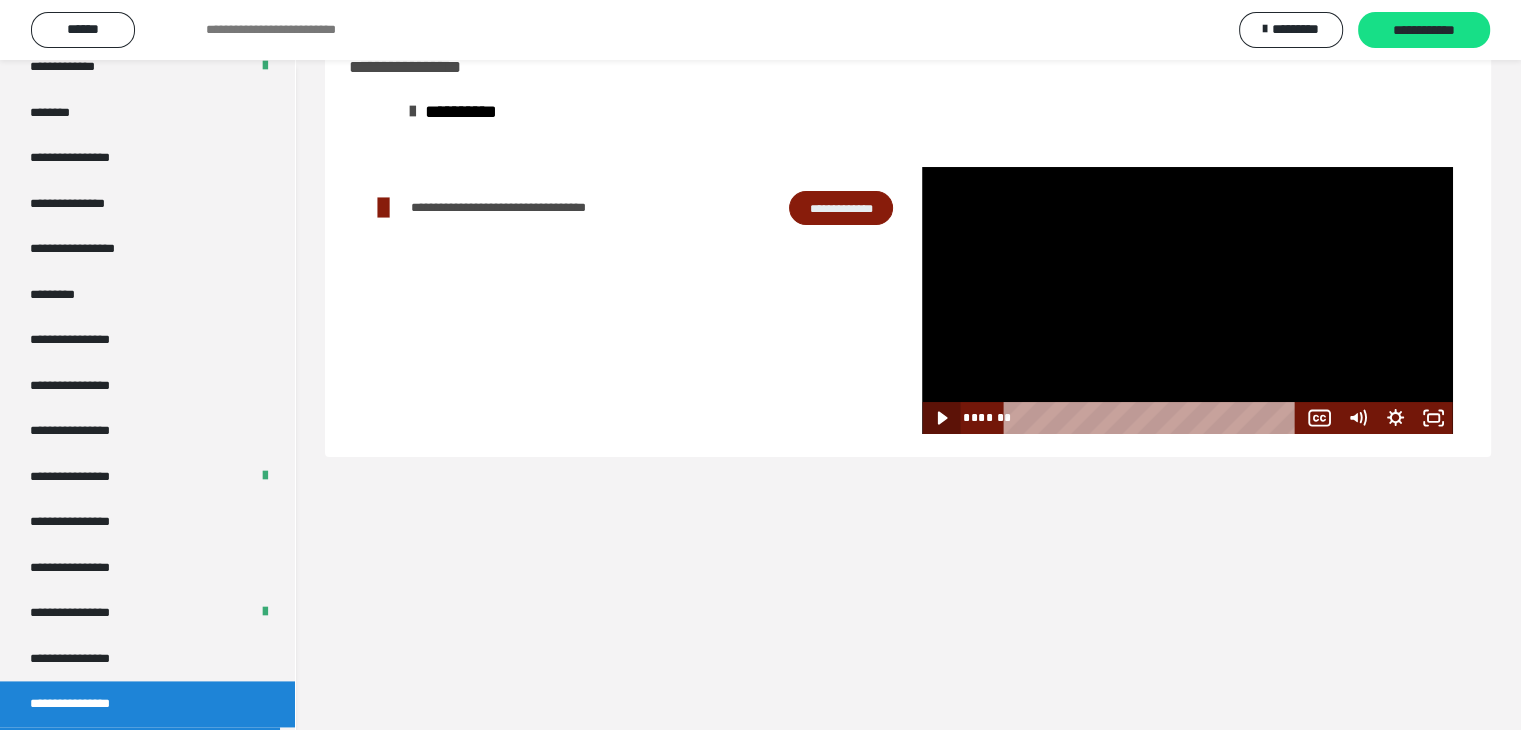click 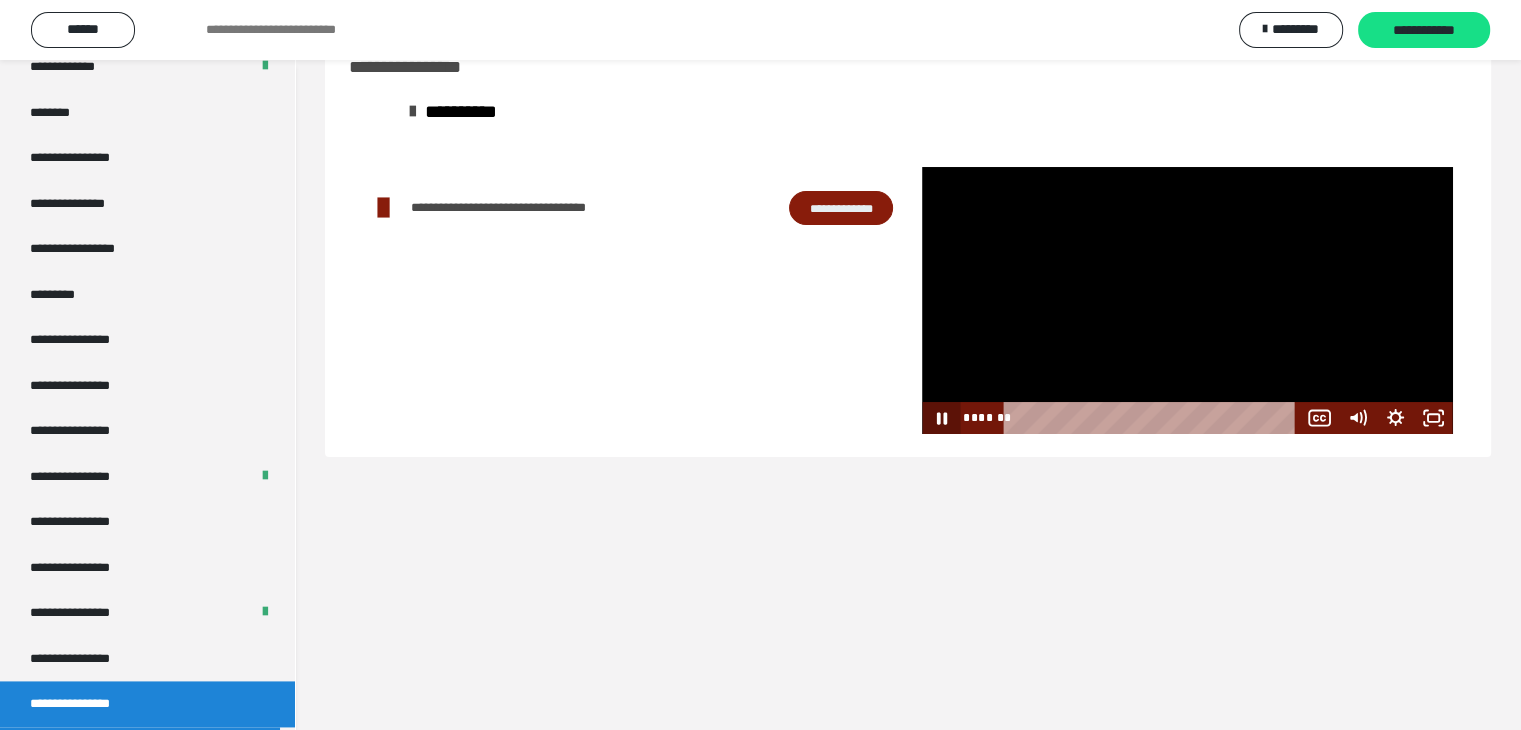 click 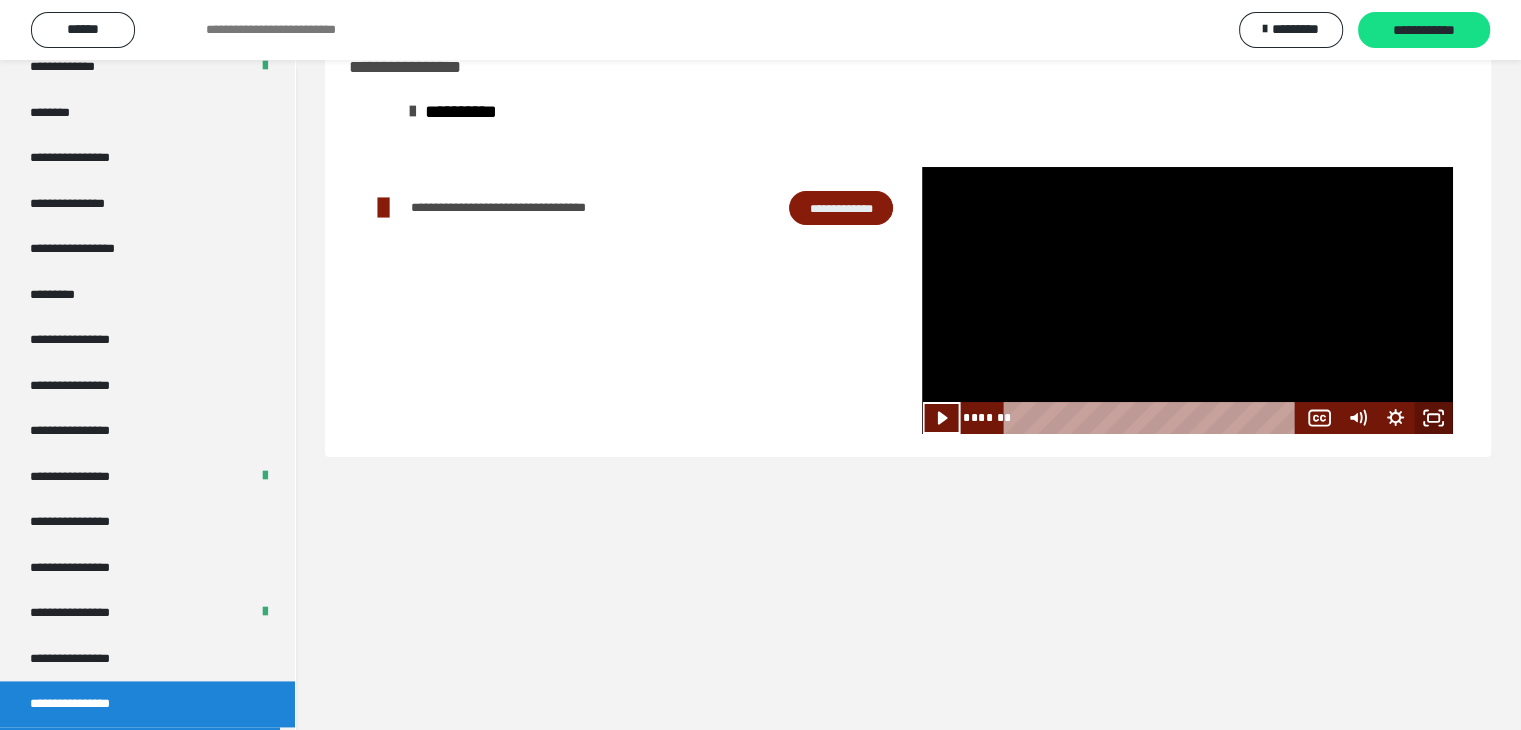 click 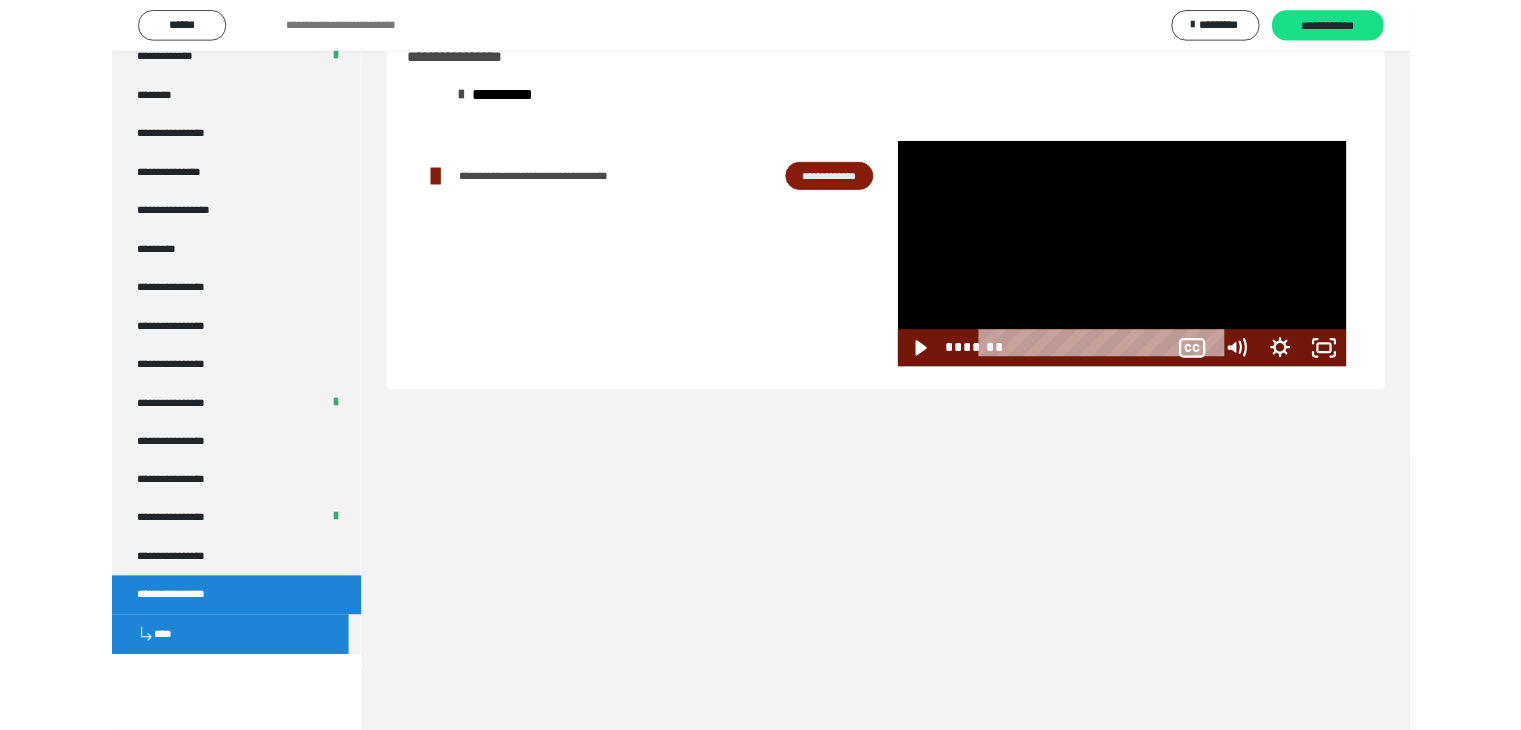 scroll, scrollTop: 2506, scrollLeft: 0, axis: vertical 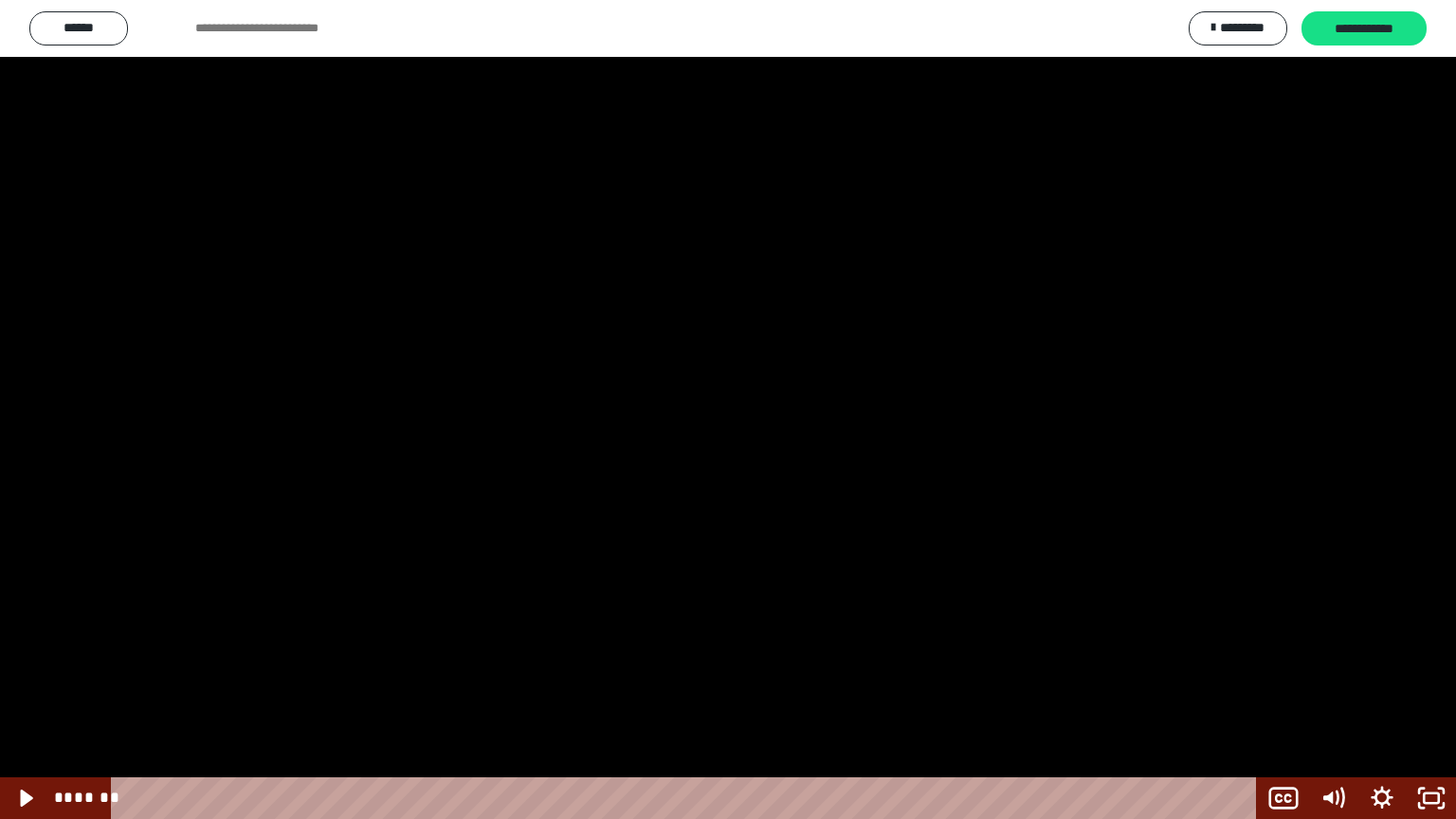 click at bounding box center [728, 410] 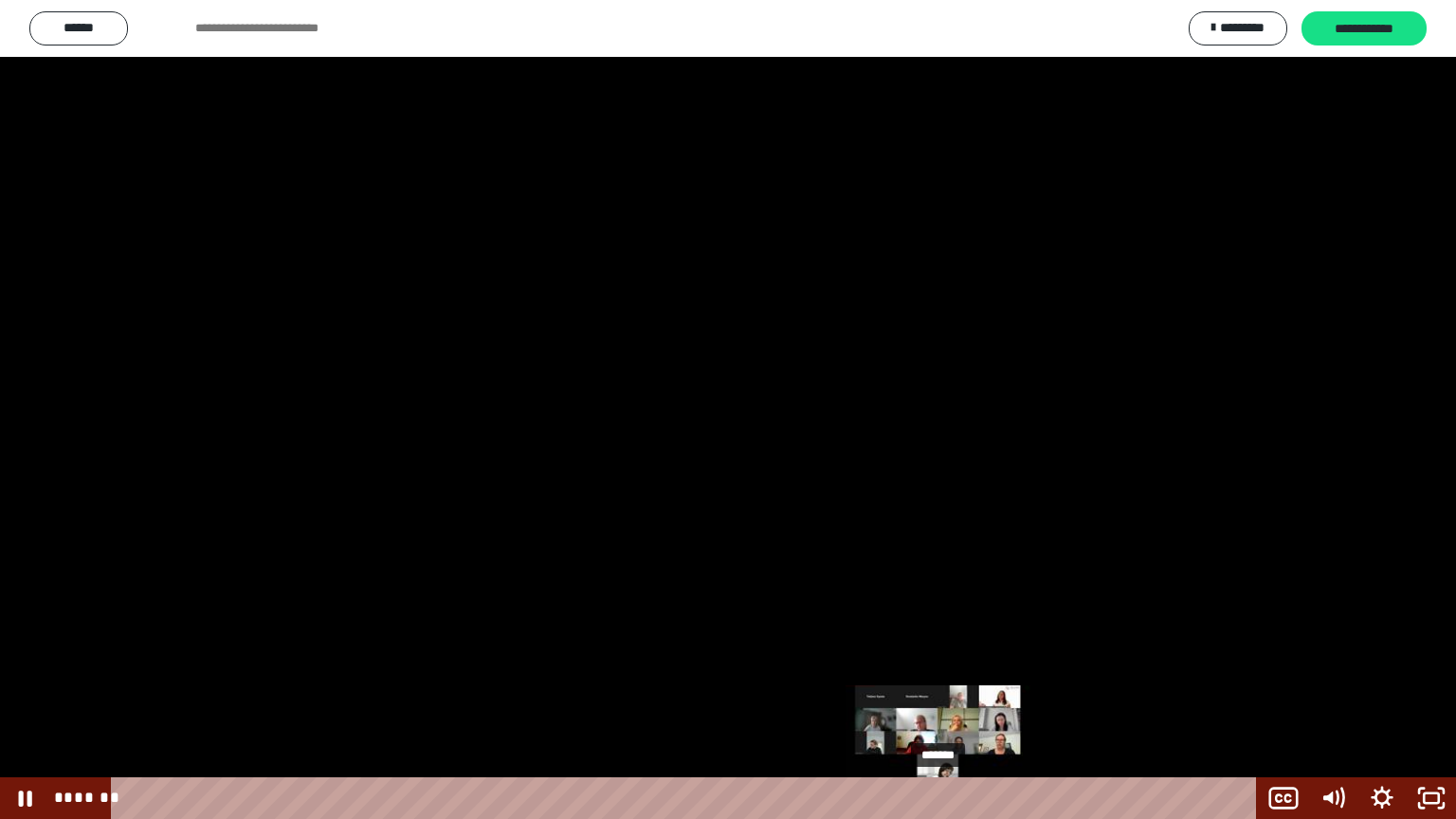 click at bounding box center [937, 798] 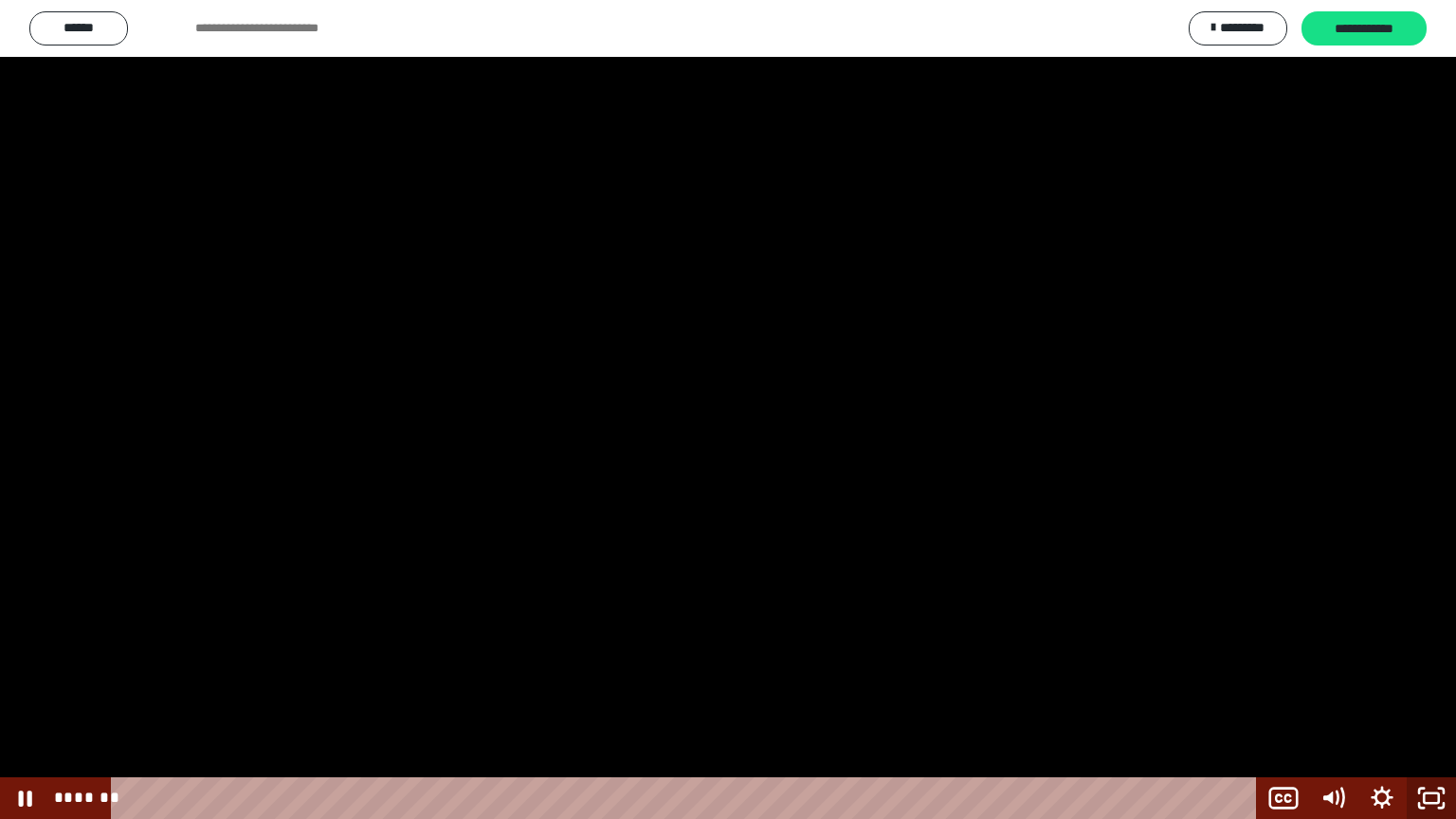 click 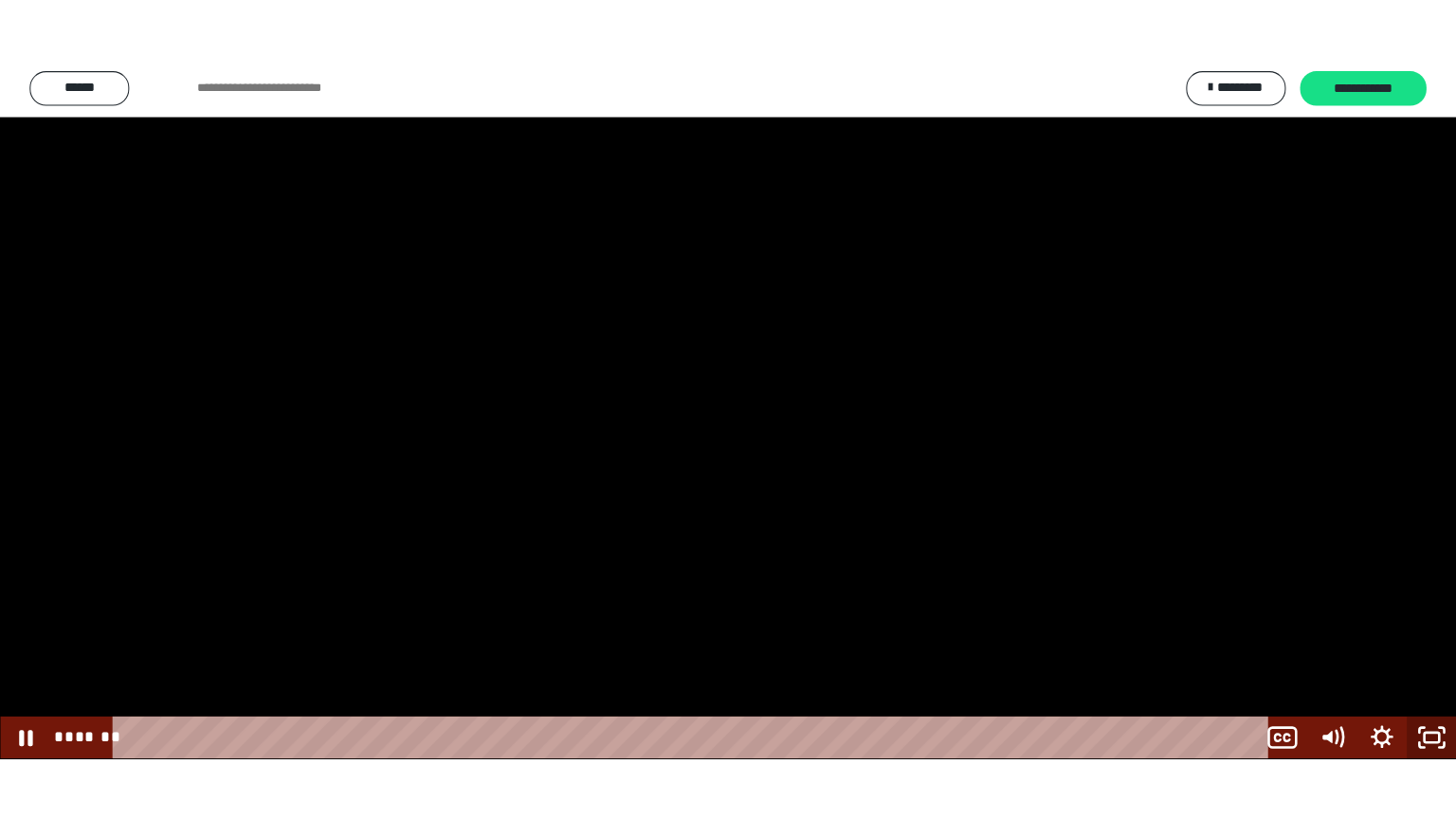 scroll, scrollTop: 2459, scrollLeft: 0, axis: vertical 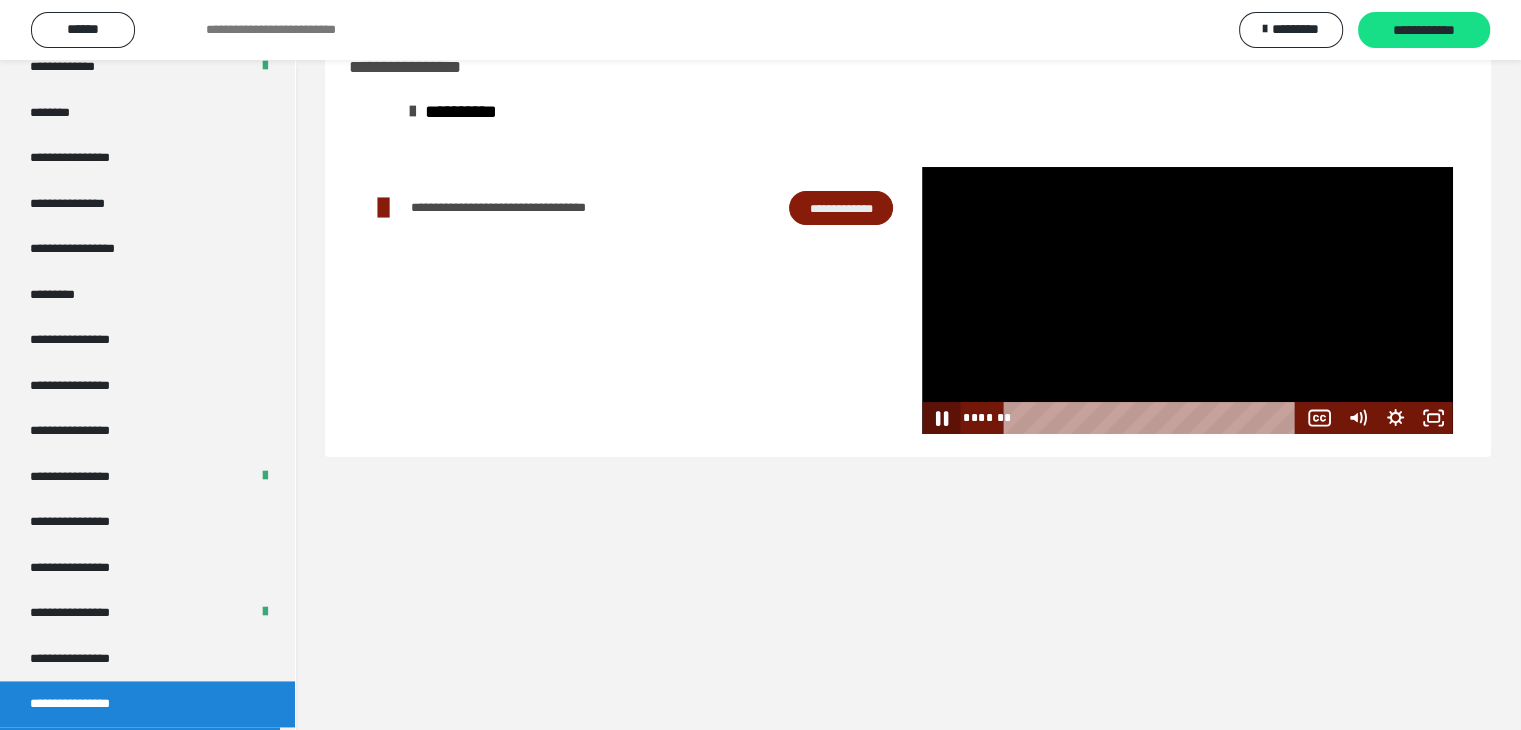 click 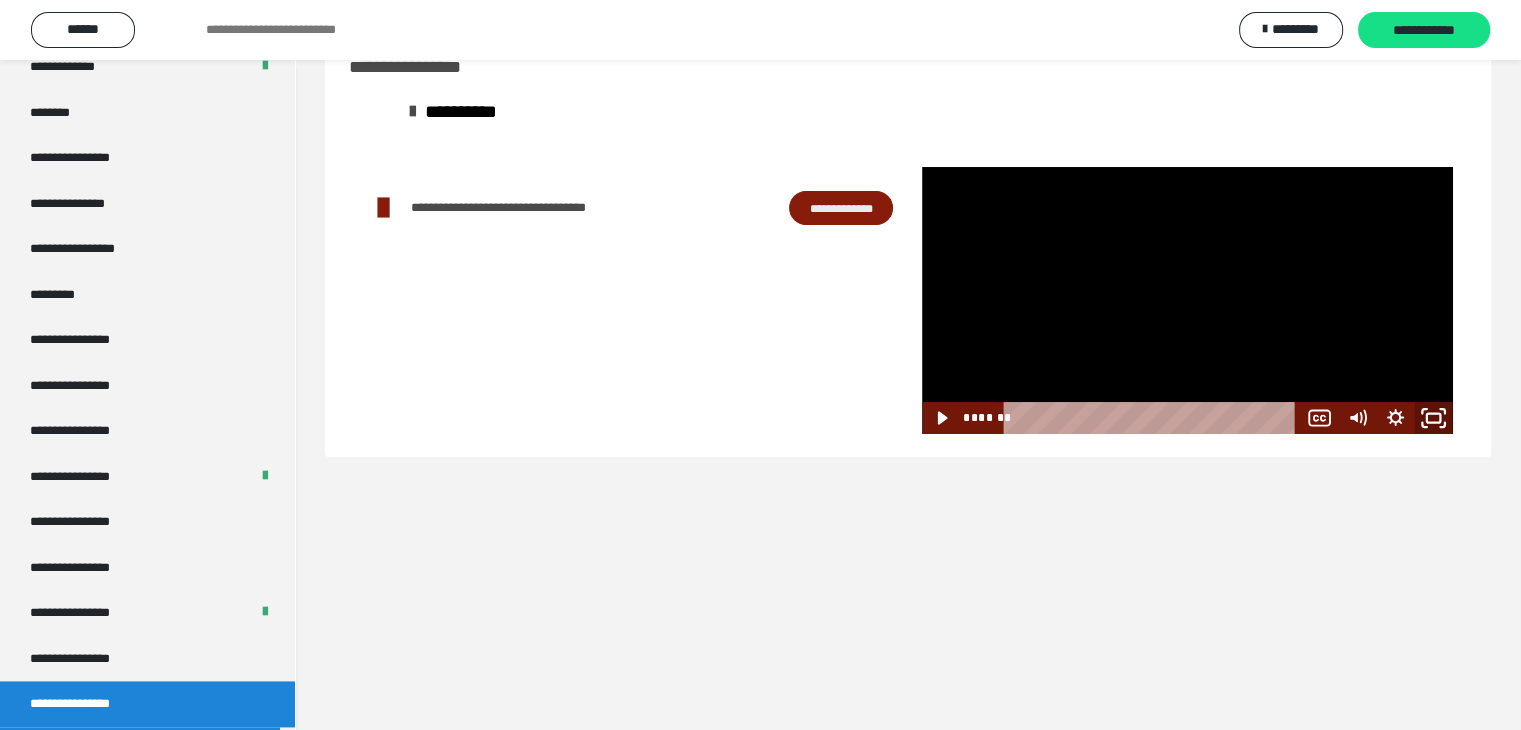 click 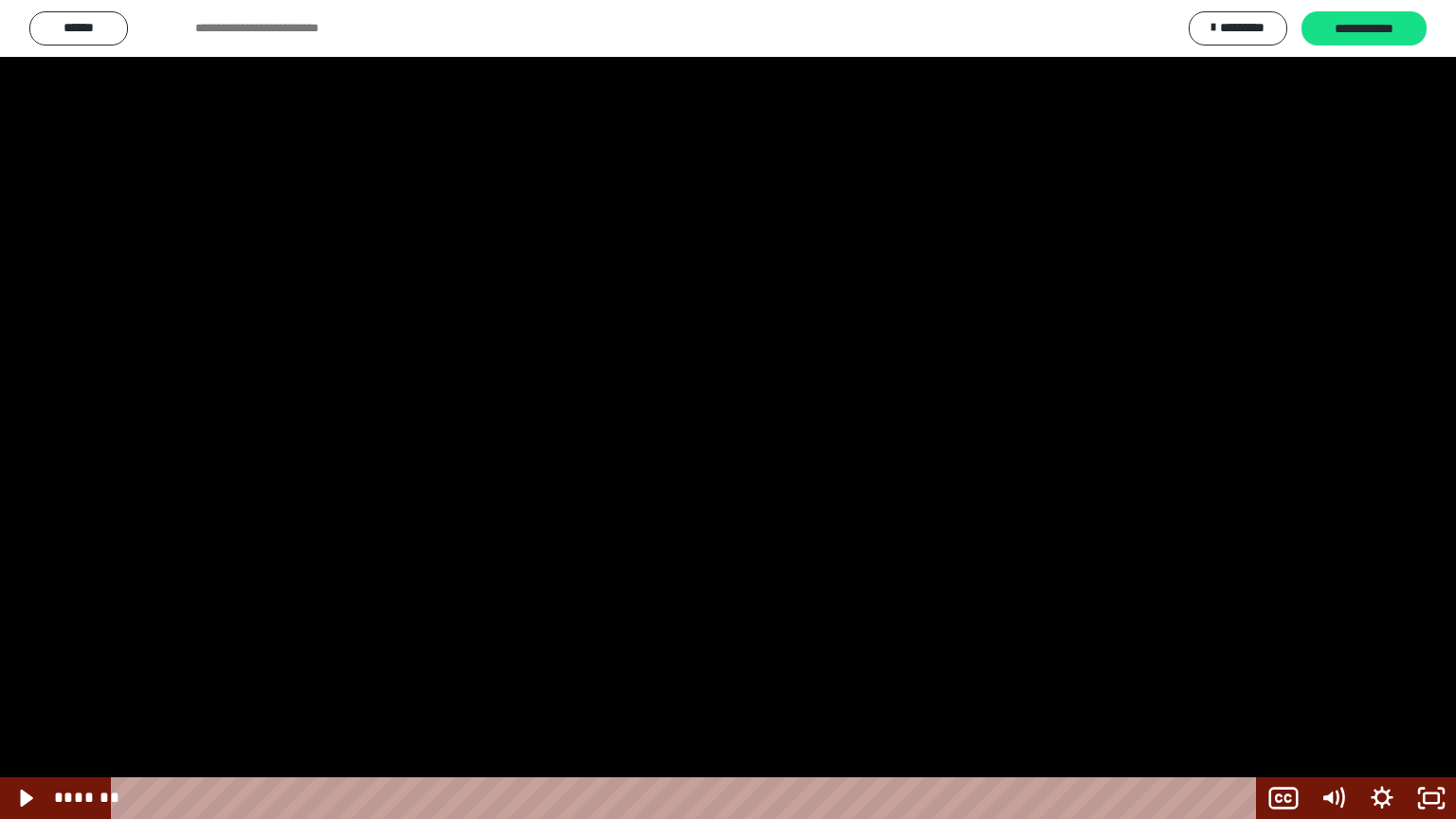 click at bounding box center [728, 410] 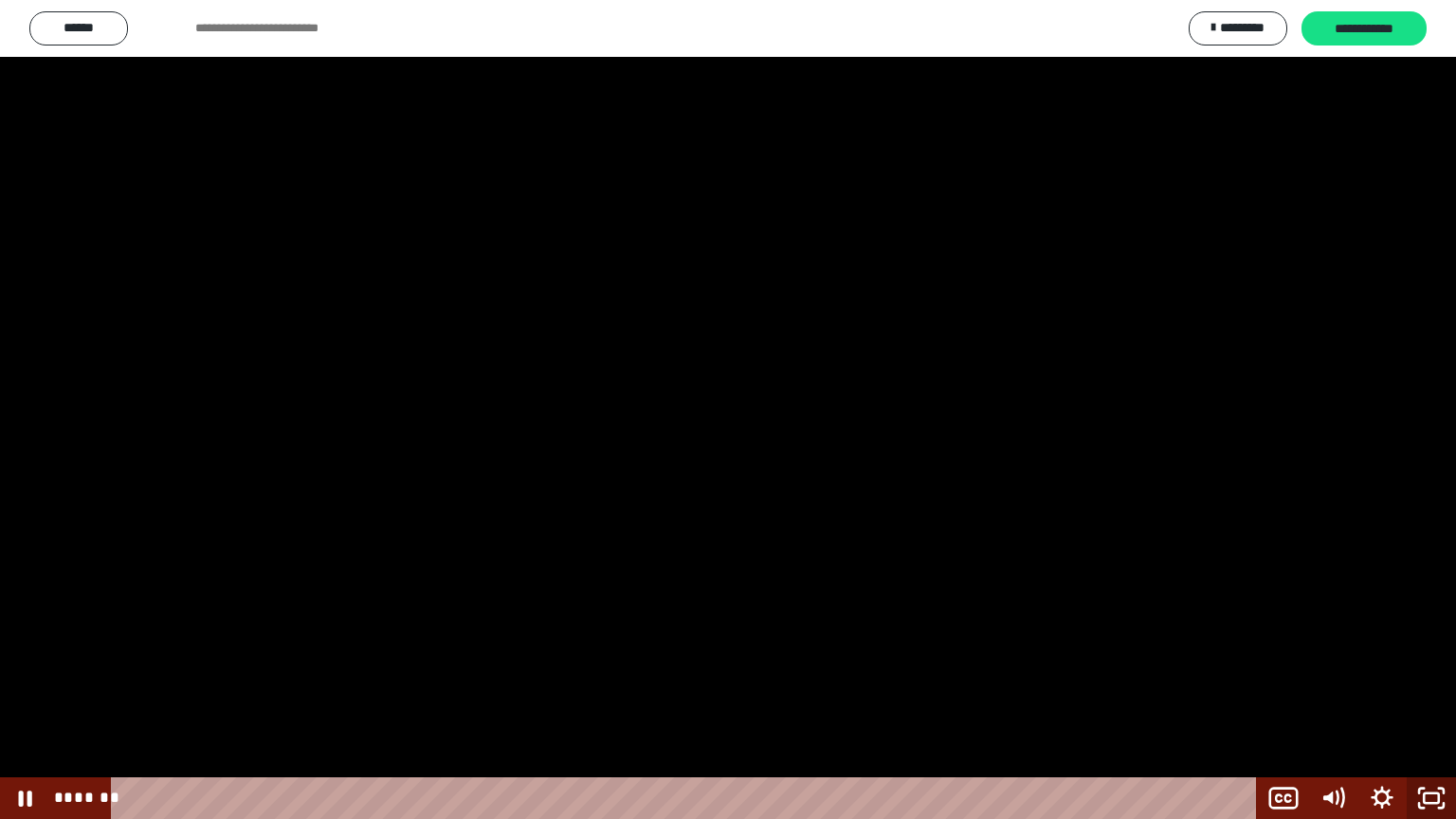 click 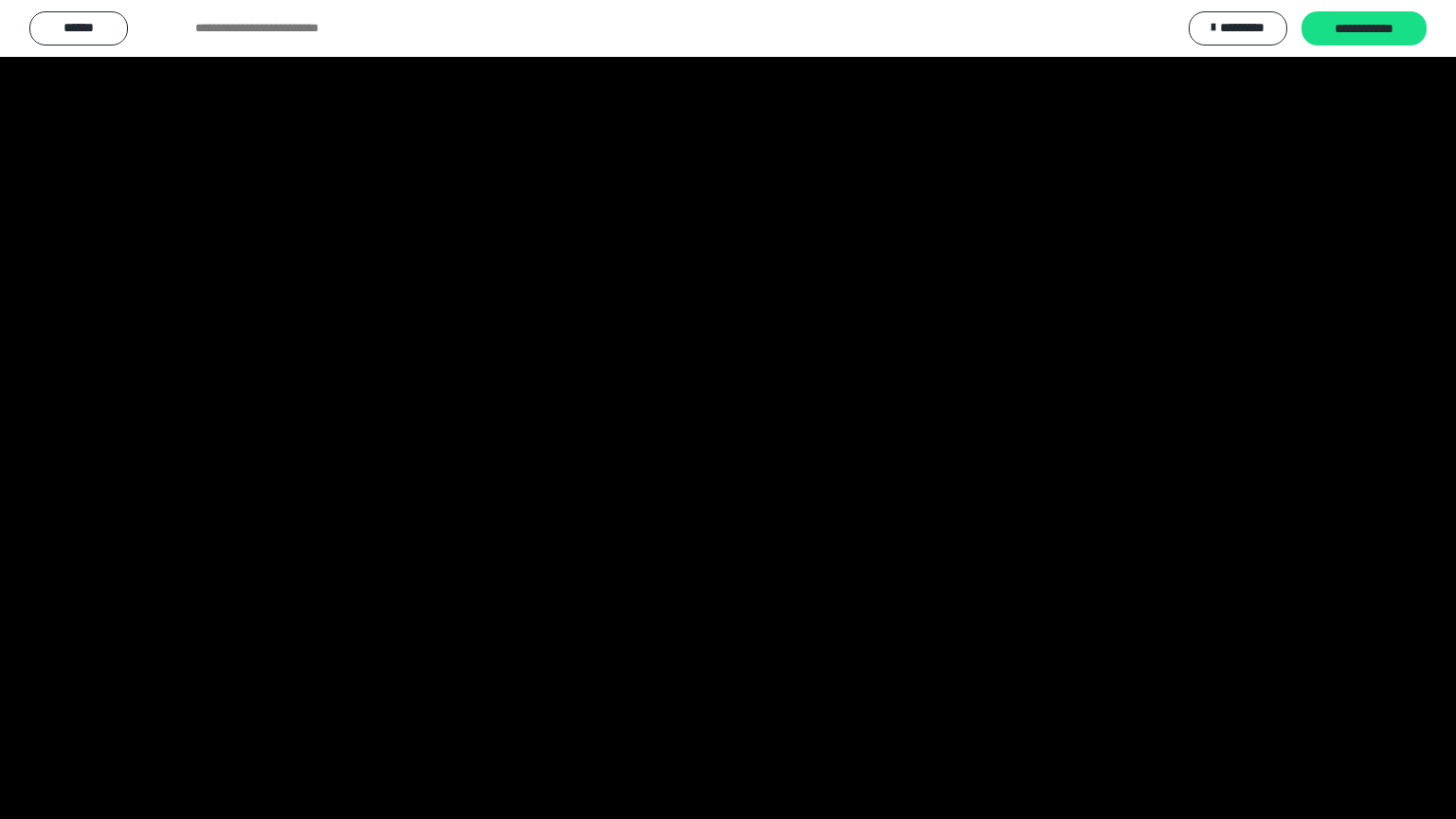 scroll, scrollTop: 2459, scrollLeft: 0, axis: vertical 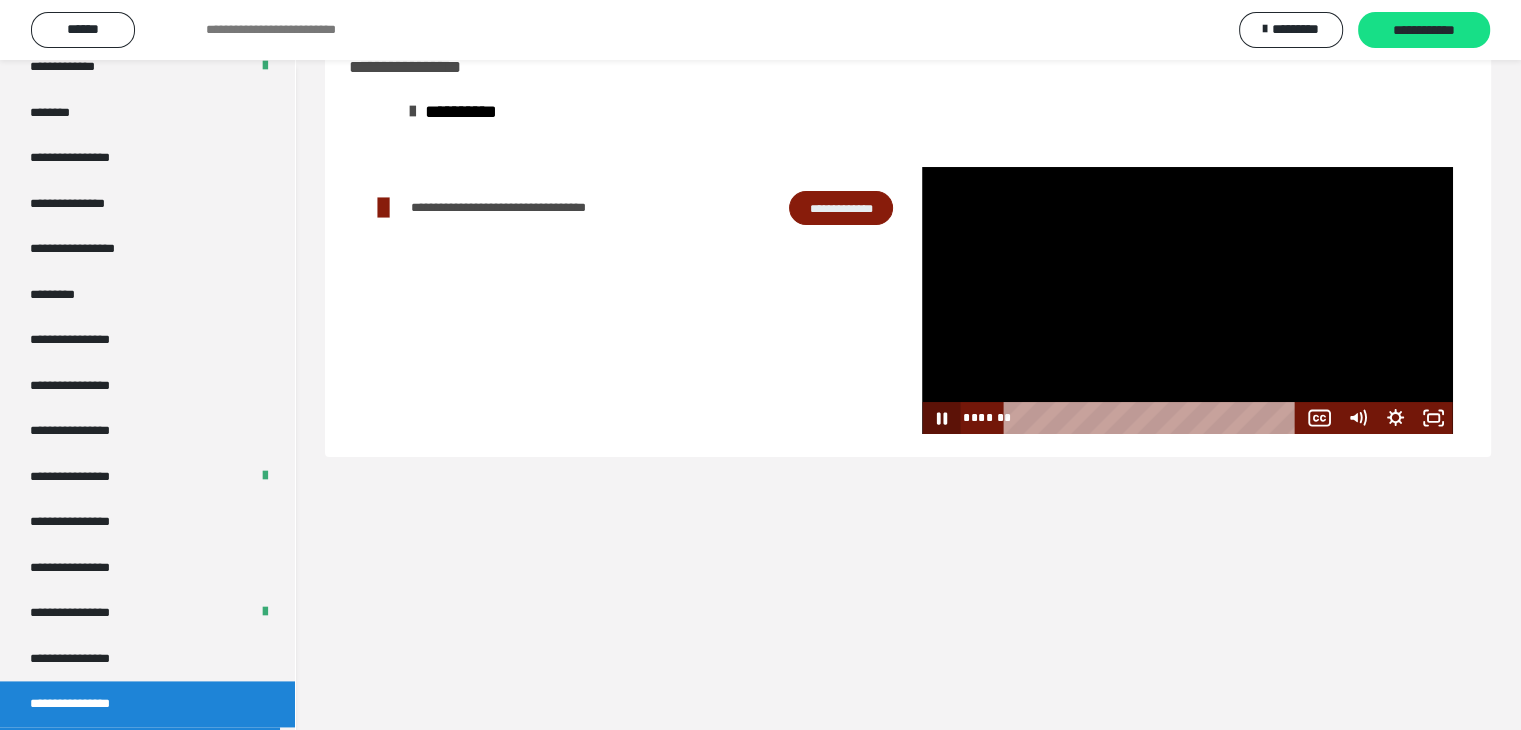 click 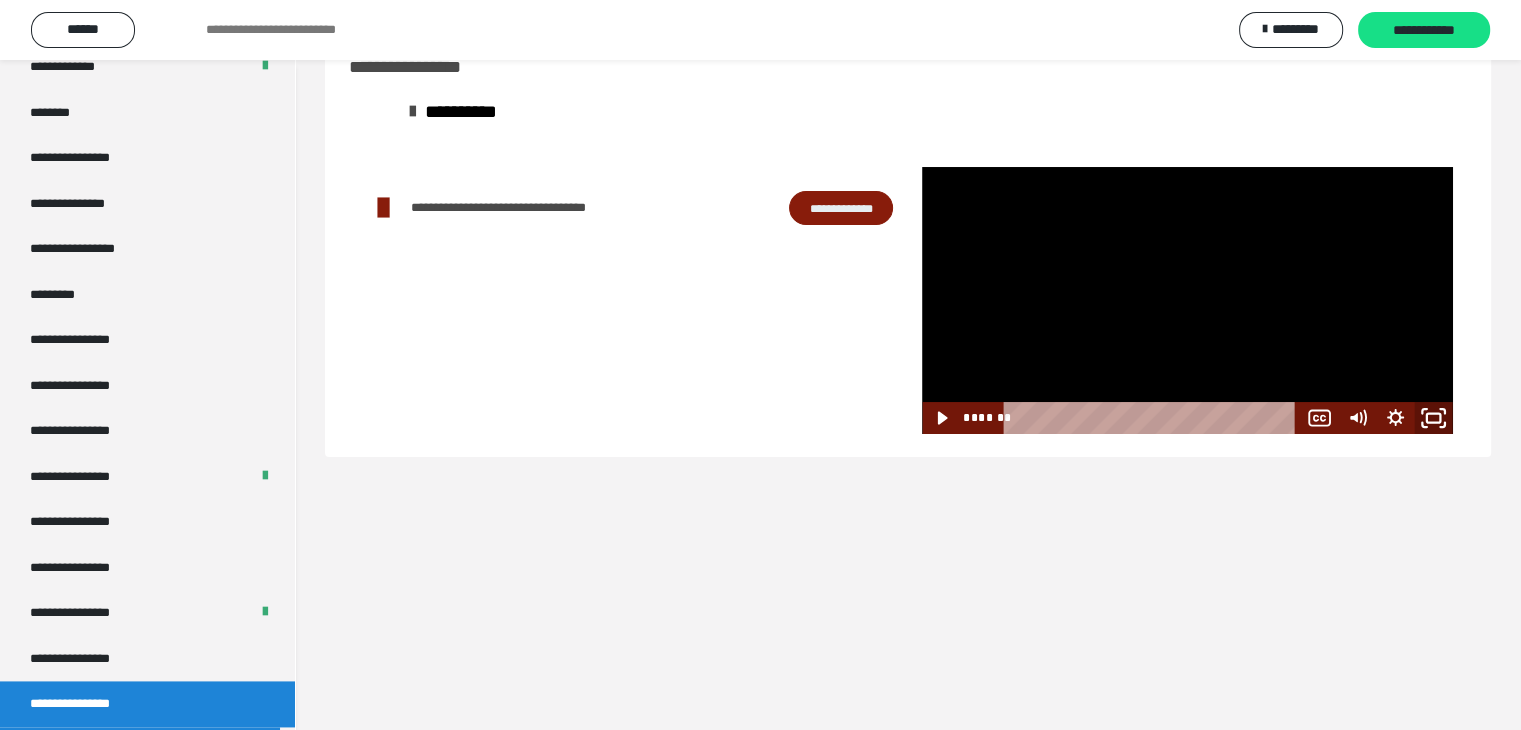 click 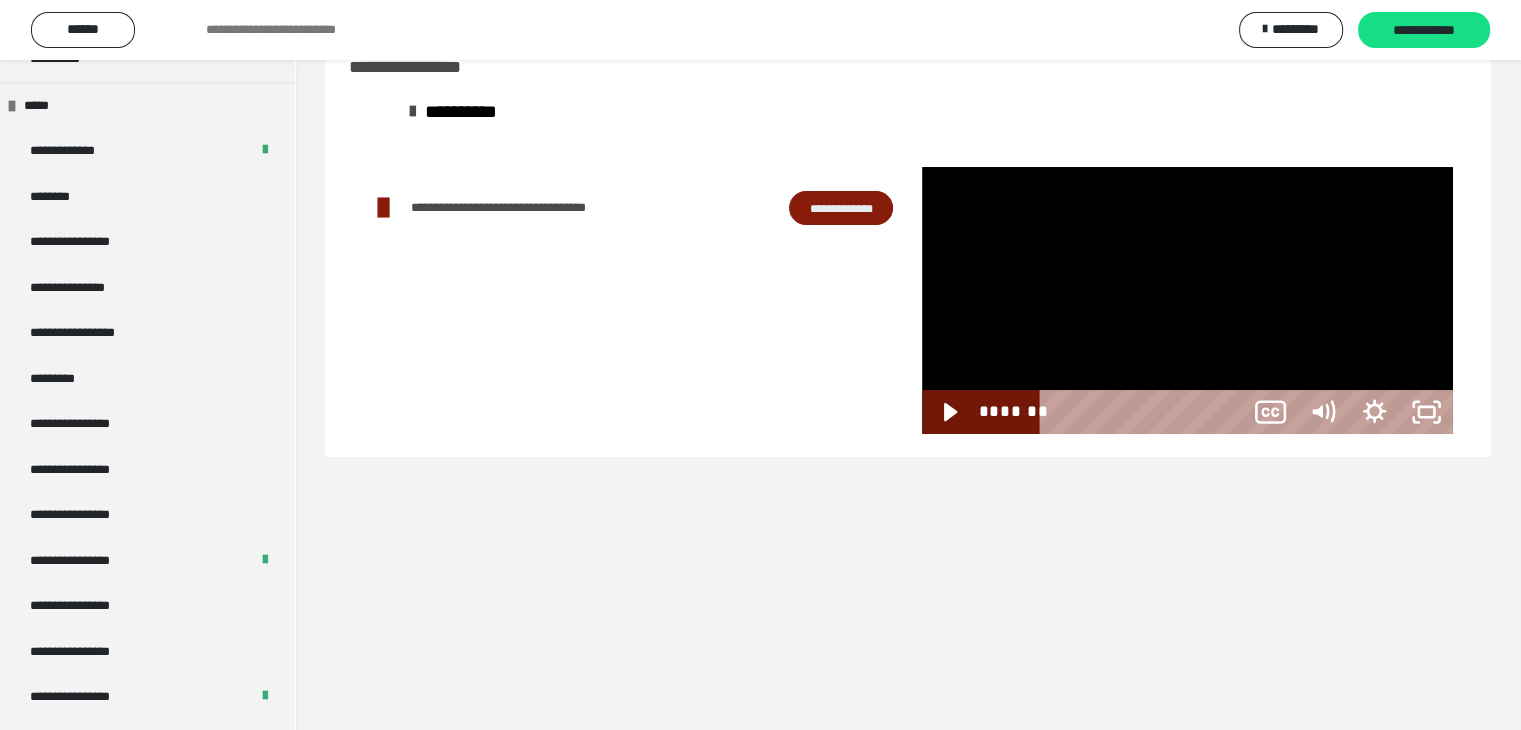 scroll, scrollTop: 2506, scrollLeft: 0, axis: vertical 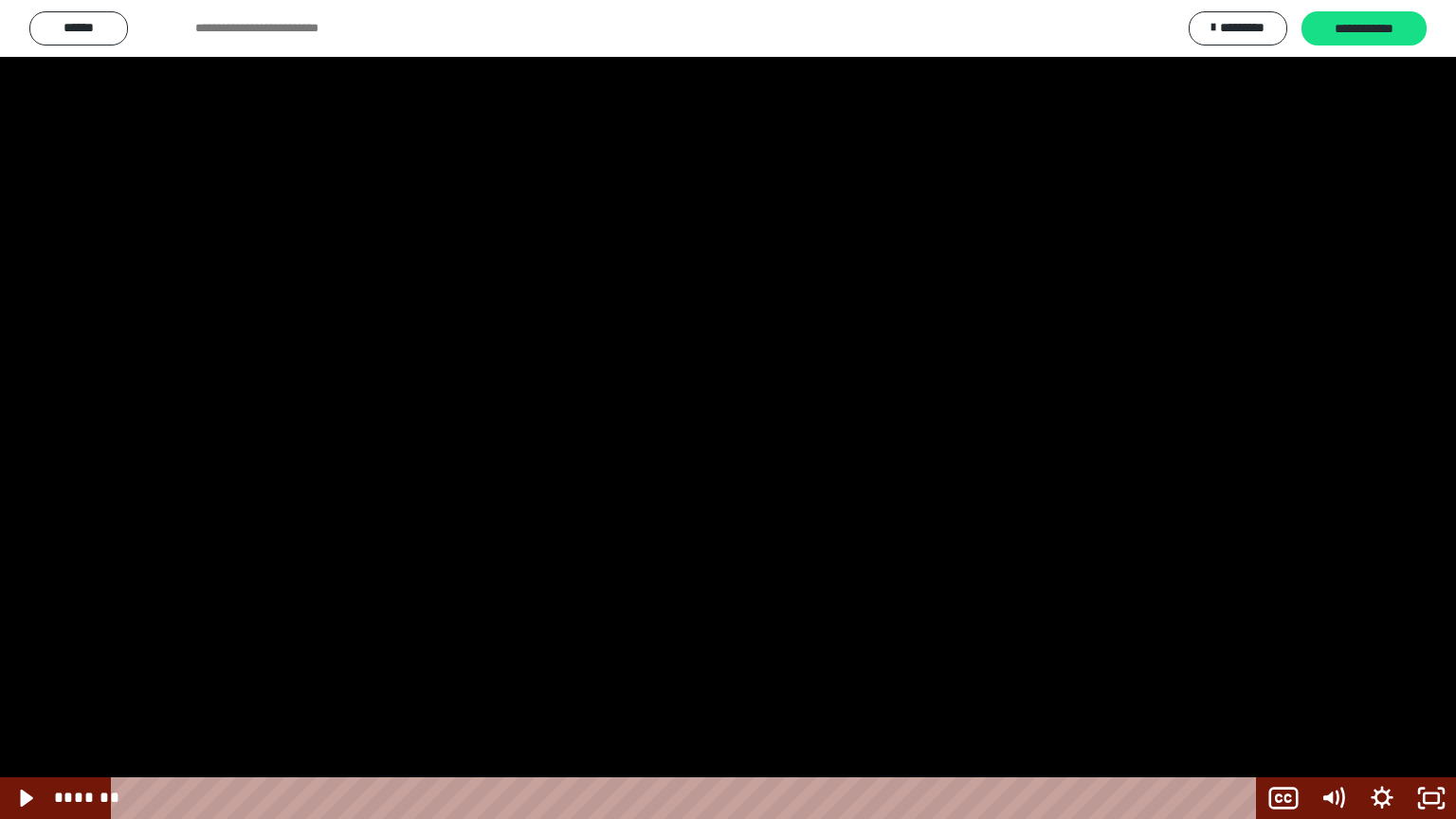 click at bounding box center [728, 410] 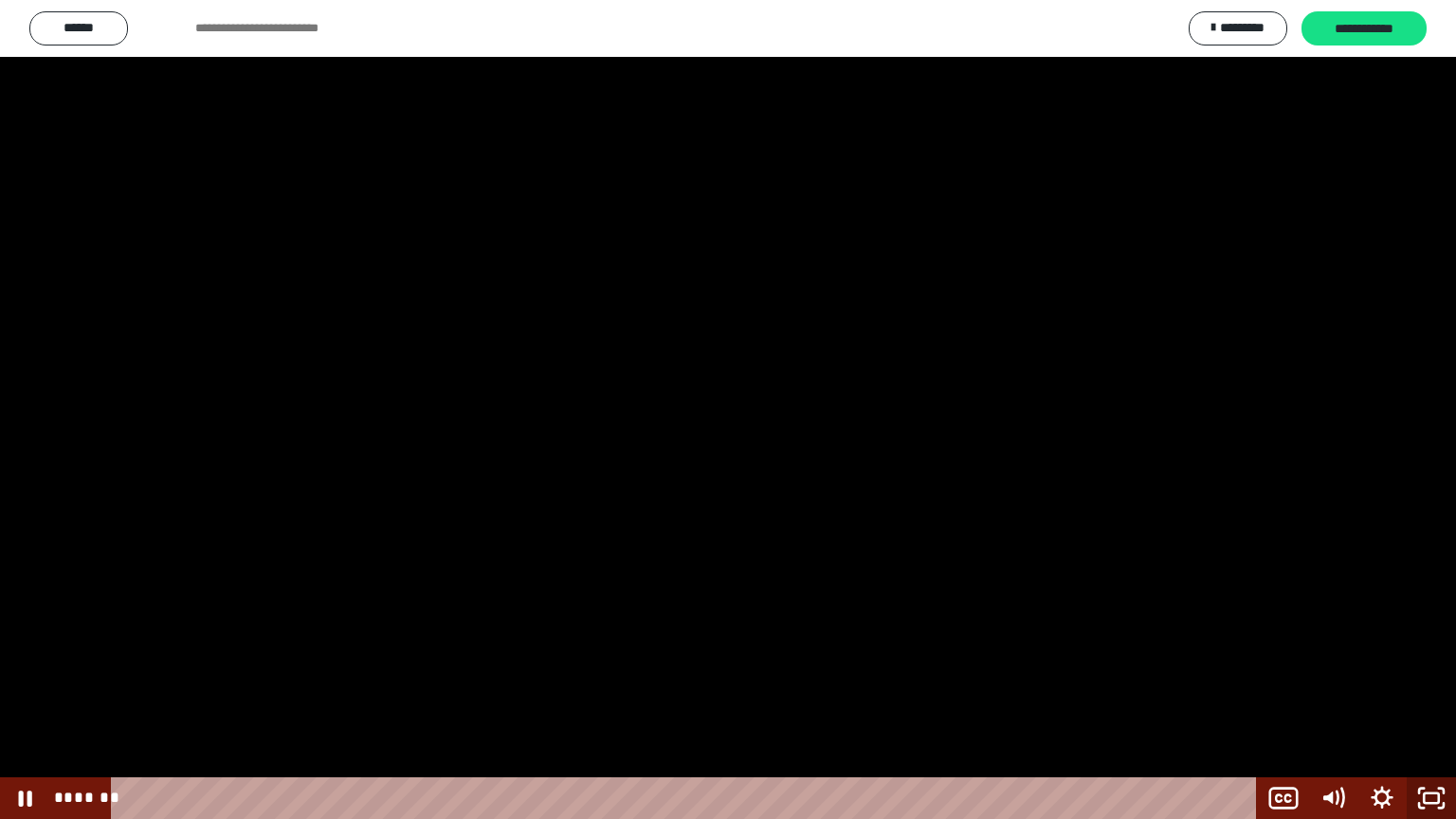 click 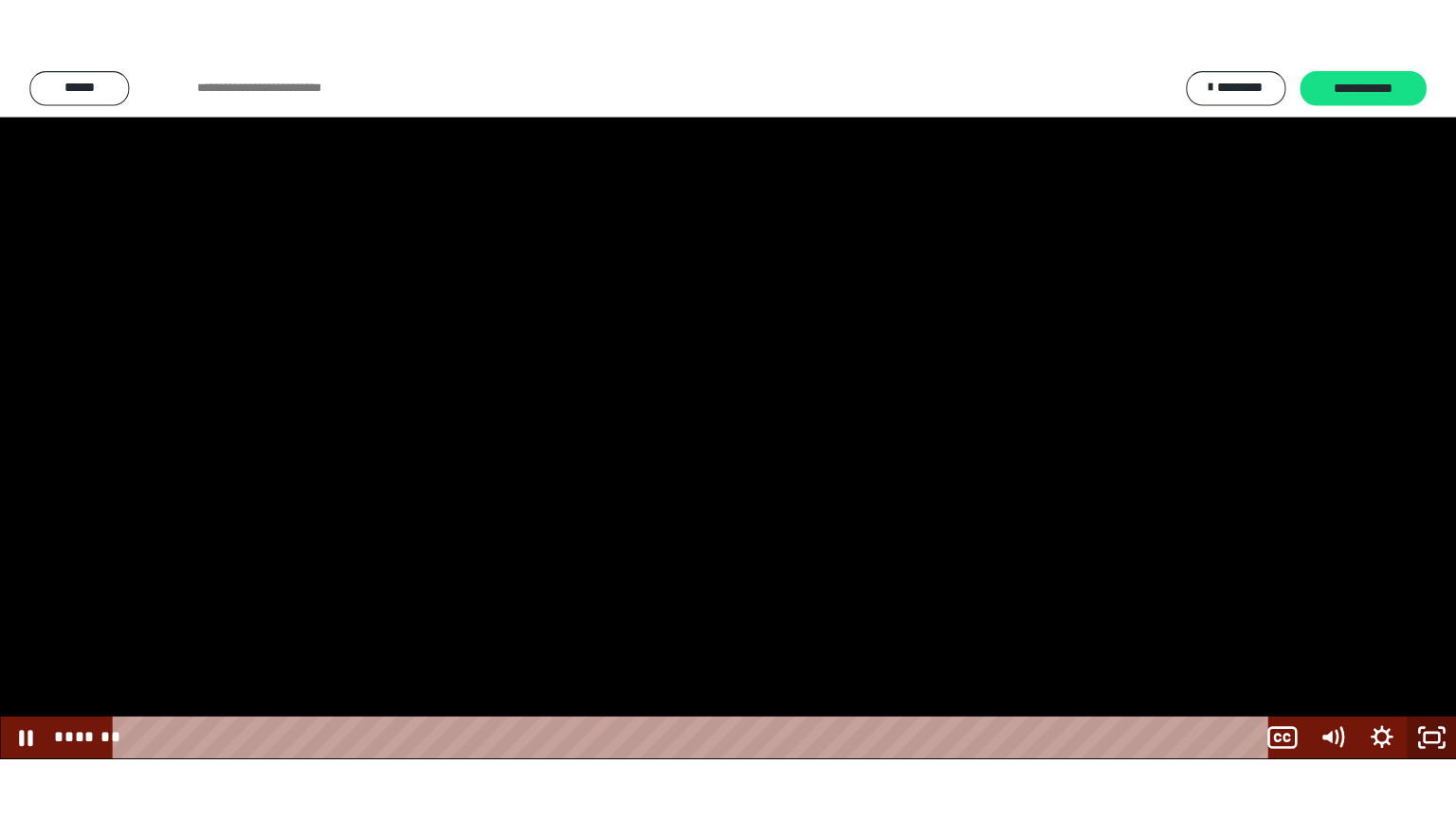 scroll, scrollTop: 2459, scrollLeft: 0, axis: vertical 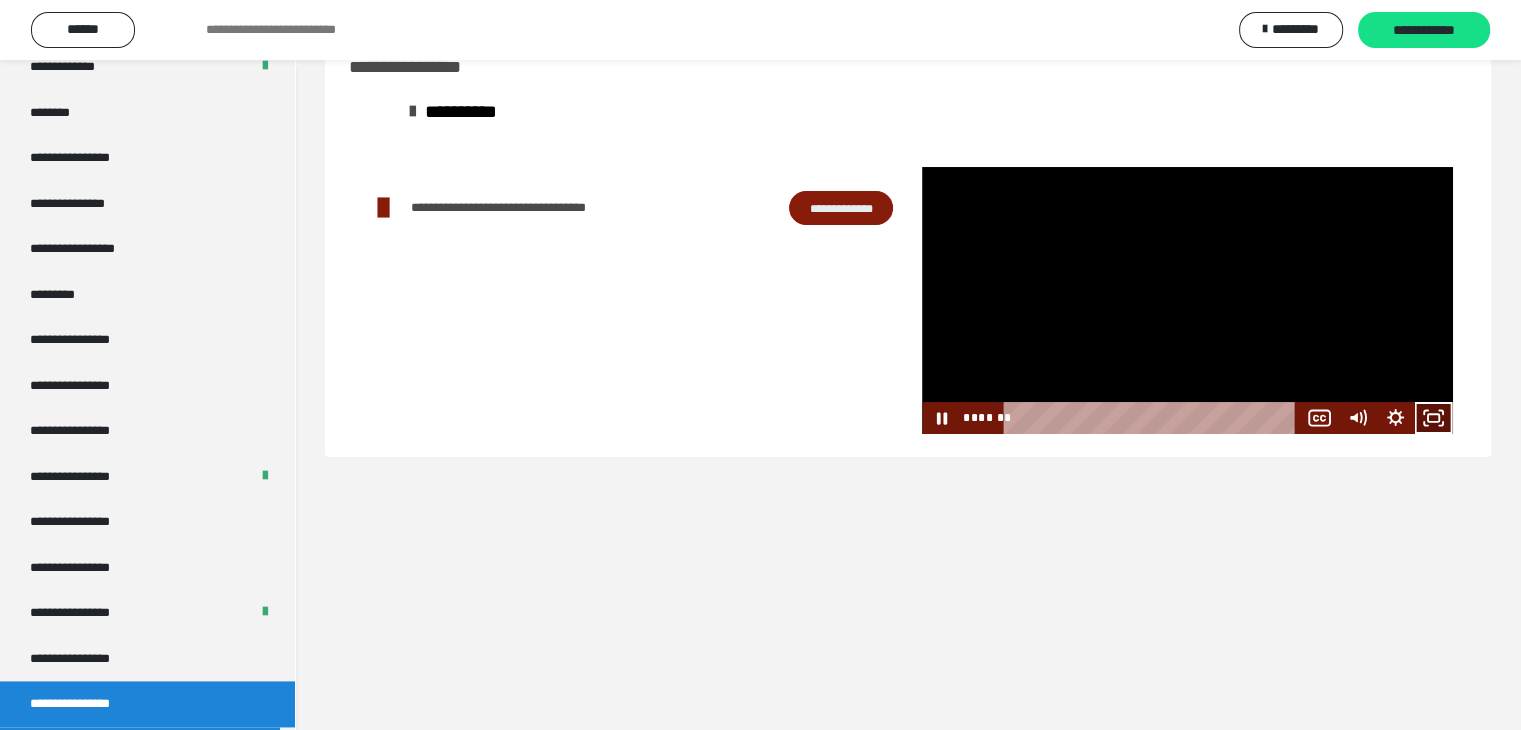 click 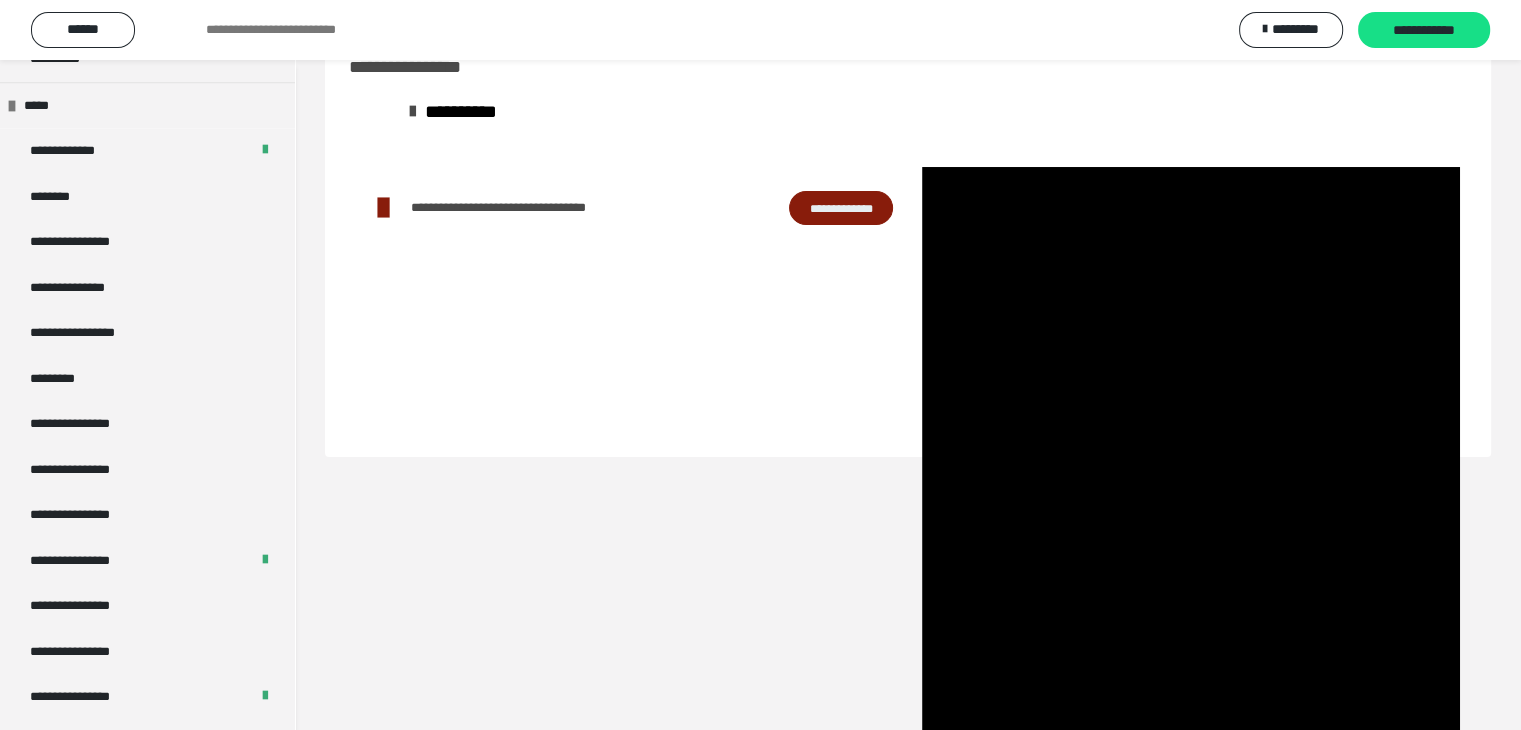 scroll, scrollTop: 2506, scrollLeft: 0, axis: vertical 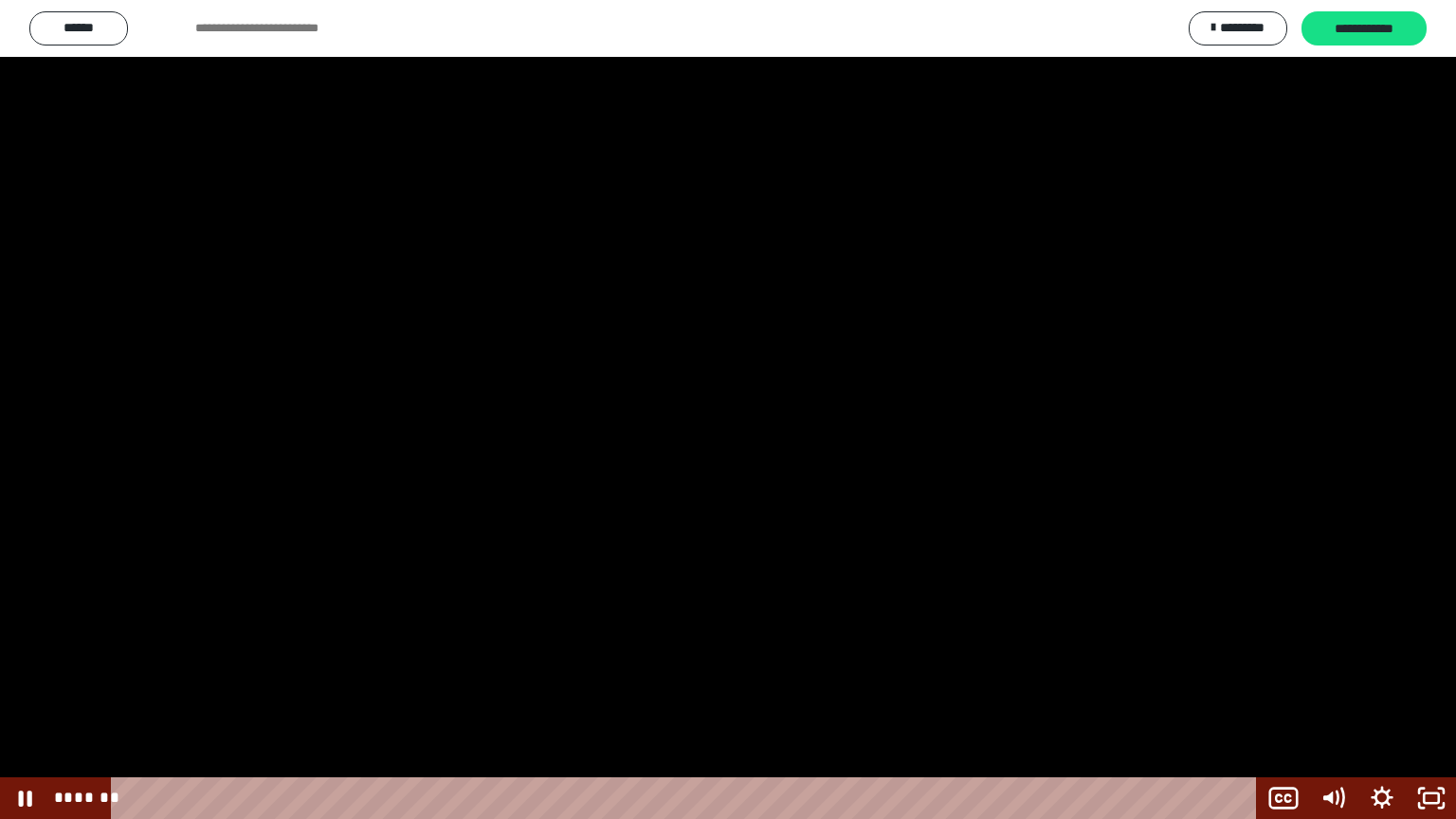 click at bounding box center (728, 410) 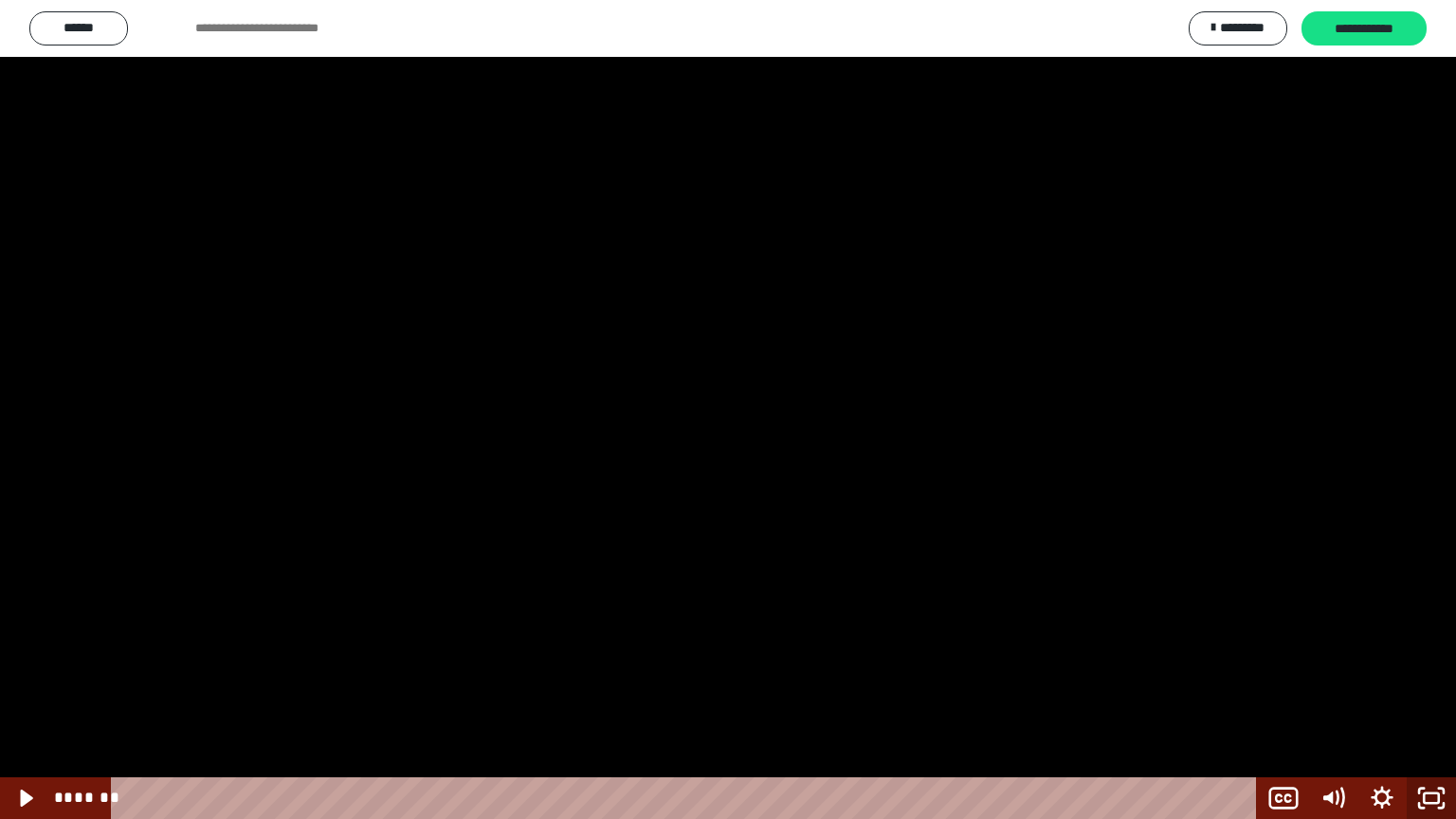 click 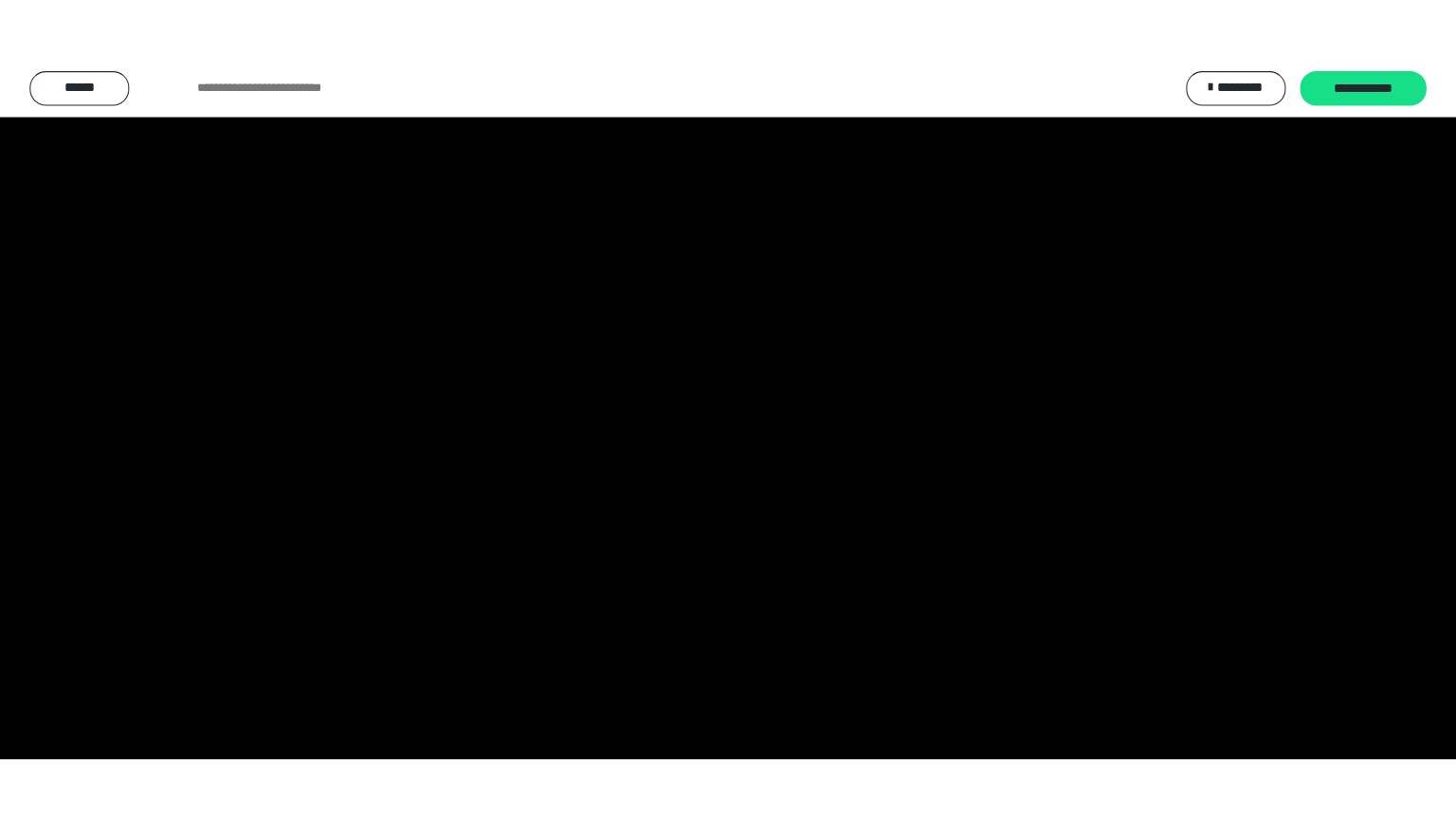 scroll, scrollTop: 2459, scrollLeft: 0, axis: vertical 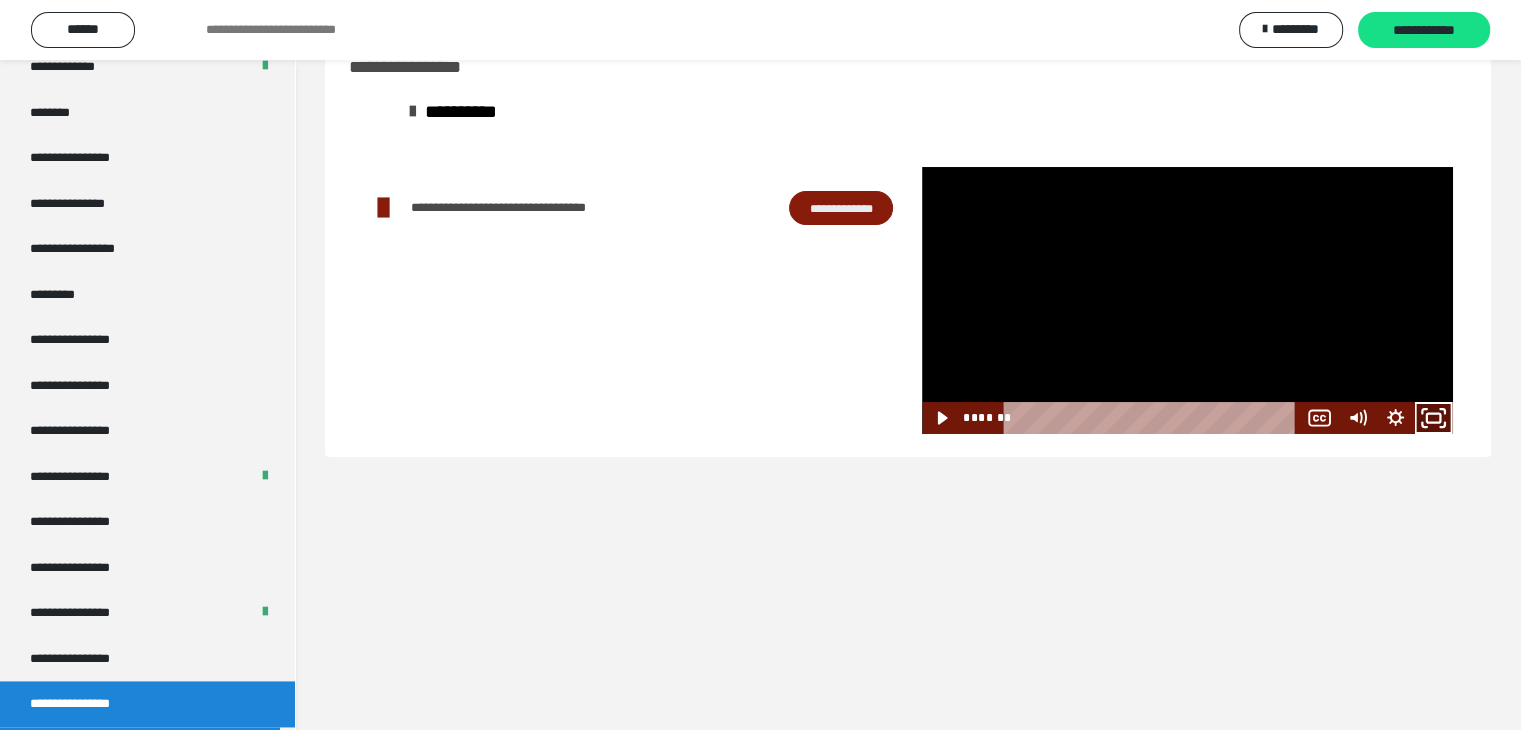 click 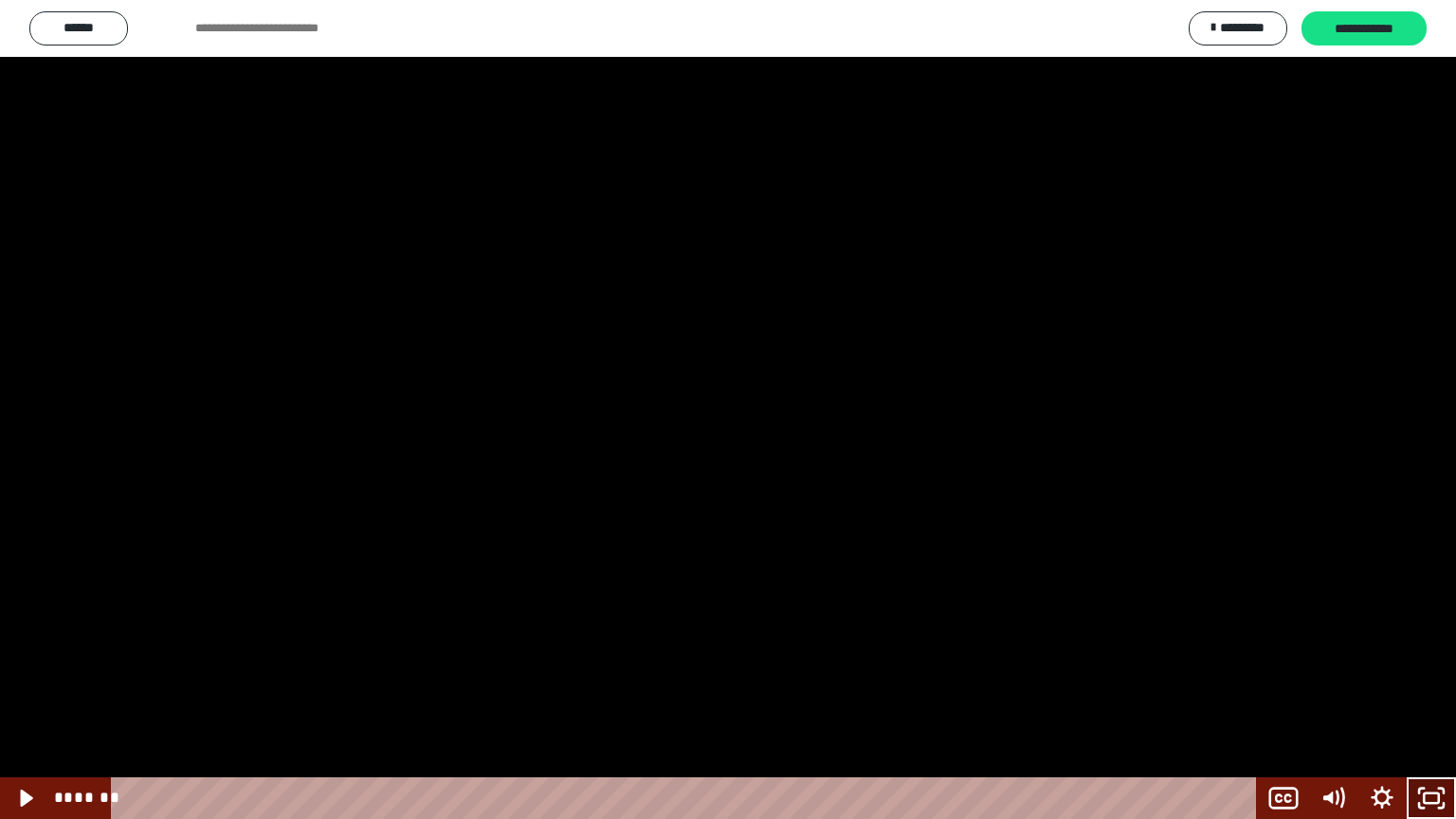 click 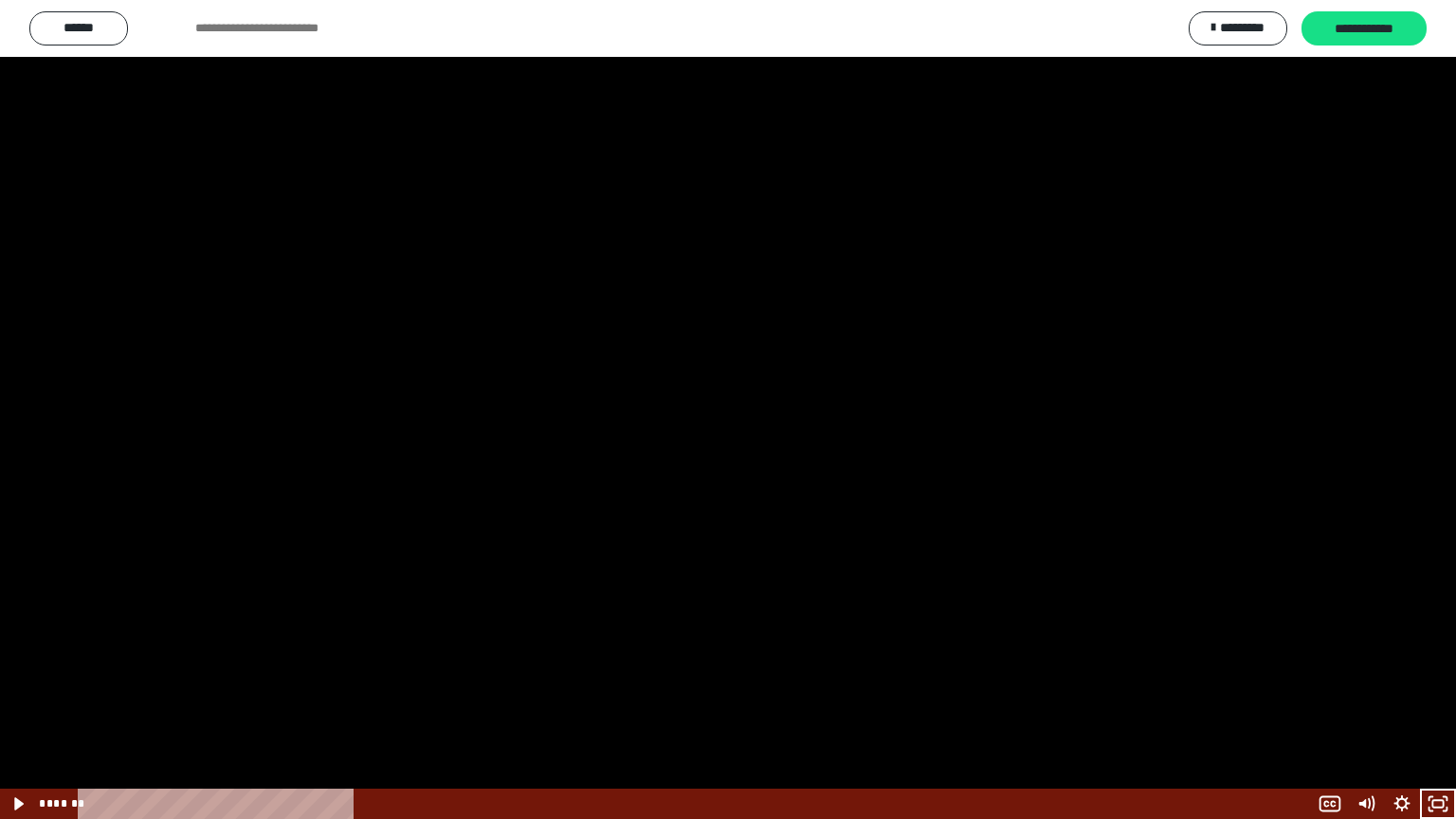 scroll, scrollTop: 2459, scrollLeft: 0, axis: vertical 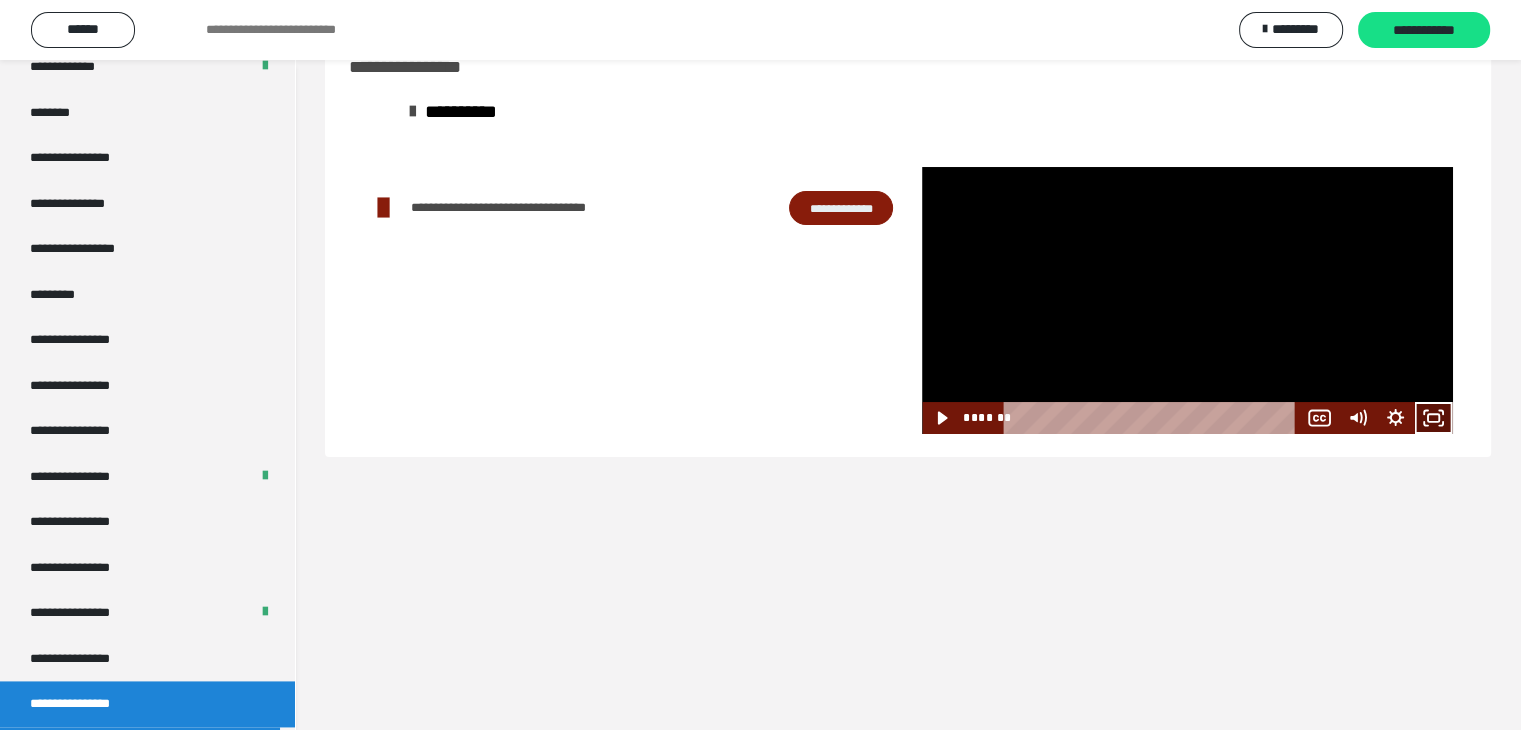 click 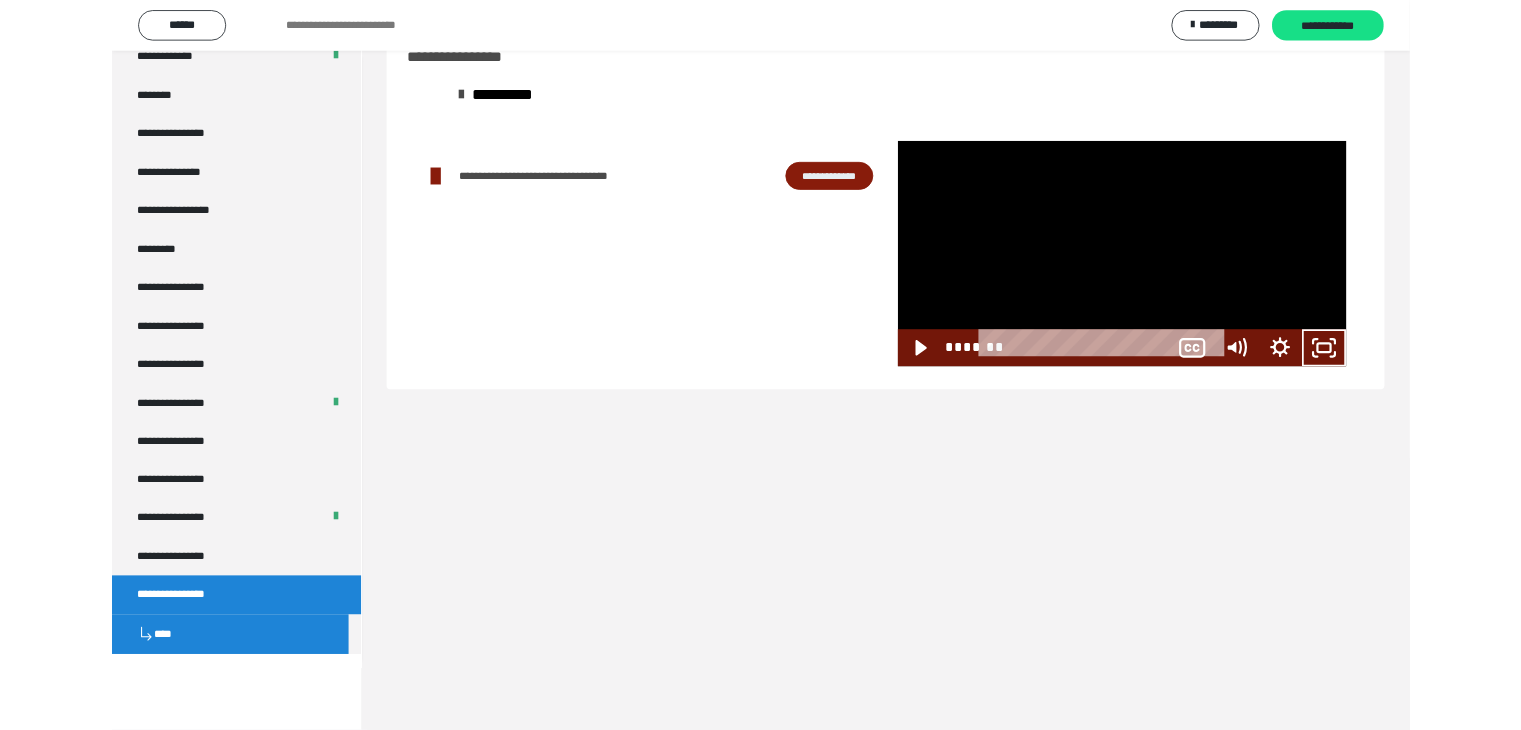 scroll, scrollTop: 2506, scrollLeft: 0, axis: vertical 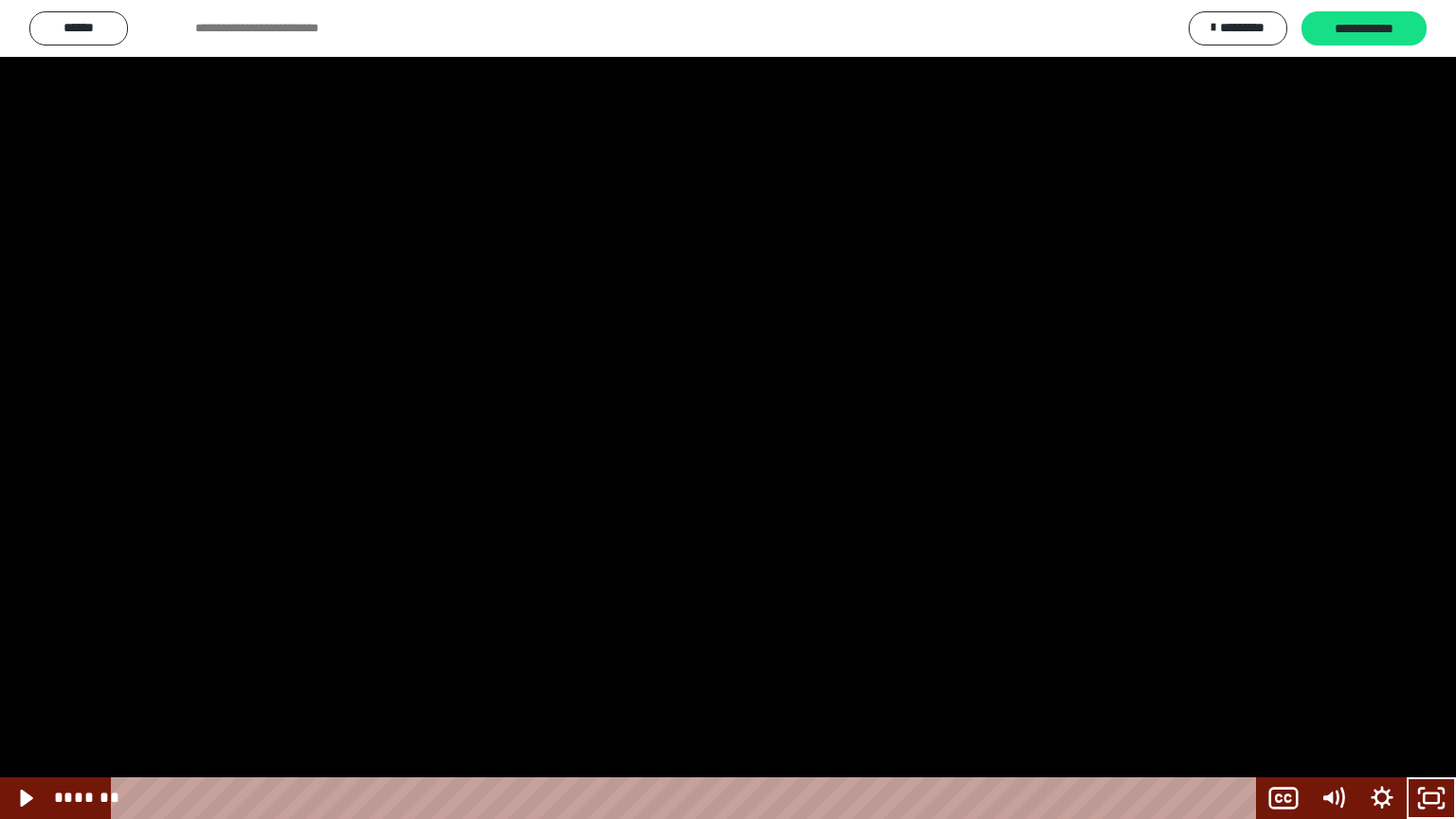 click at bounding box center [728, 410] 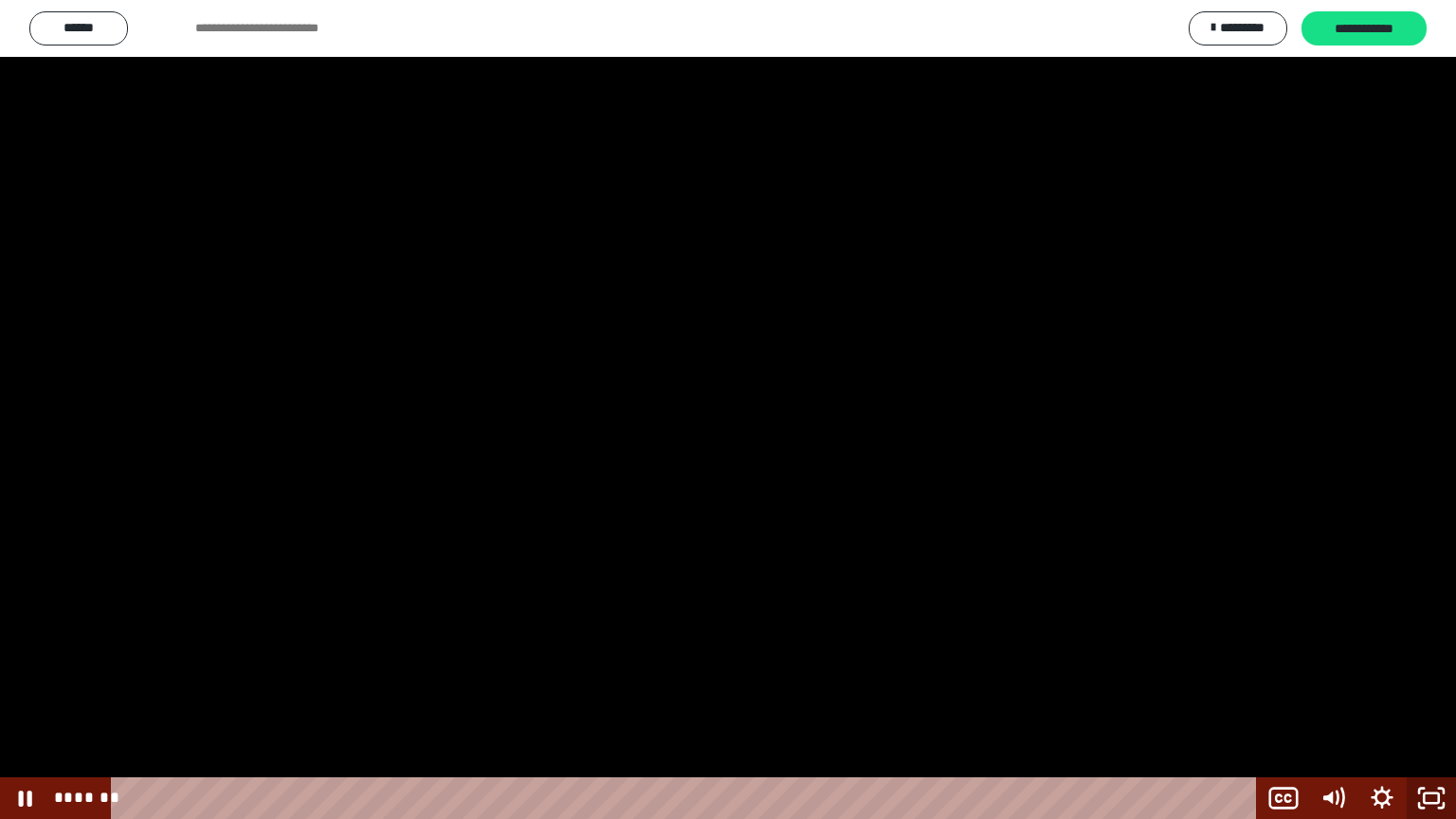 click 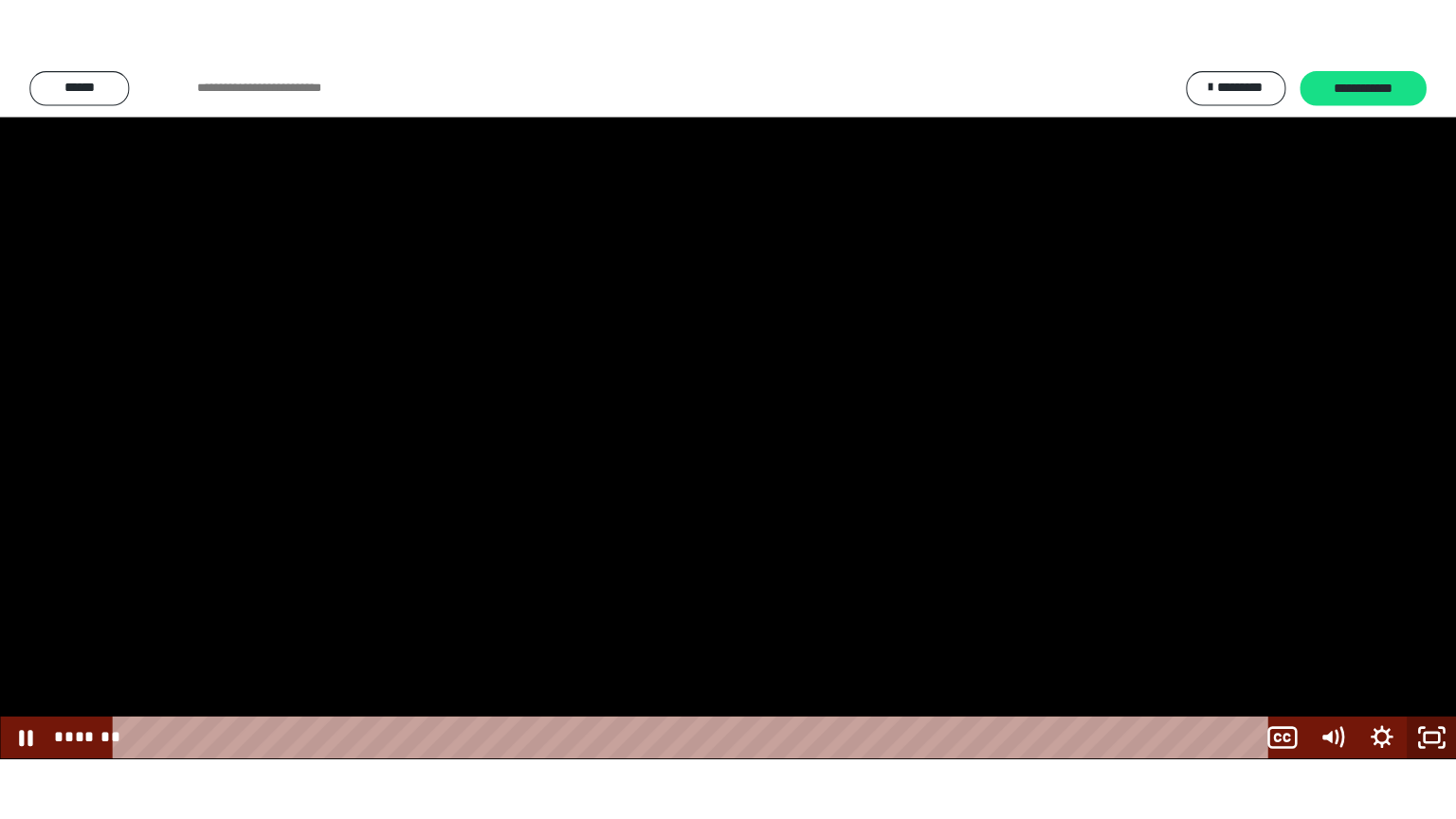scroll, scrollTop: 2459, scrollLeft: 0, axis: vertical 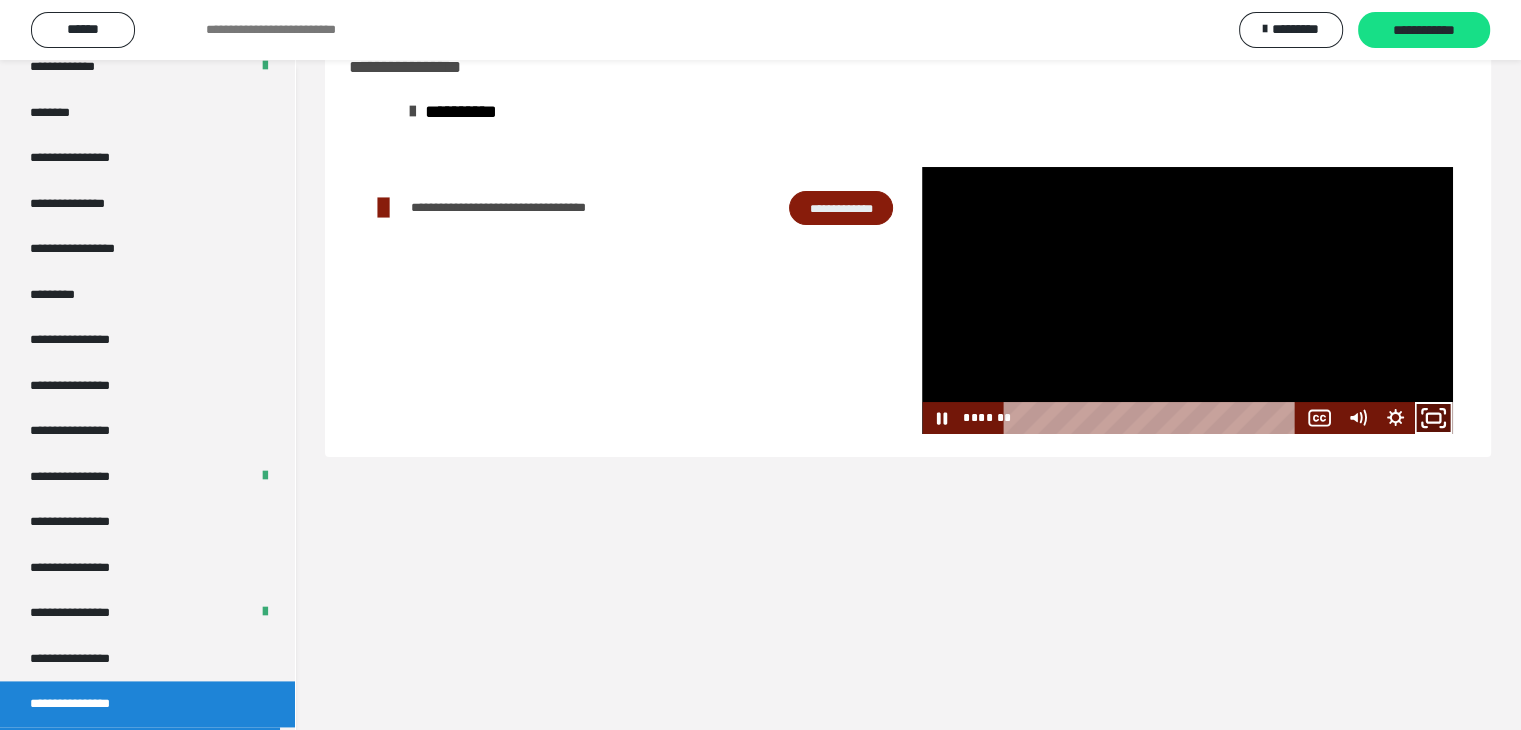 click 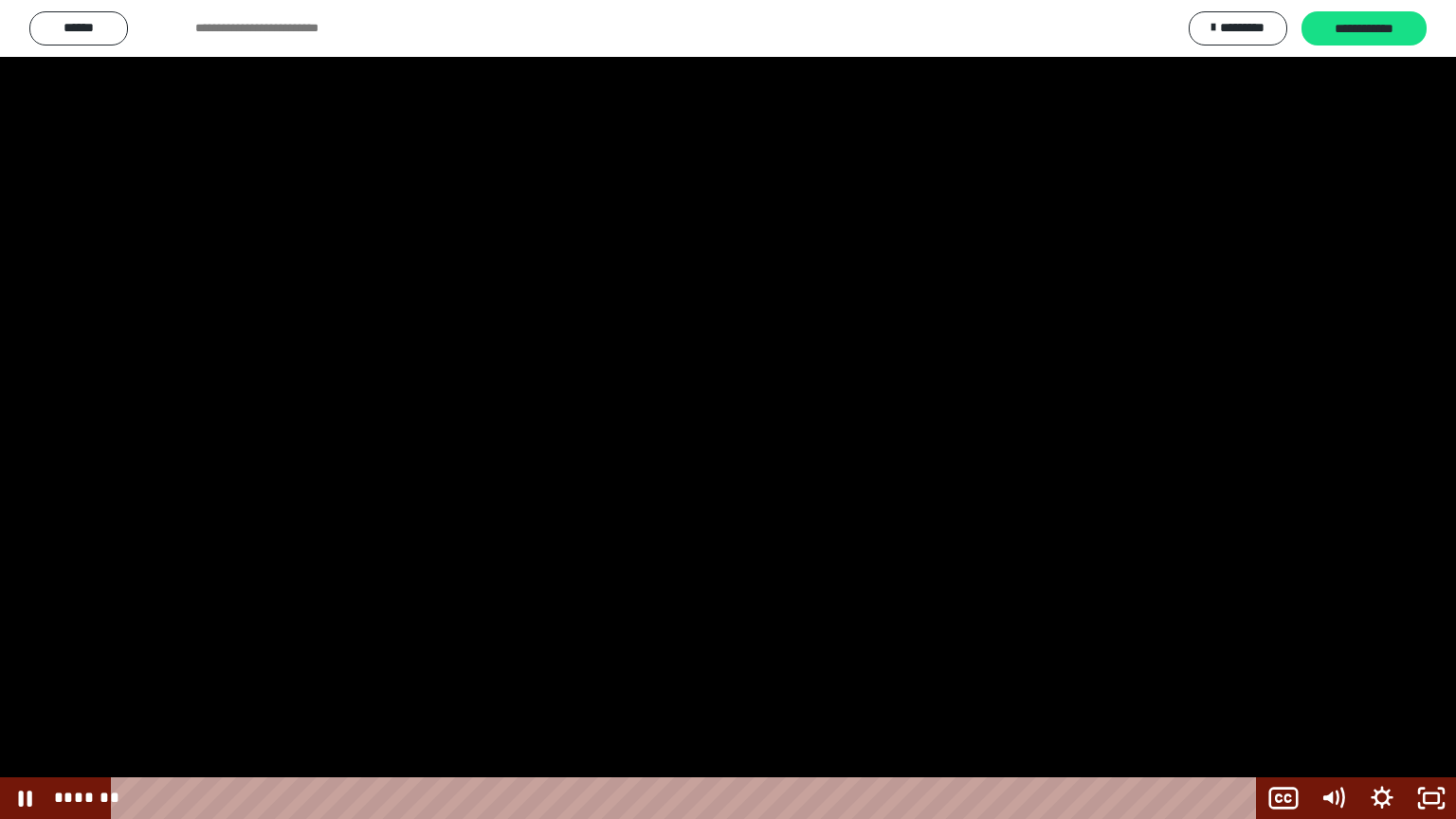 click at bounding box center (728, 410) 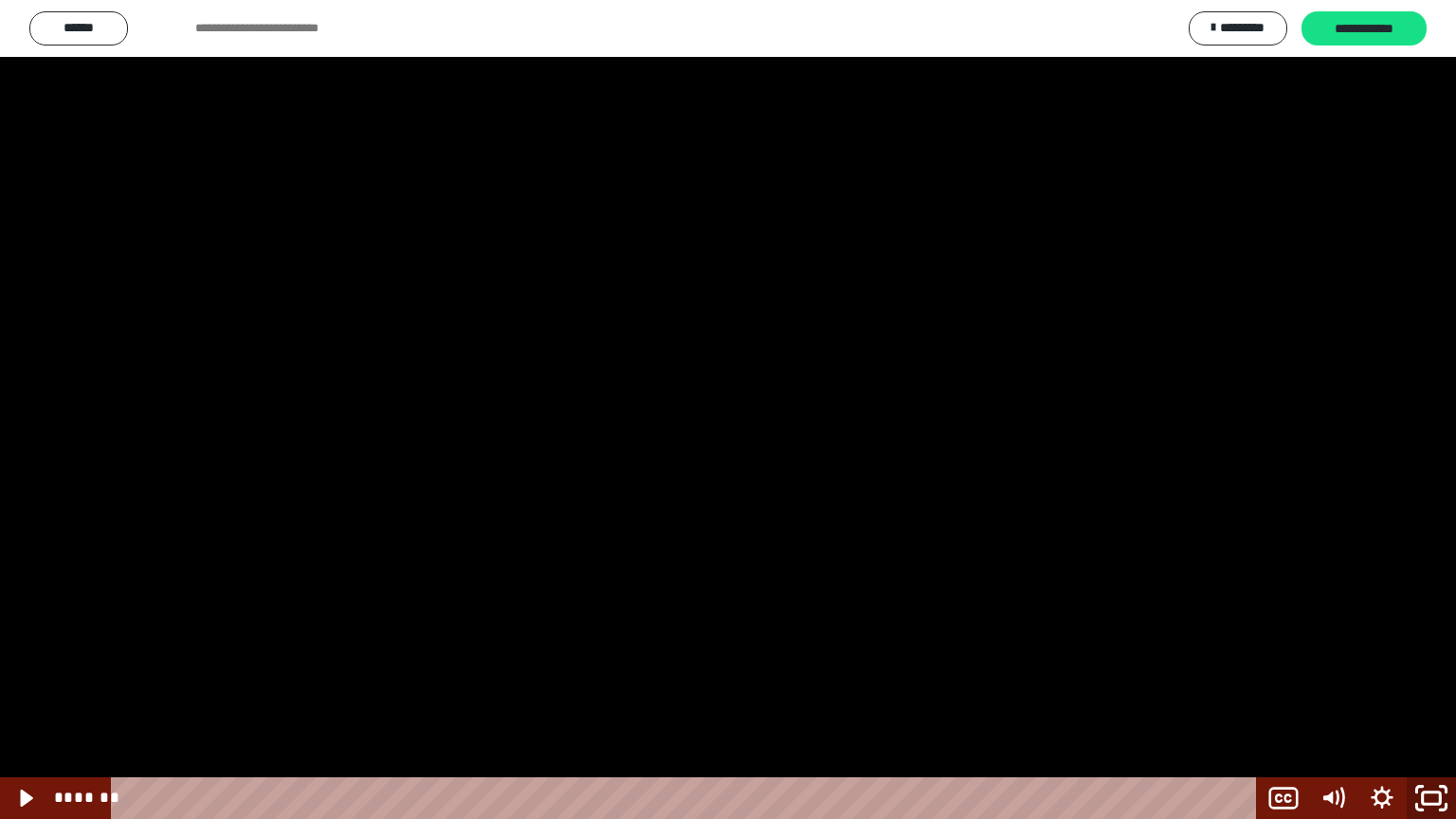 click 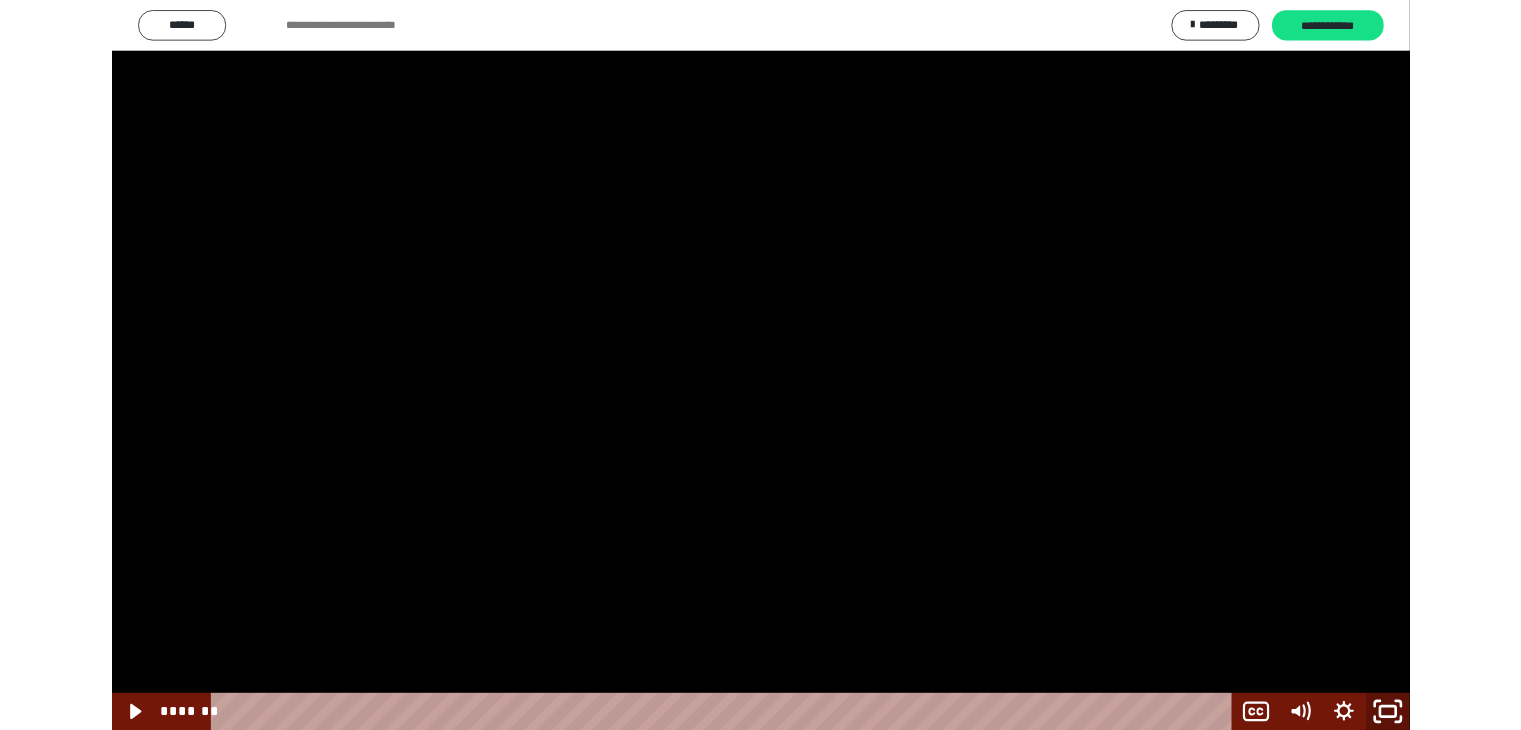 scroll, scrollTop: 2594, scrollLeft: 0, axis: vertical 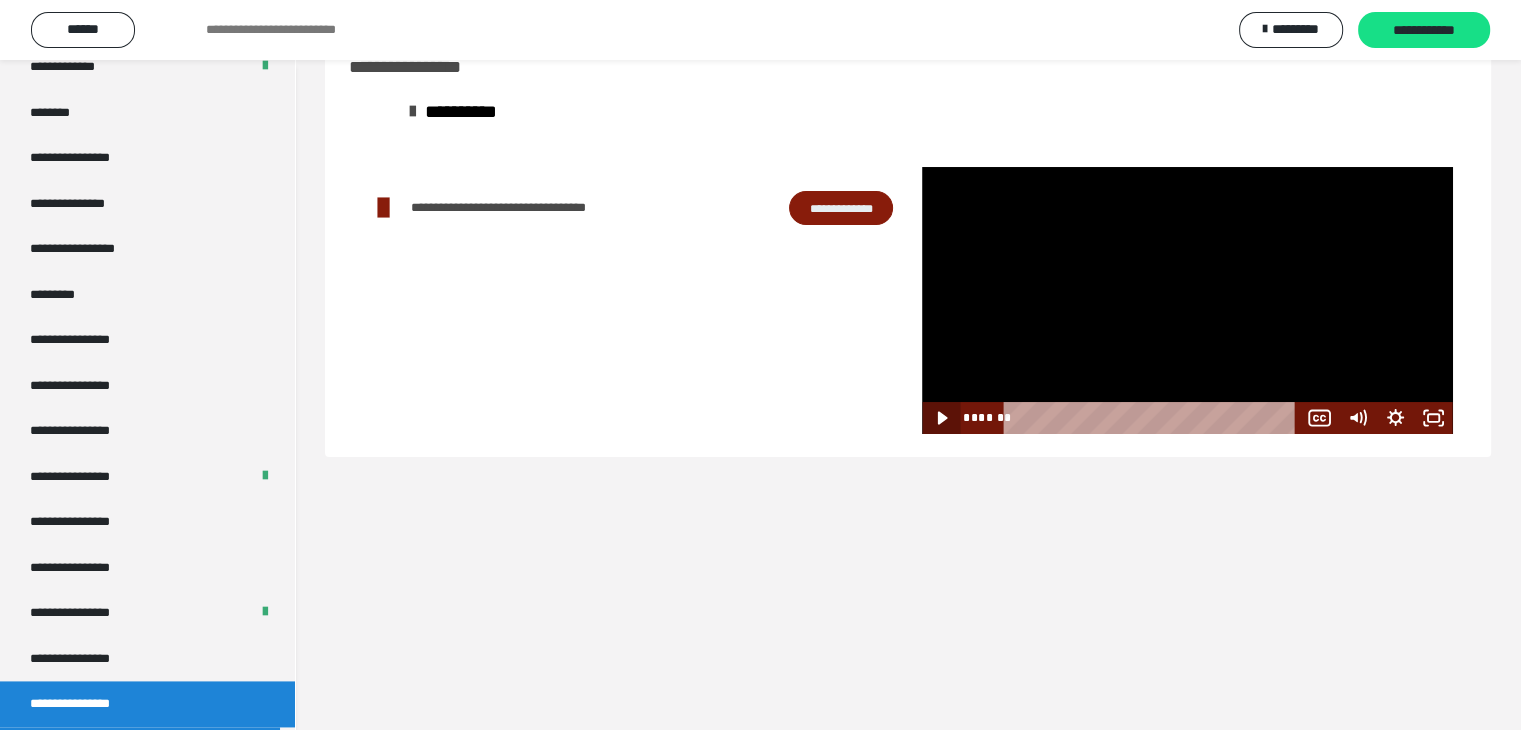 click 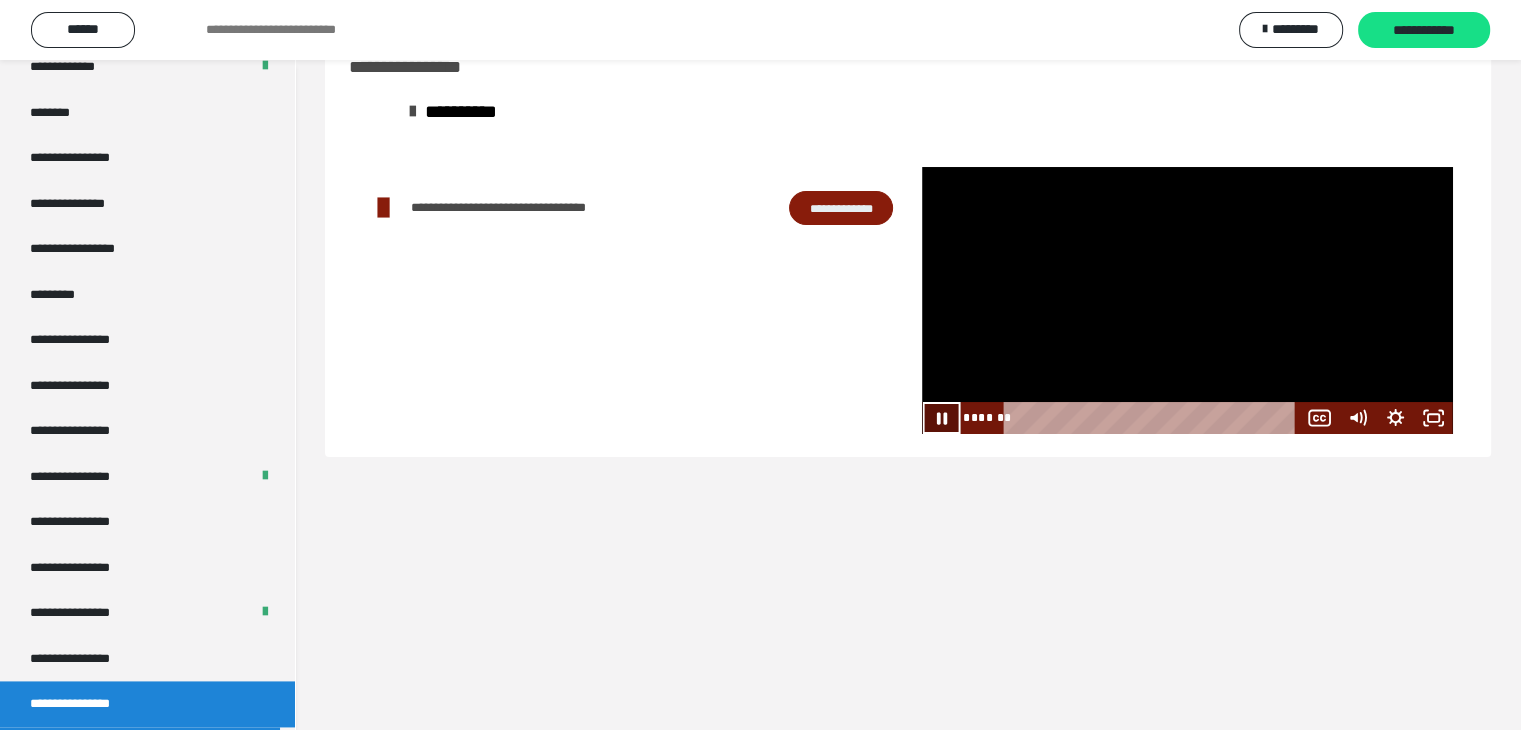 click 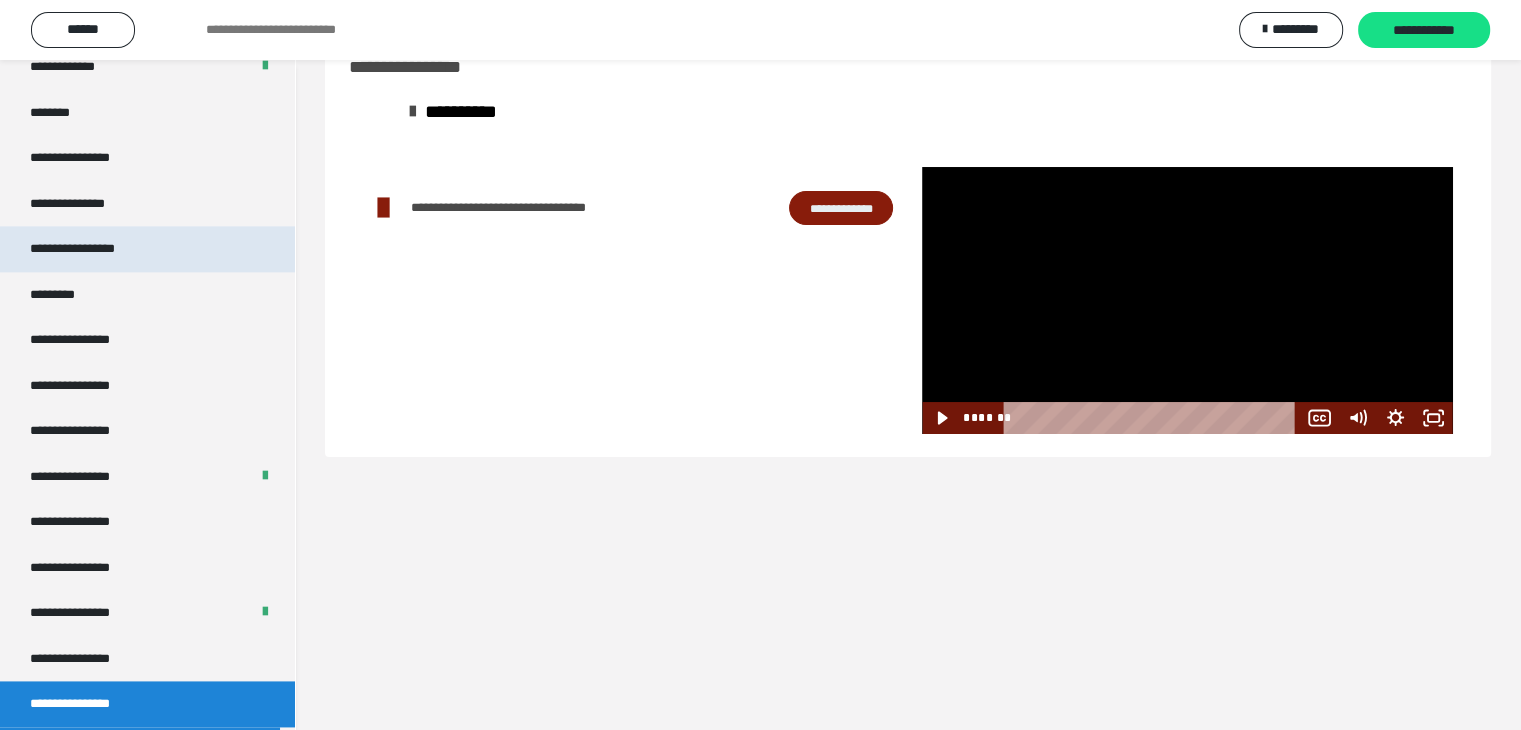 click on "**********" at bounding box center (93, 249) 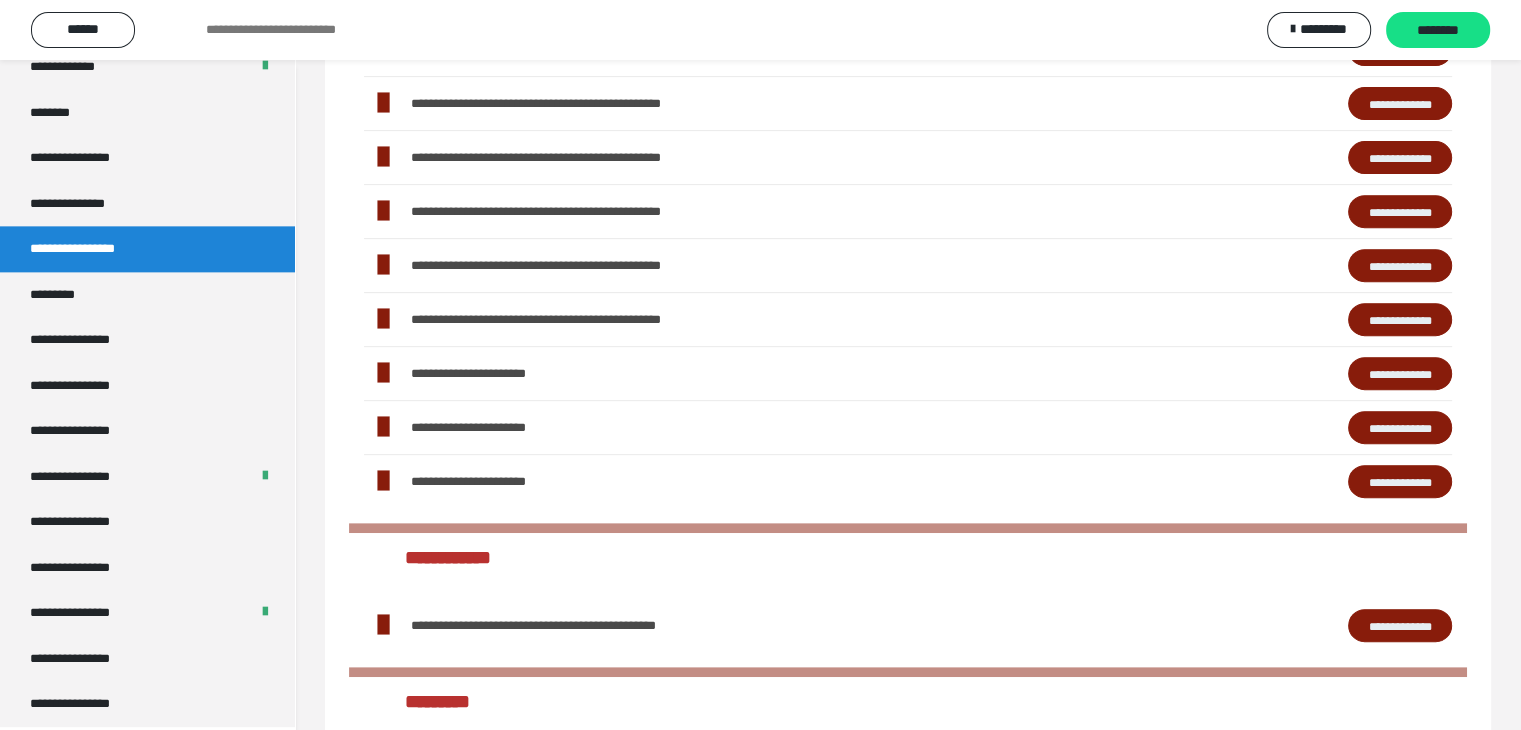 scroll, scrollTop: 960, scrollLeft: 0, axis: vertical 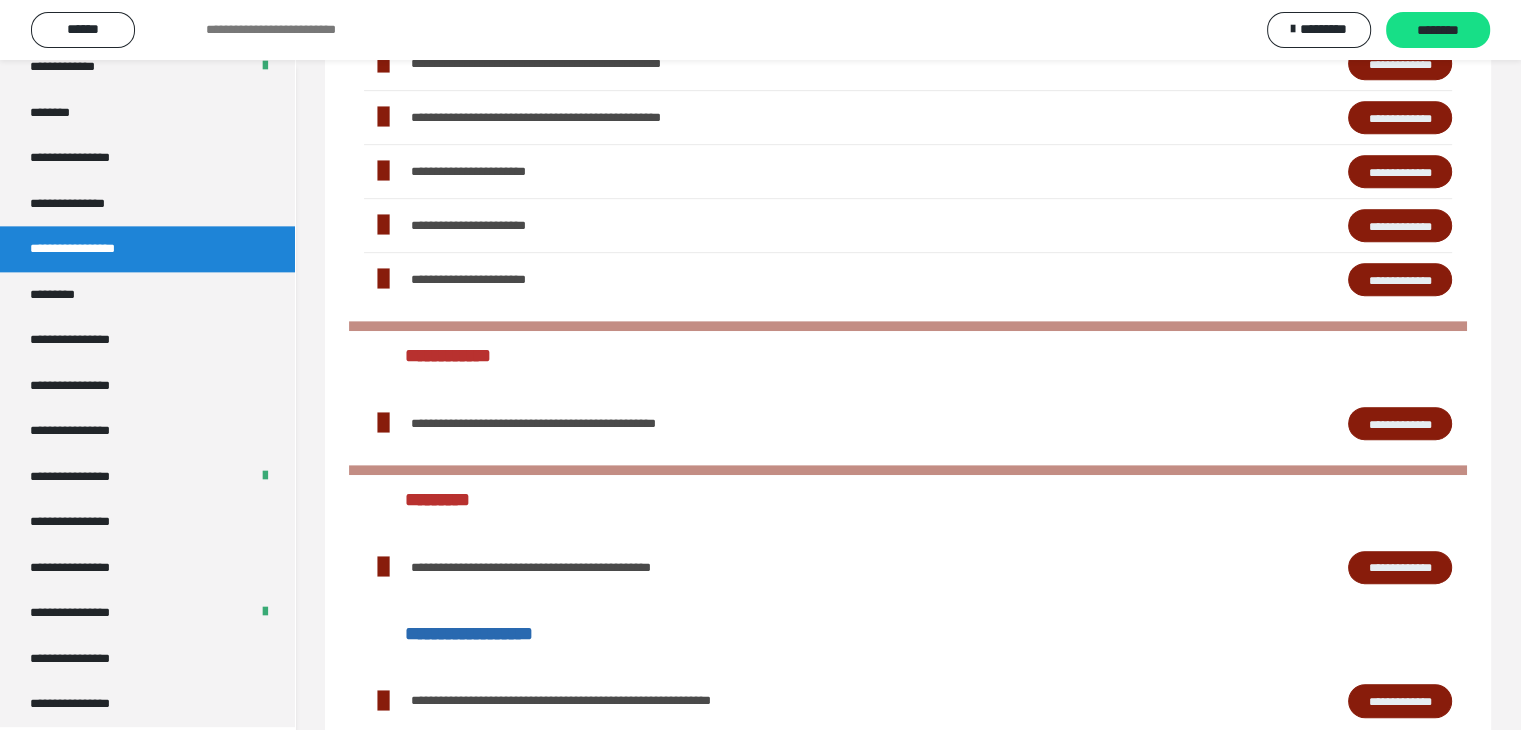 click on "**********" at bounding box center [1400, 280] 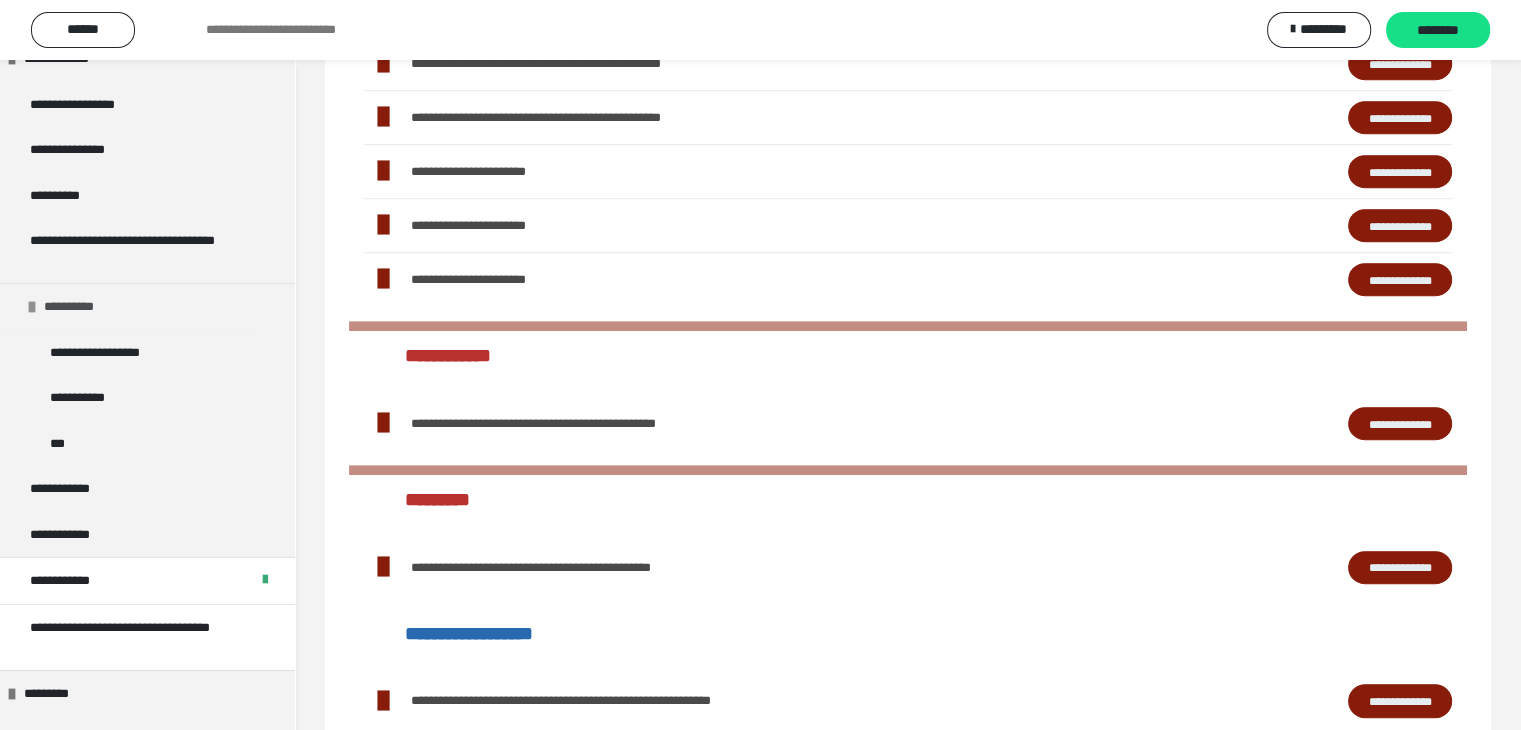 scroll, scrollTop: 400, scrollLeft: 0, axis: vertical 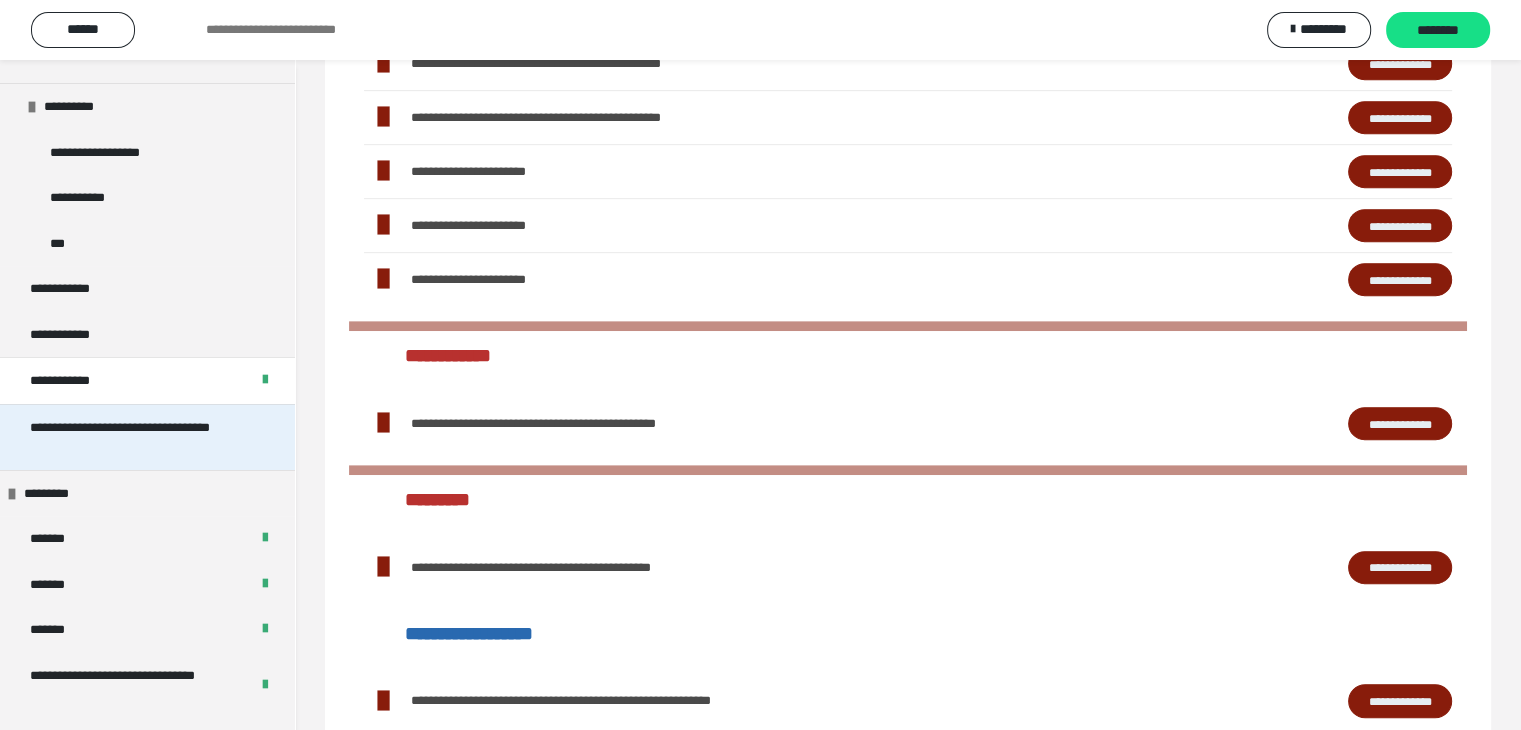 click on "**********" at bounding box center (132, 437) 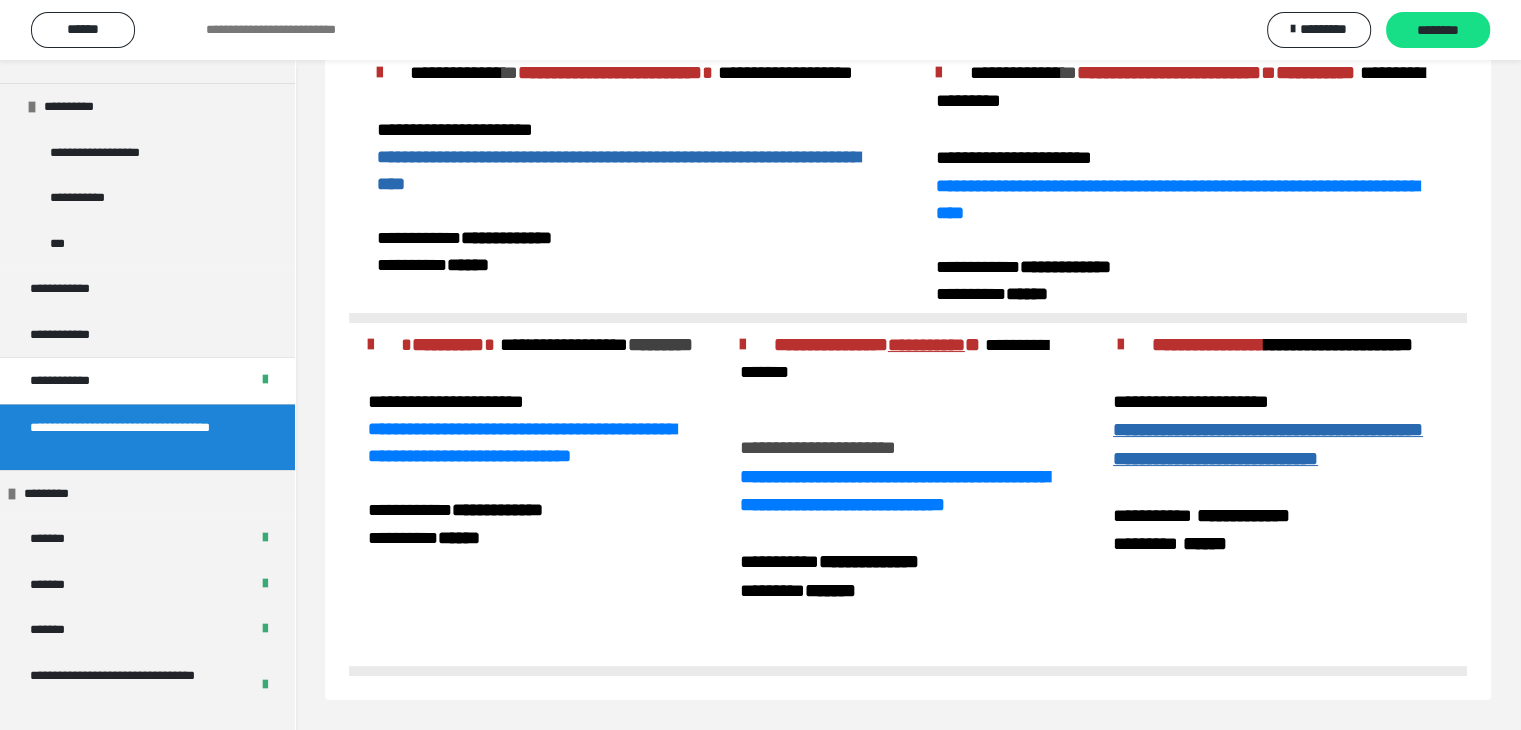 scroll, scrollTop: 167, scrollLeft: 0, axis: vertical 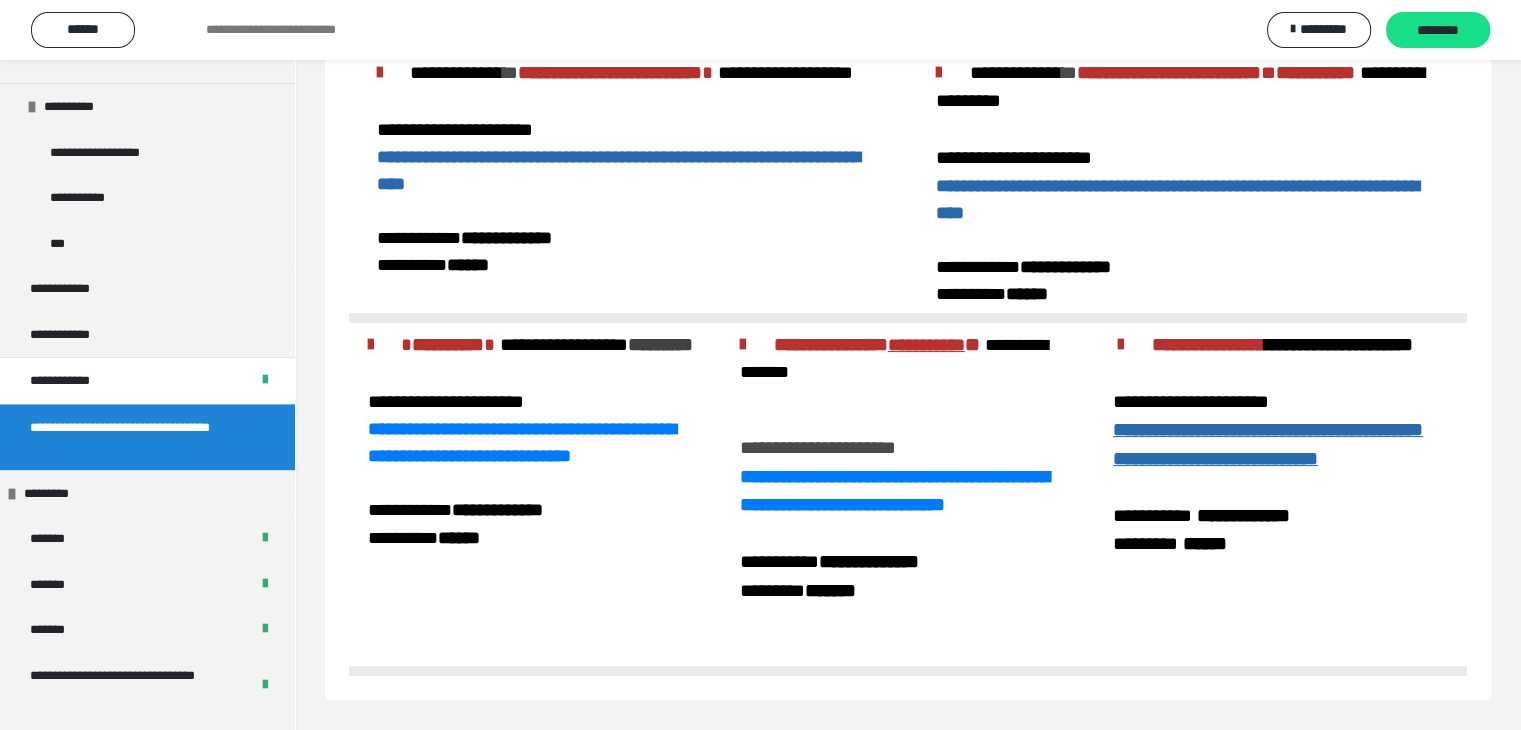click on "**********" at bounding box center [1177, 199] 